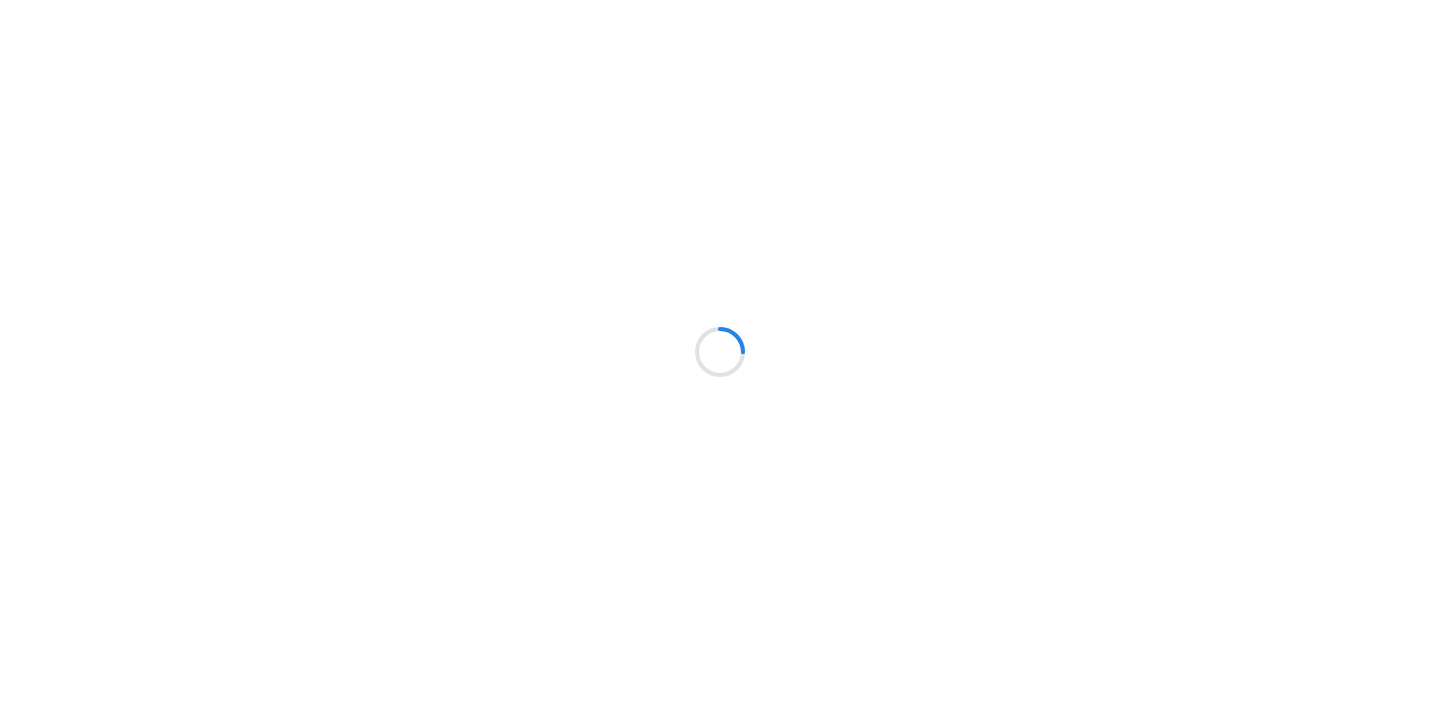 scroll, scrollTop: 0, scrollLeft: 0, axis: both 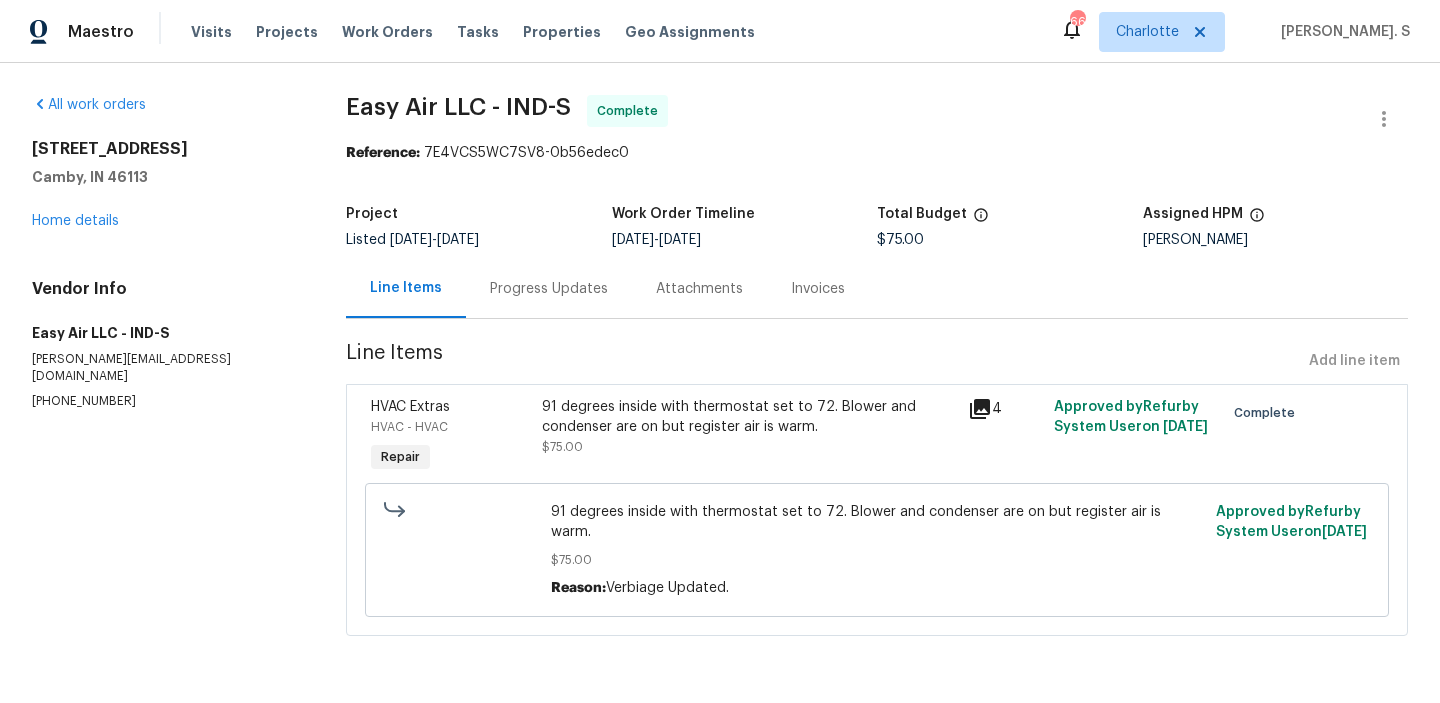 click on "Progress Updates" at bounding box center (549, 288) 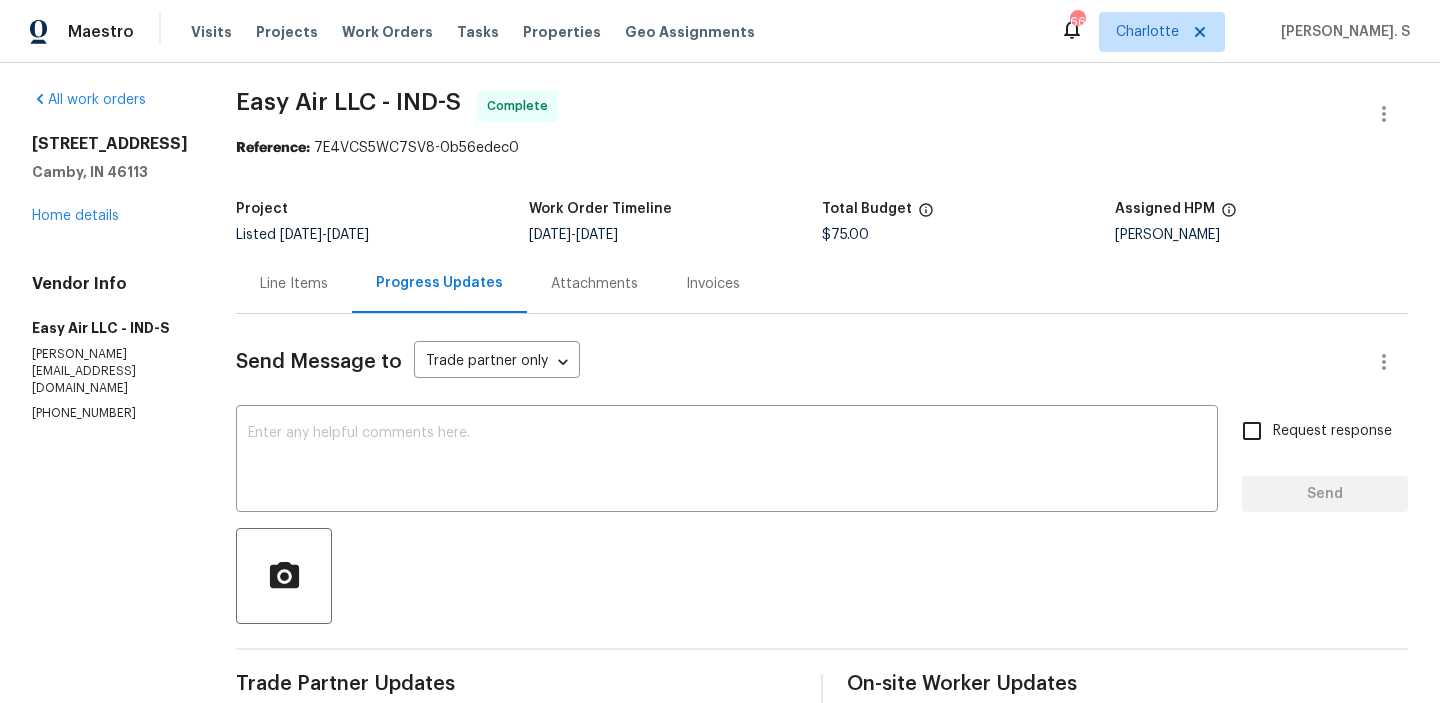 scroll, scrollTop: 0, scrollLeft: 0, axis: both 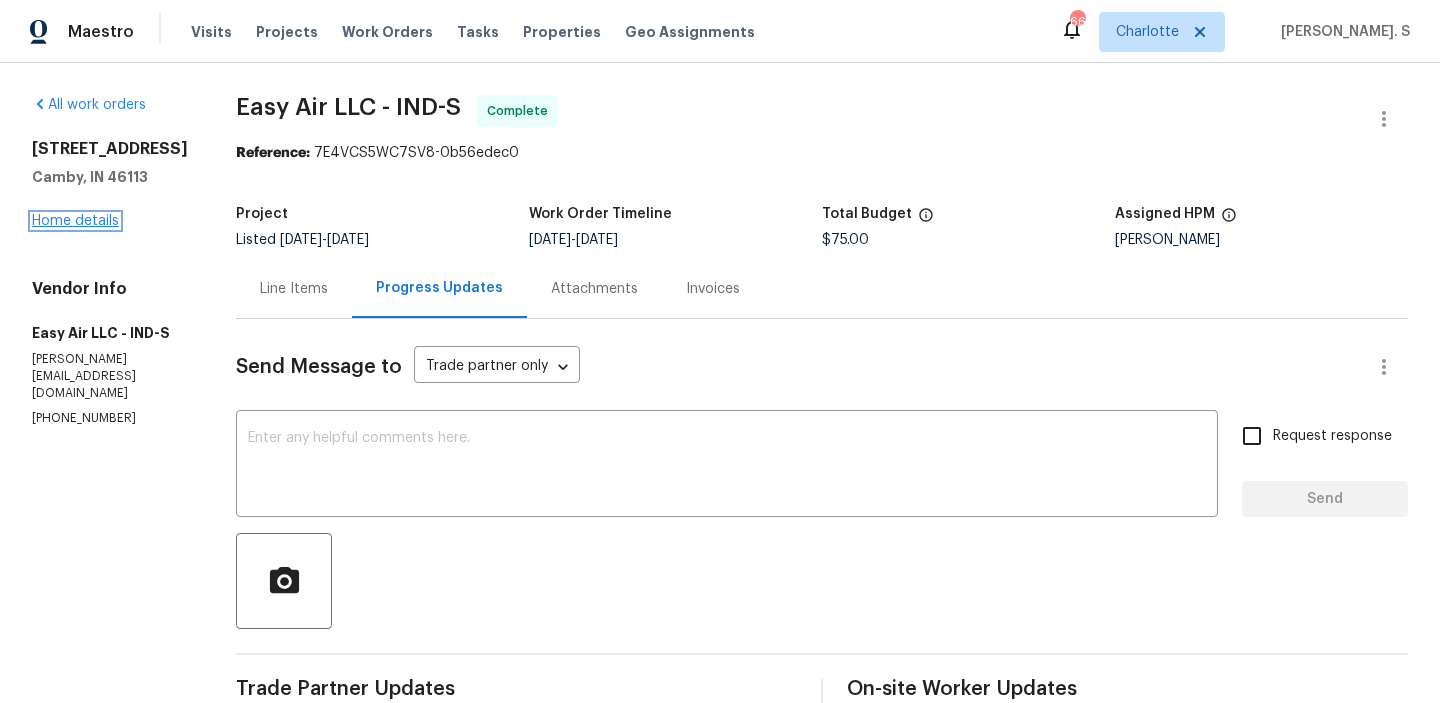 click on "Home details" at bounding box center [75, 221] 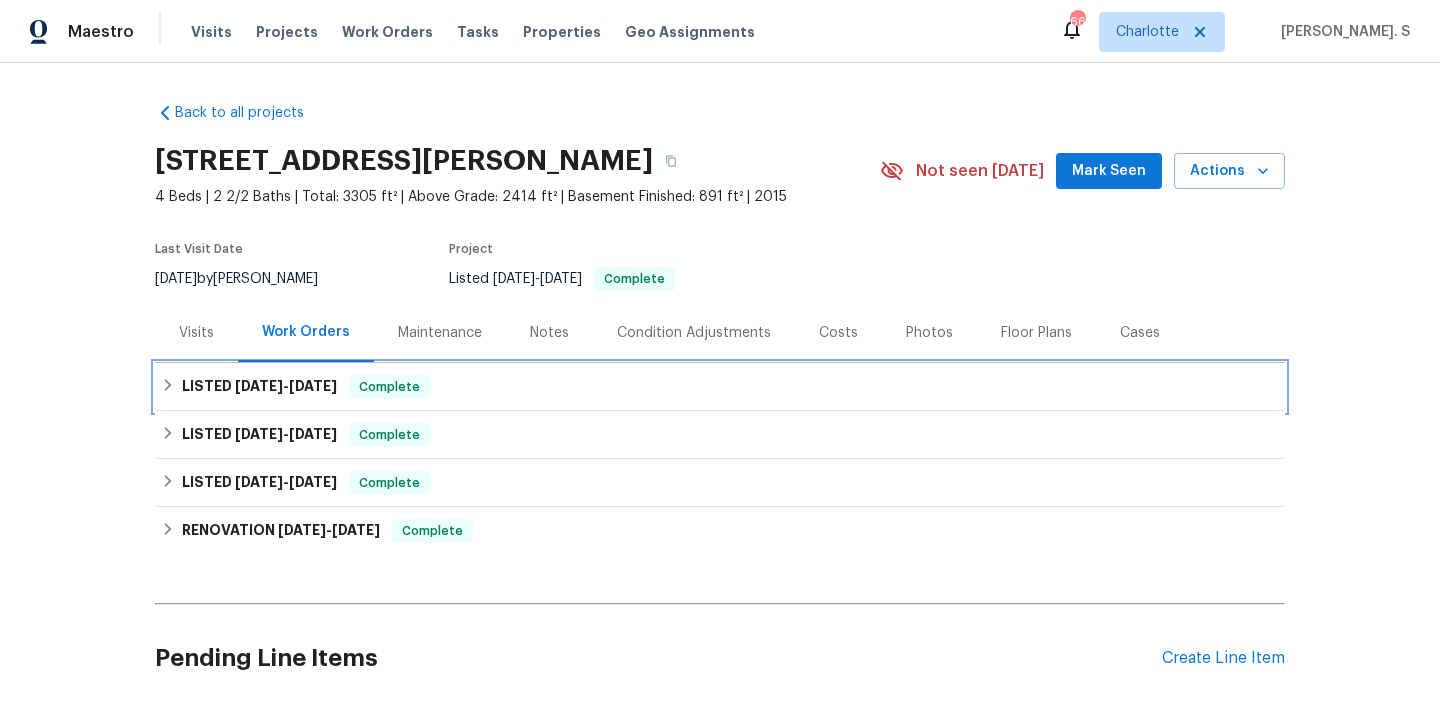 click on "LISTED   [DATE]  -  [DATE] Complete" at bounding box center (720, 387) 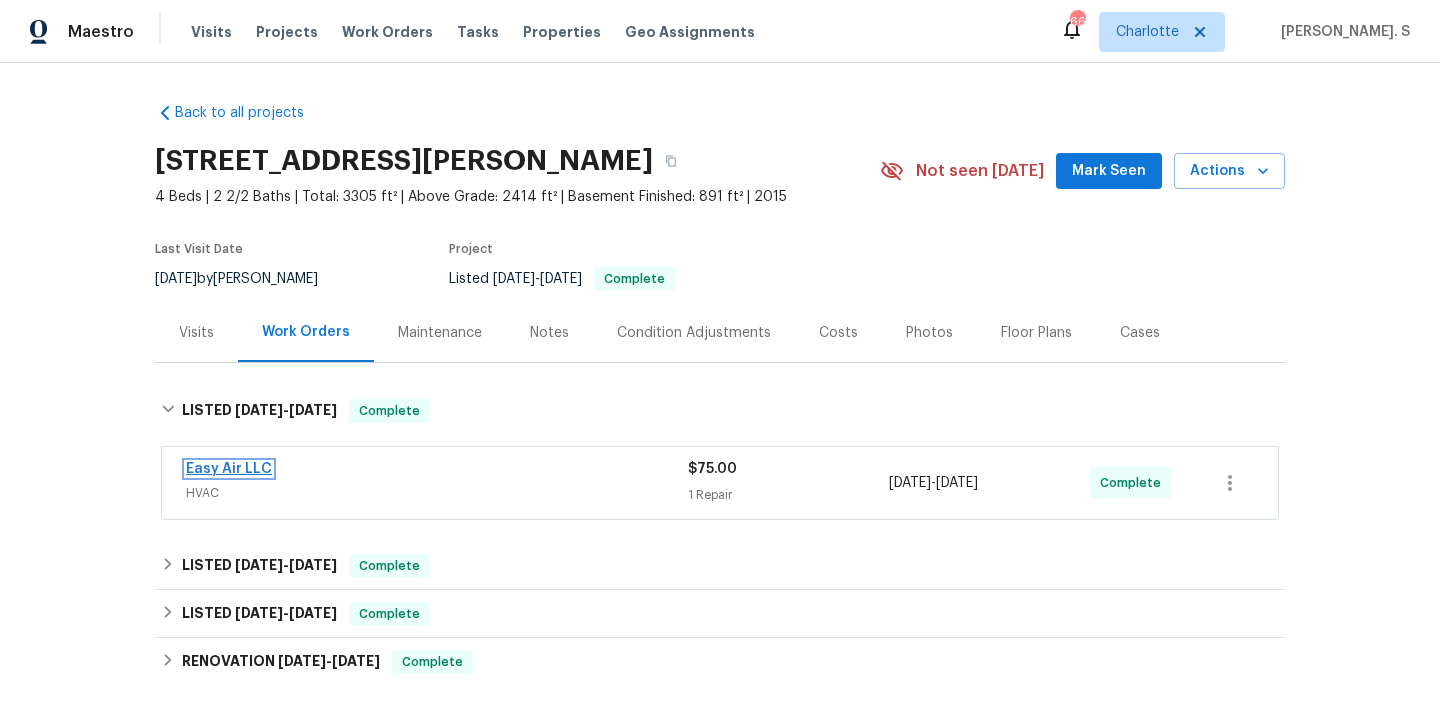 click on "Easy Air LLC" at bounding box center (229, 469) 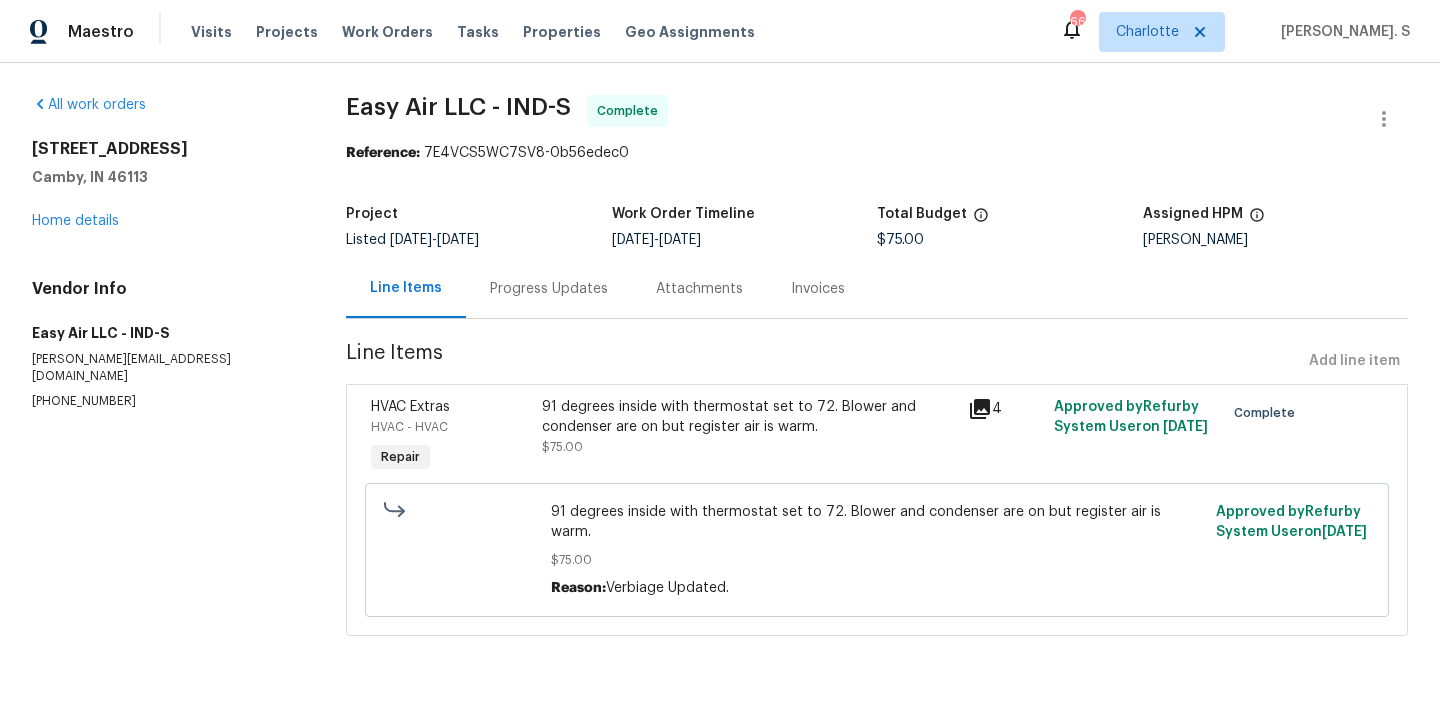 click on "Progress Updates" at bounding box center (549, 288) 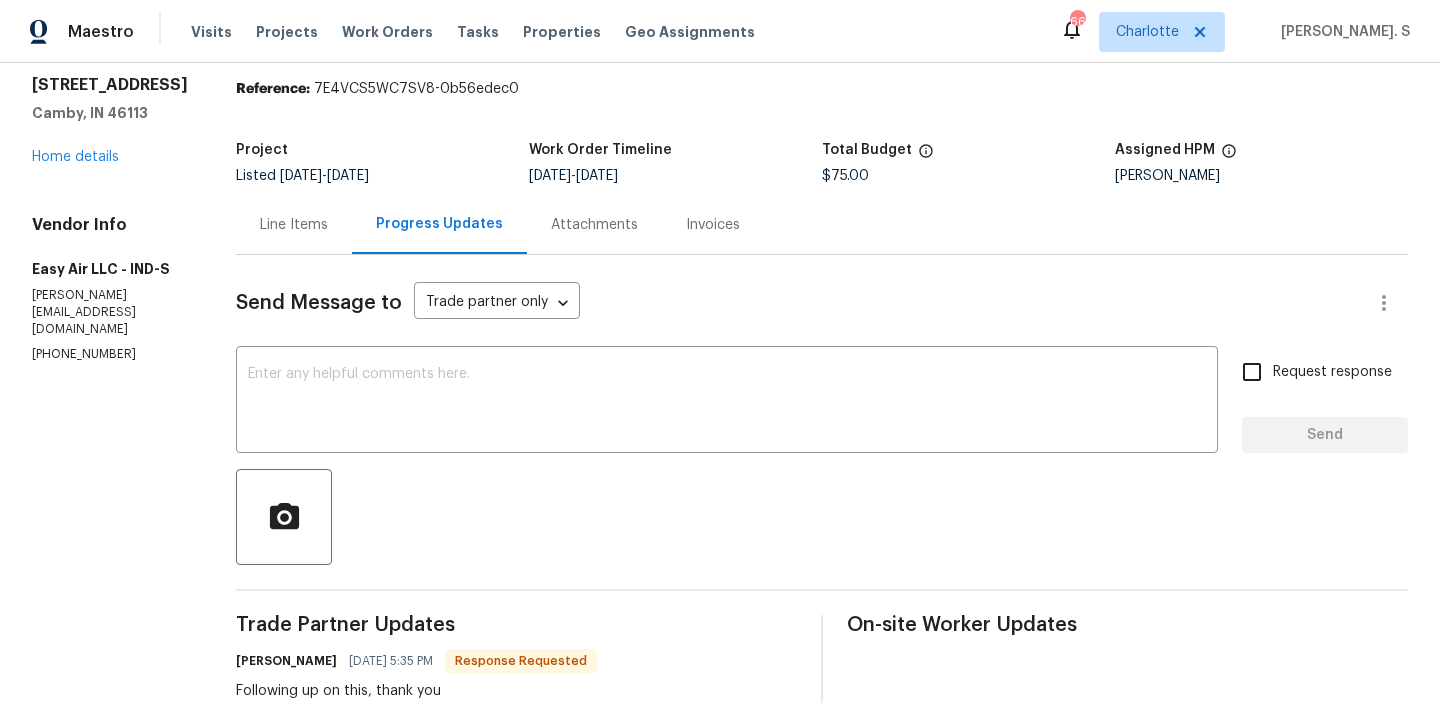 scroll, scrollTop: 0, scrollLeft: 0, axis: both 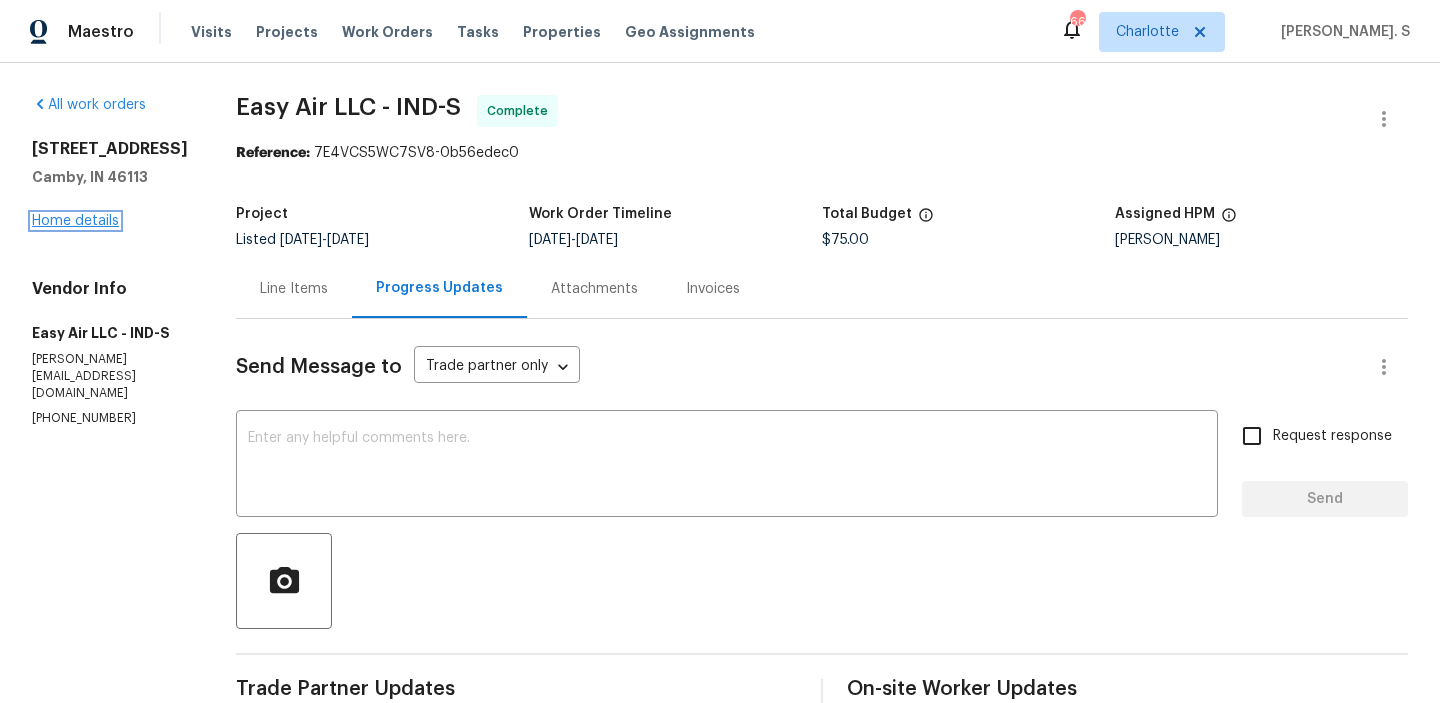 click on "Home details" at bounding box center [75, 221] 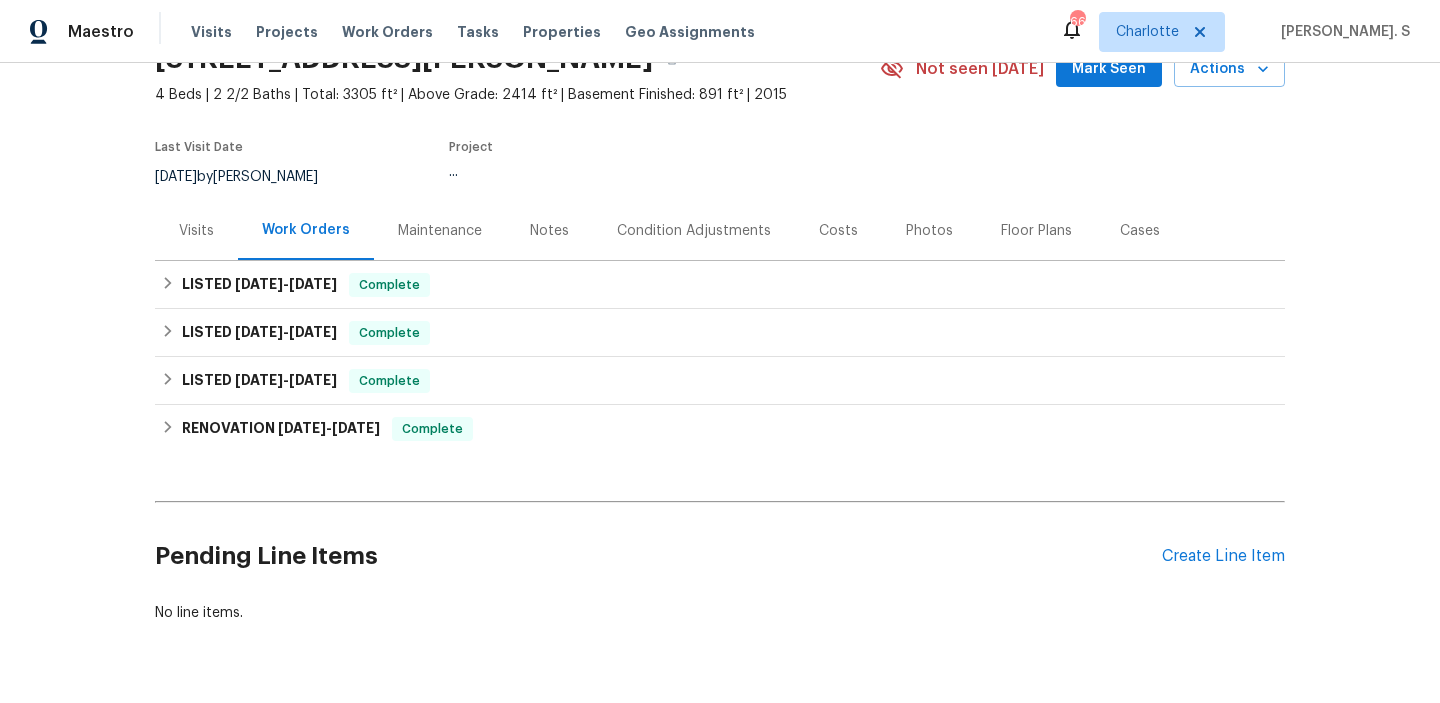 scroll, scrollTop: 158, scrollLeft: 0, axis: vertical 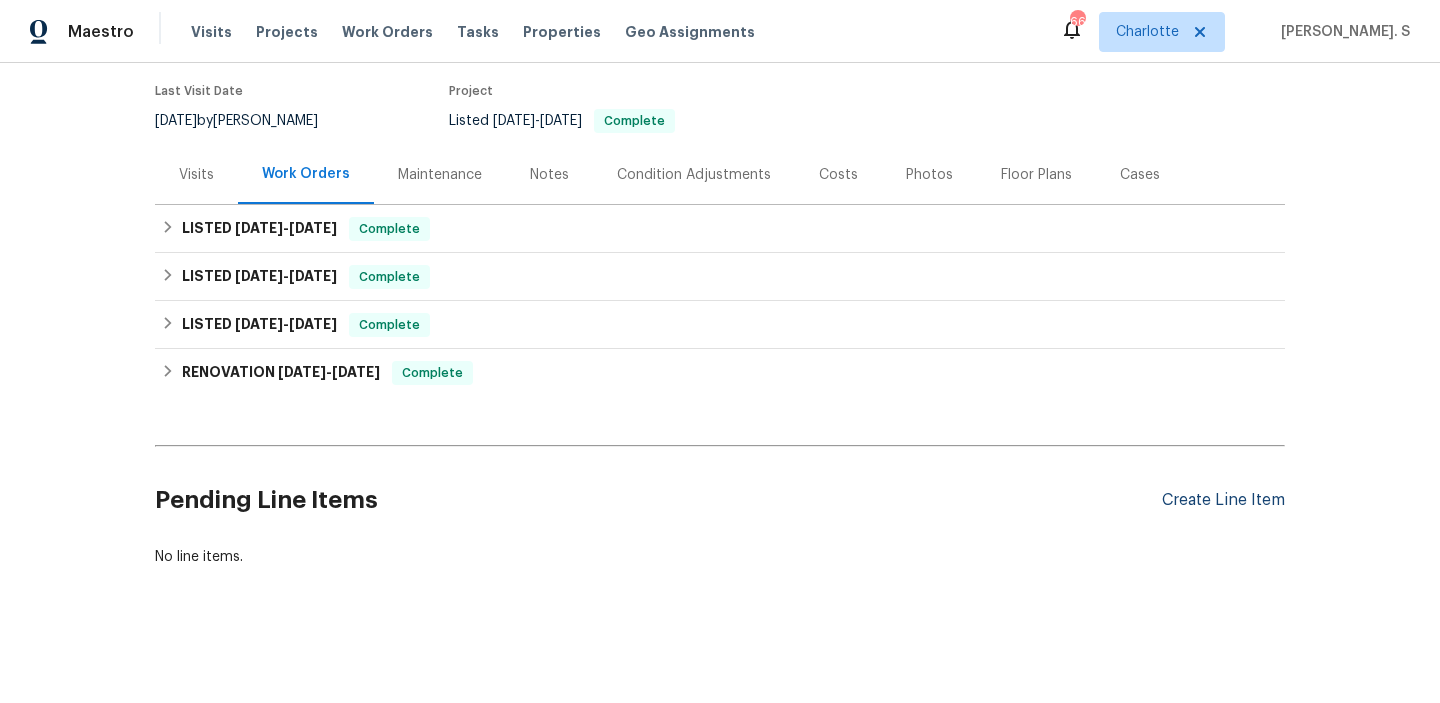 click on "Create Line Item" at bounding box center [1223, 500] 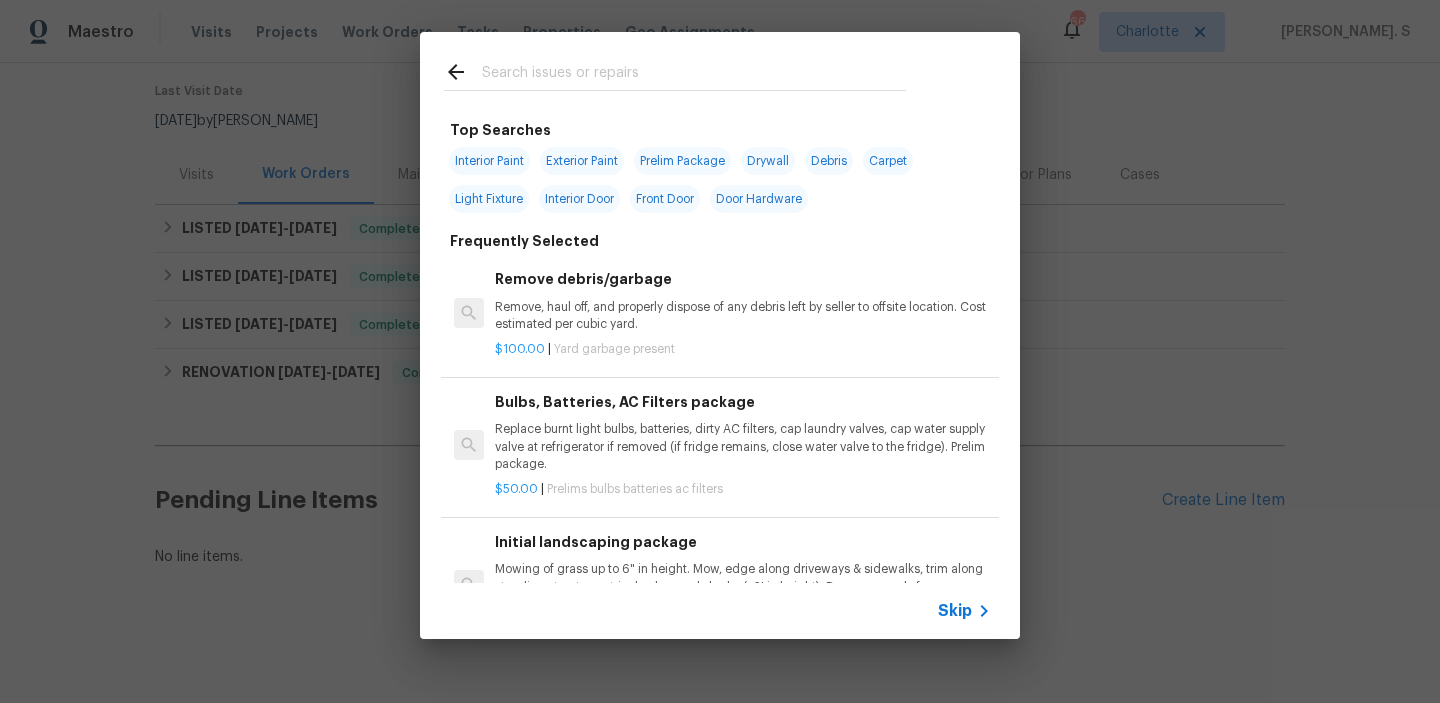 click on "Remove, haul off, and properly dispose of any debris left by seller to offsite location. Cost estimated per cubic yard." at bounding box center (743, 316) 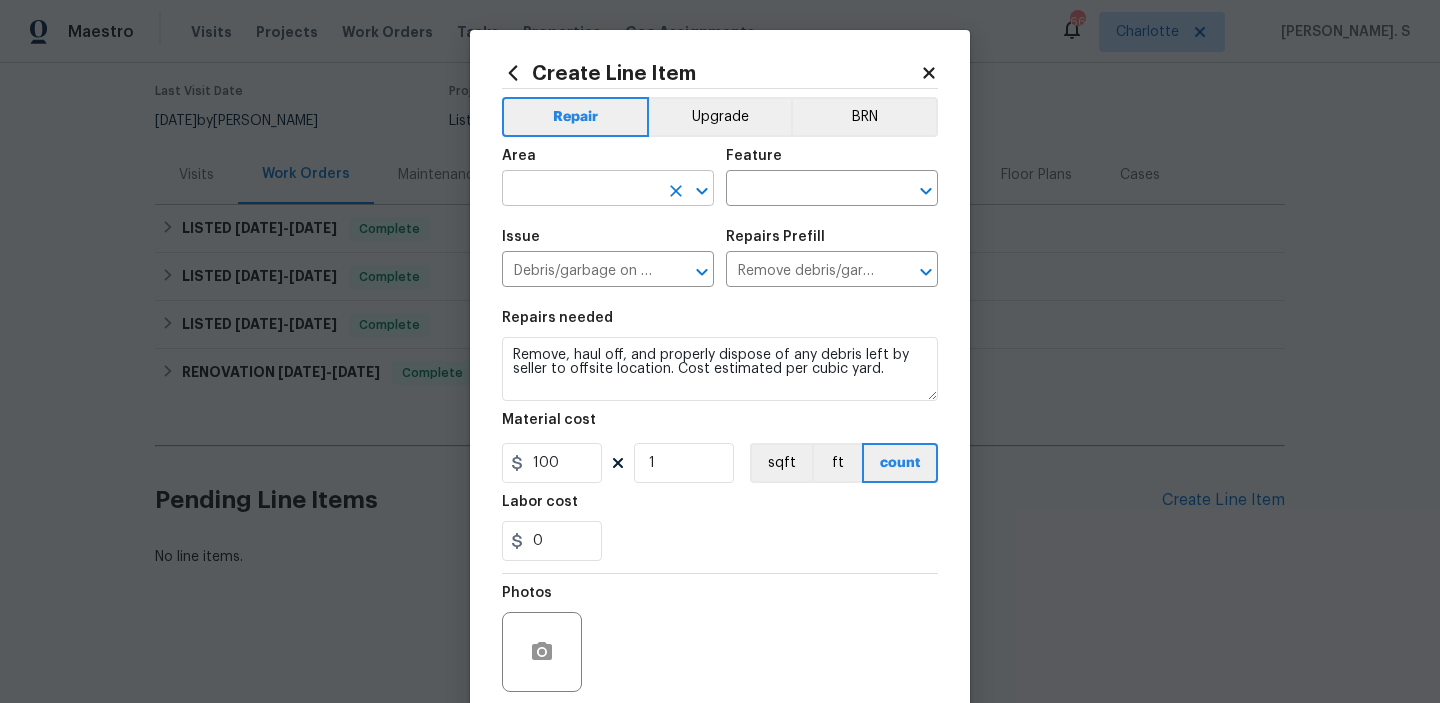 click 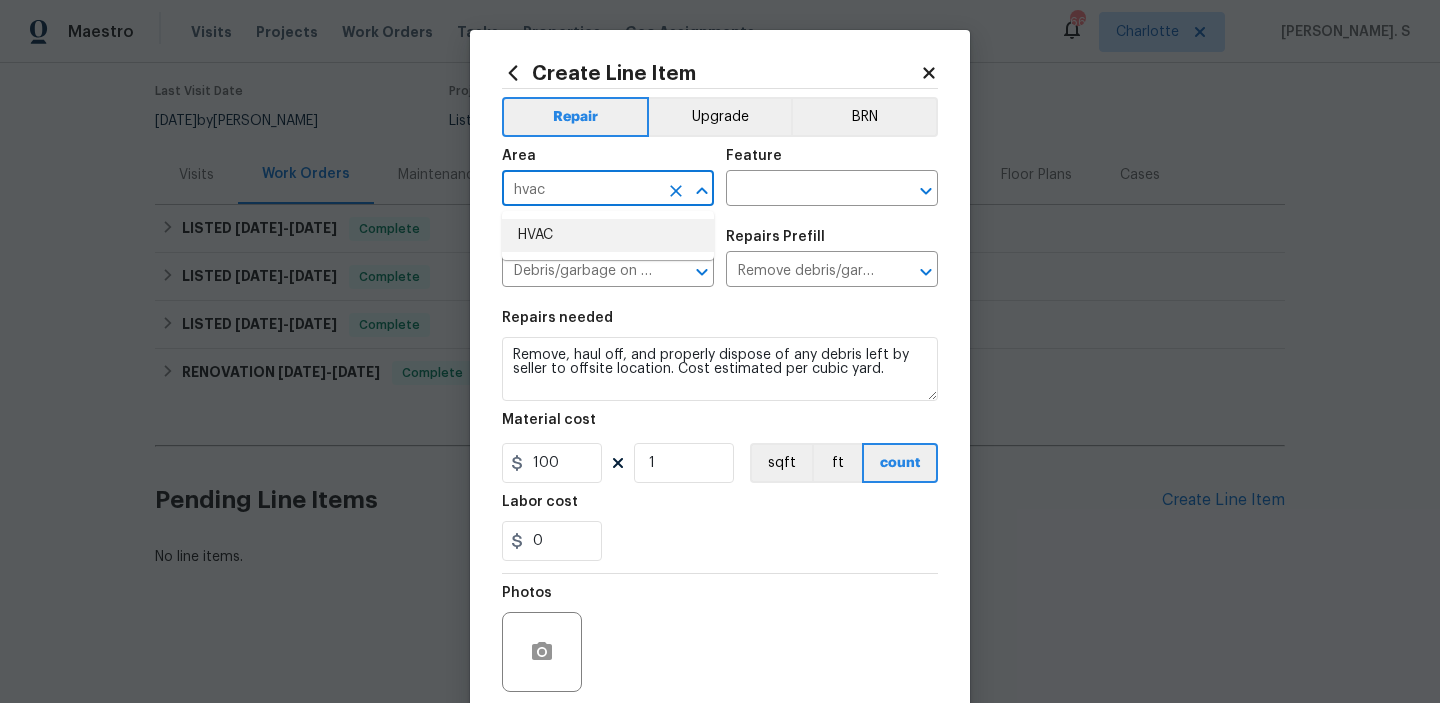 click on "HVAC" at bounding box center [608, 235] 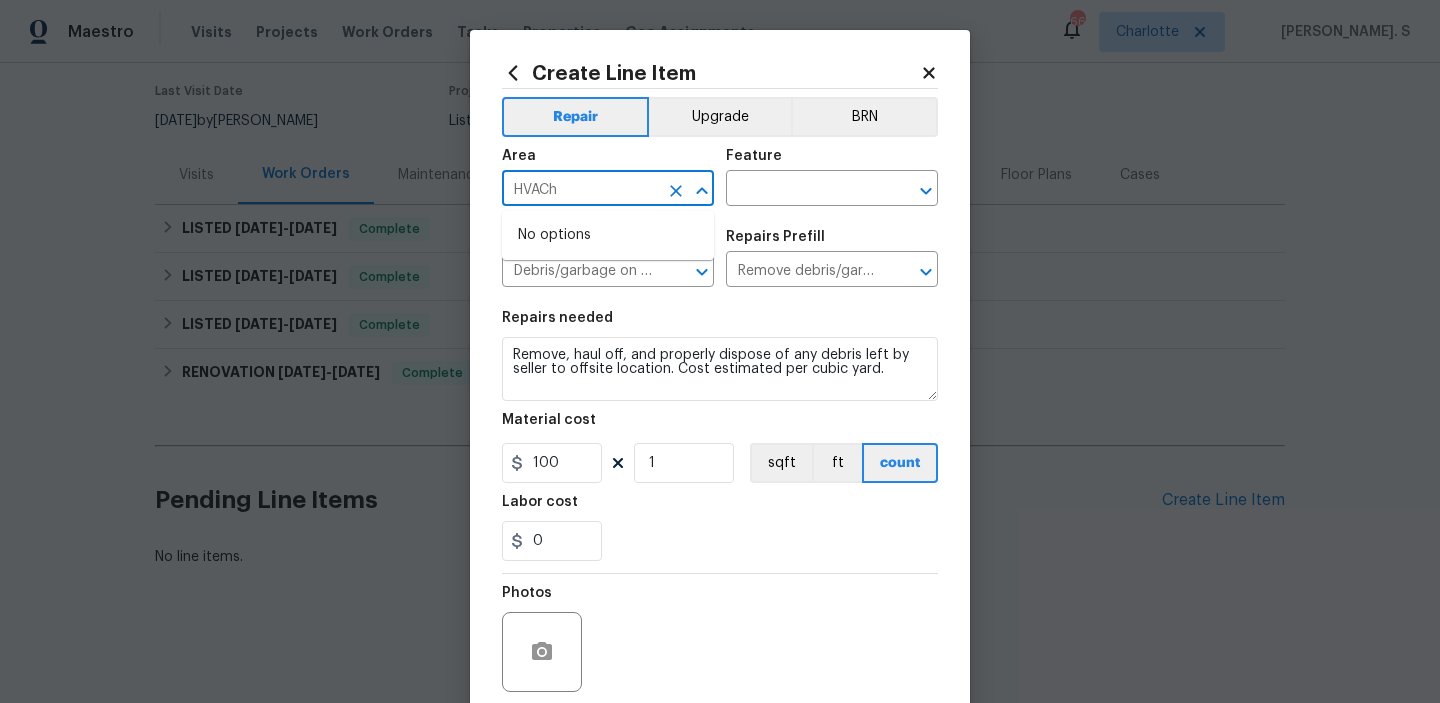 type on "HVAC" 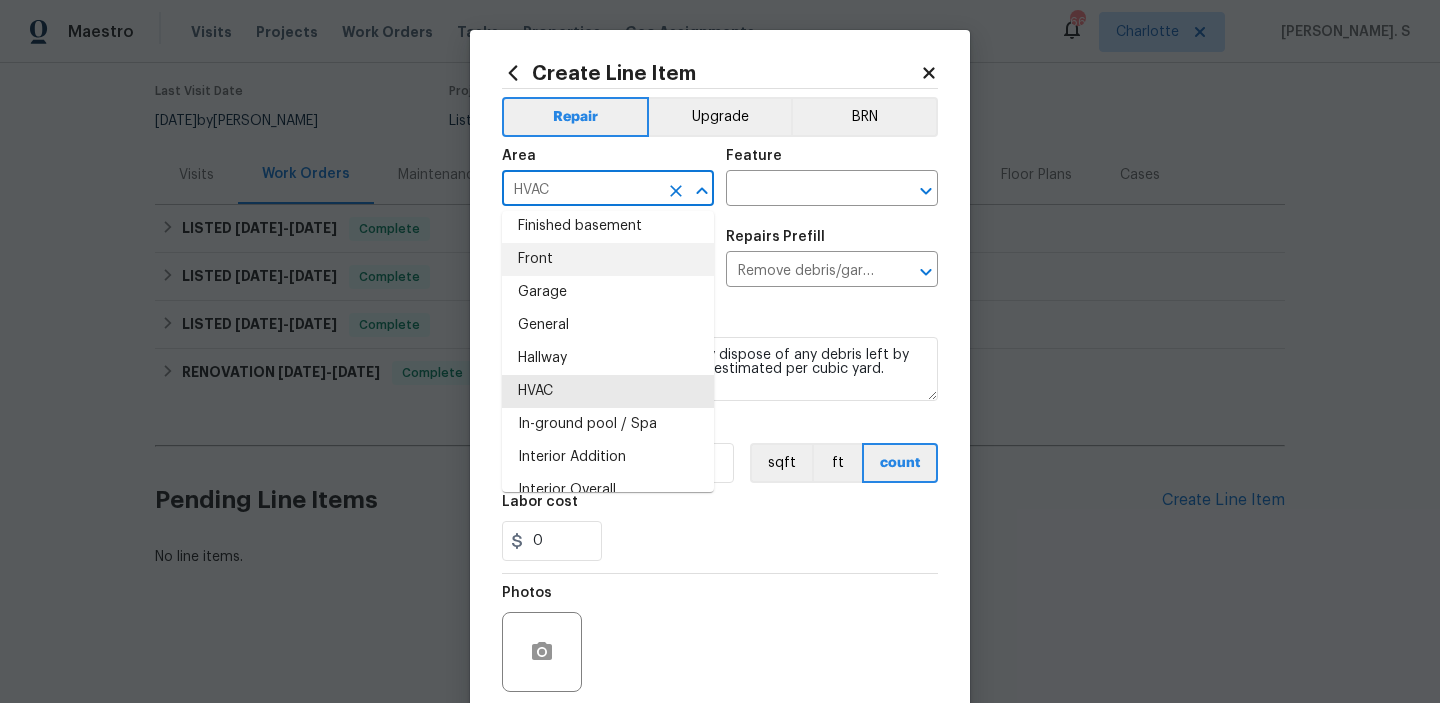 scroll, scrollTop: 613, scrollLeft: 0, axis: vertical 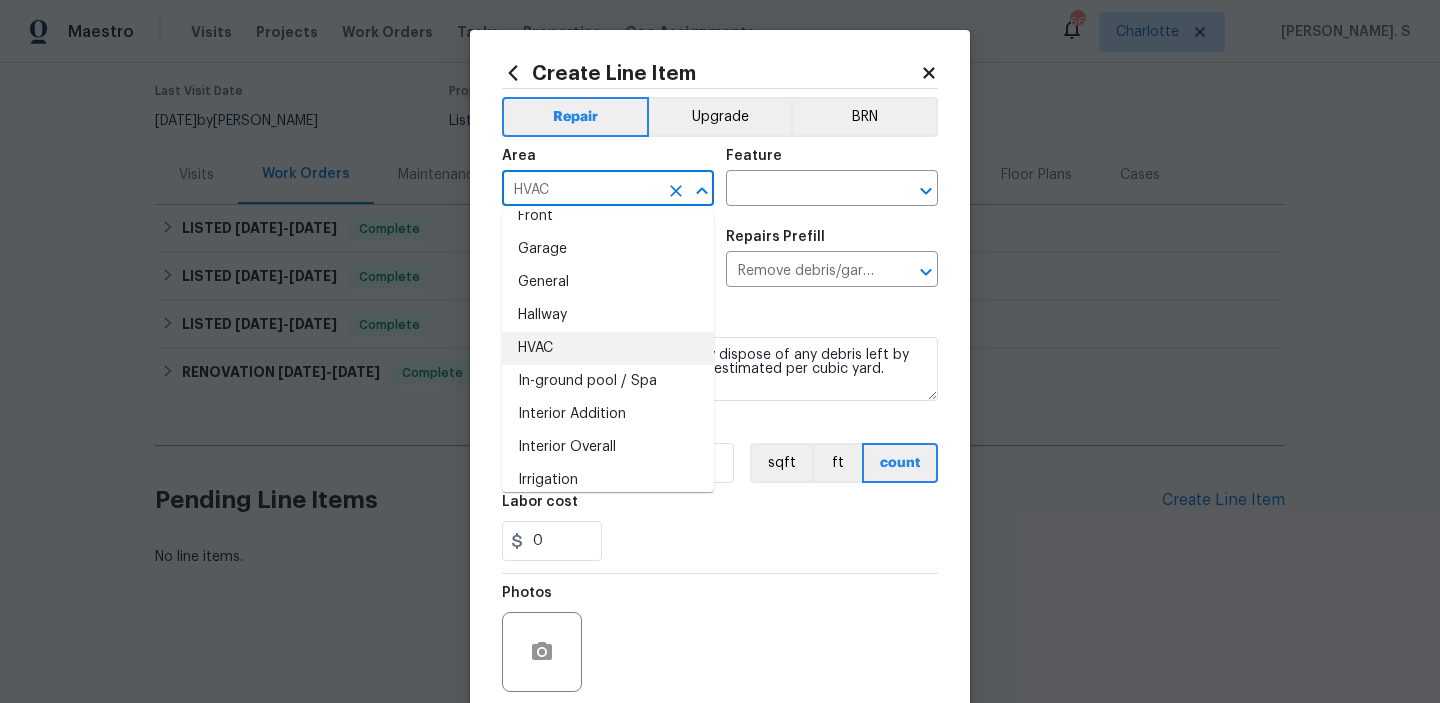click on "HVAC" at bounding box center [608, 348] 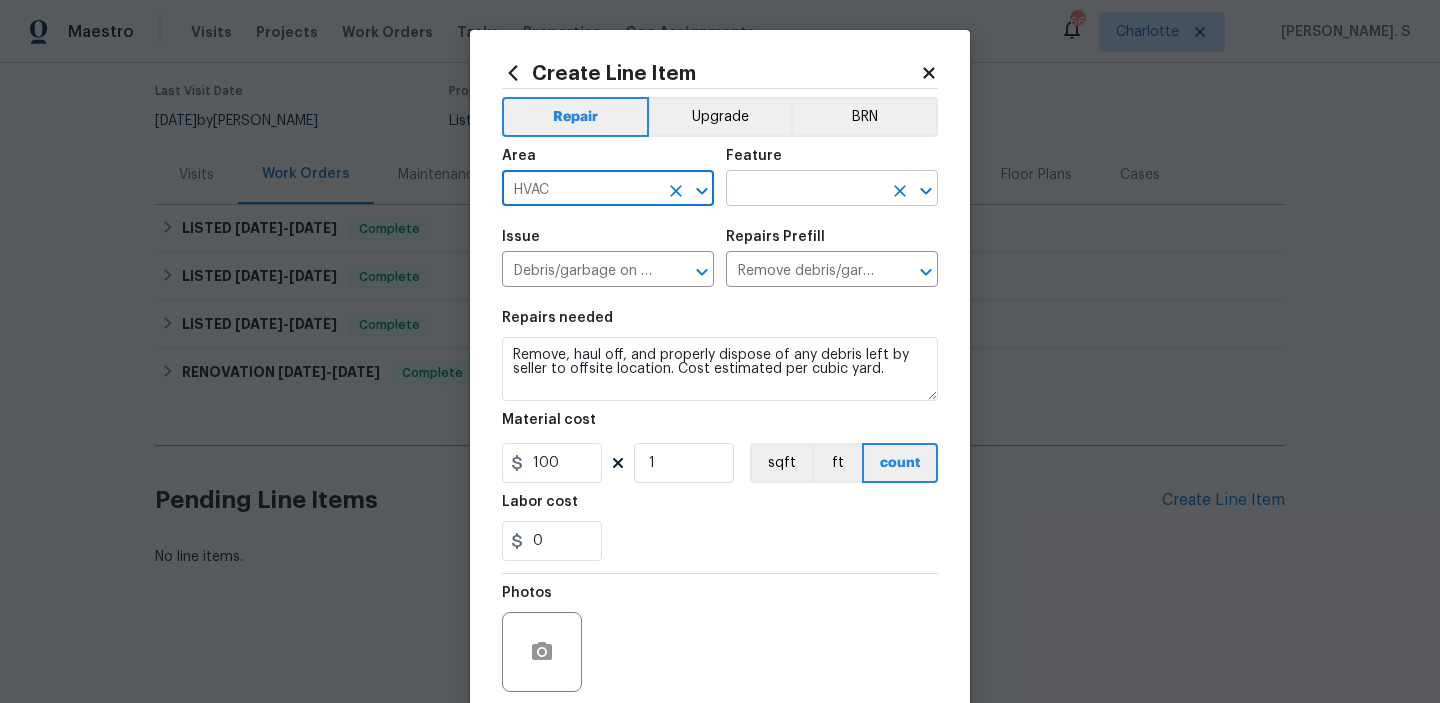 click 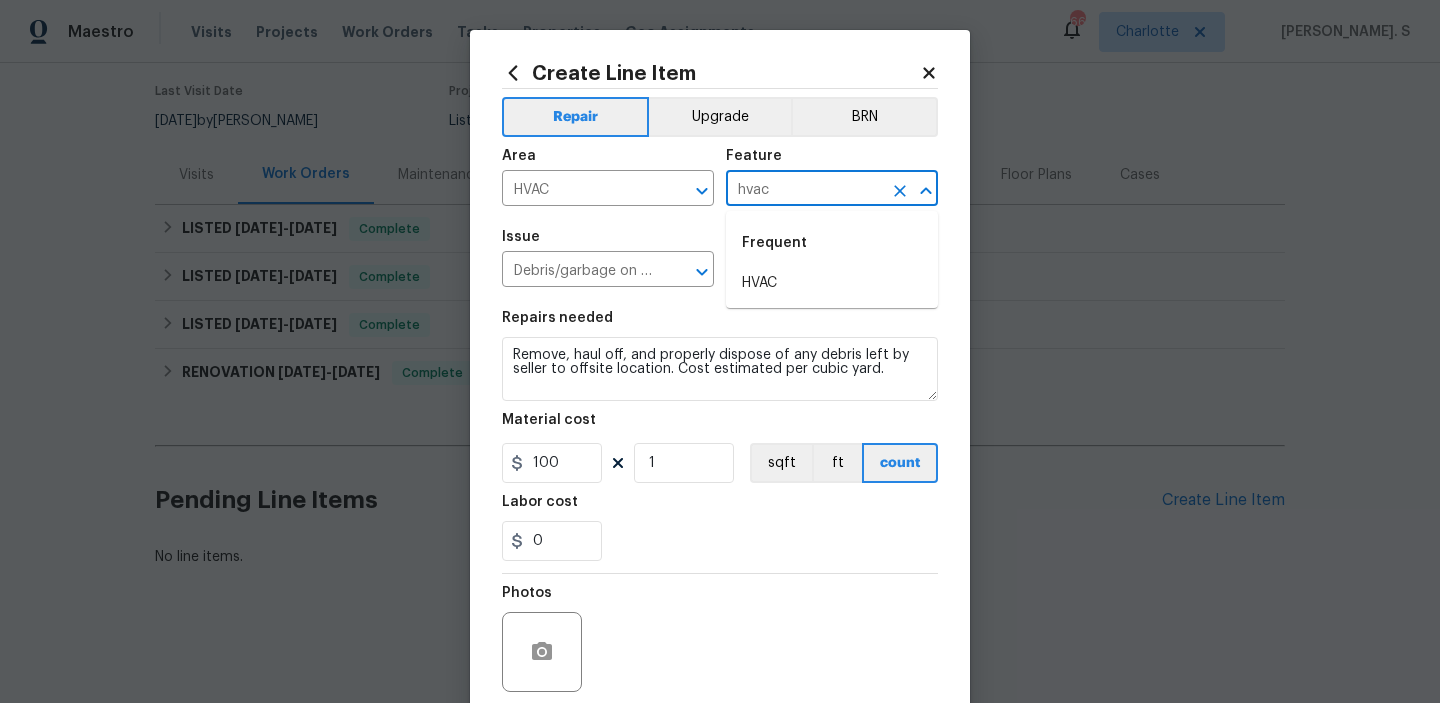 click on "Frequent" at bounding box center (832, 243) 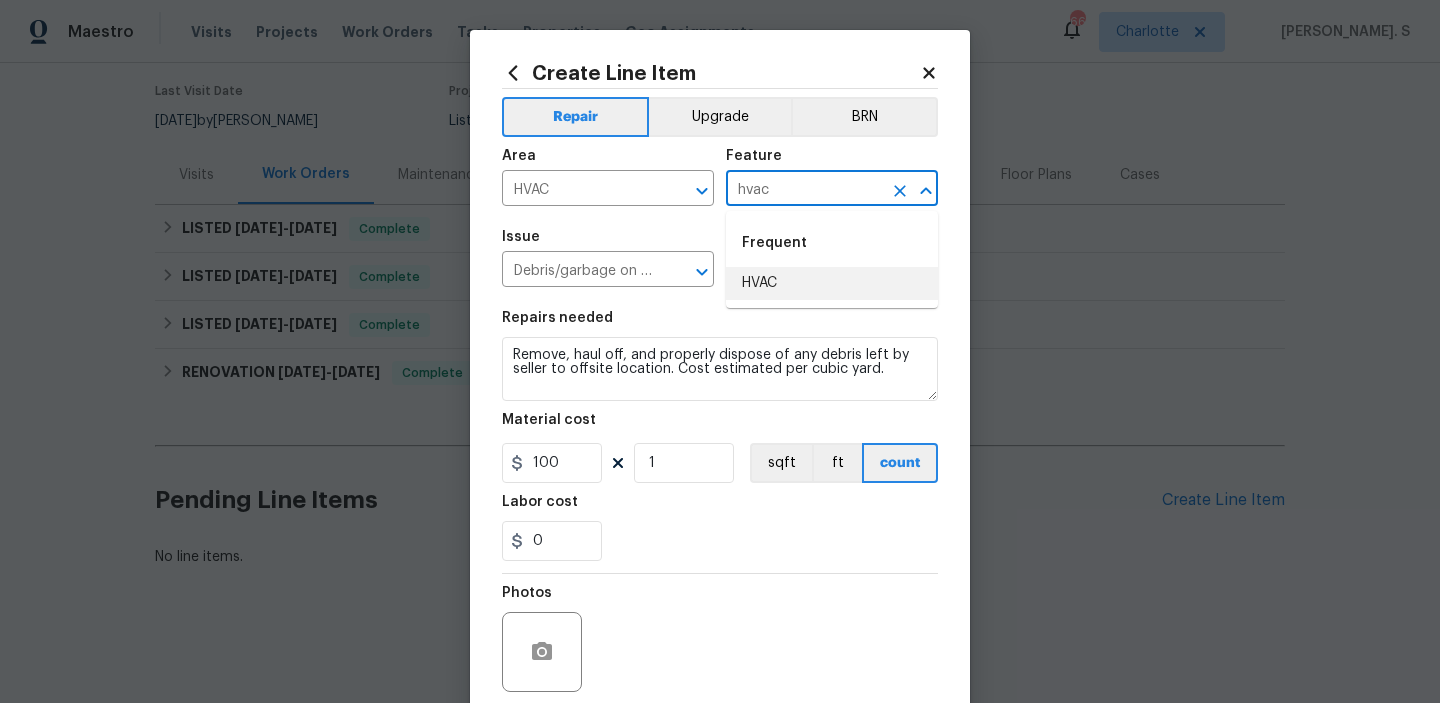 click on "HVAC" at bounding box center (832, 283) 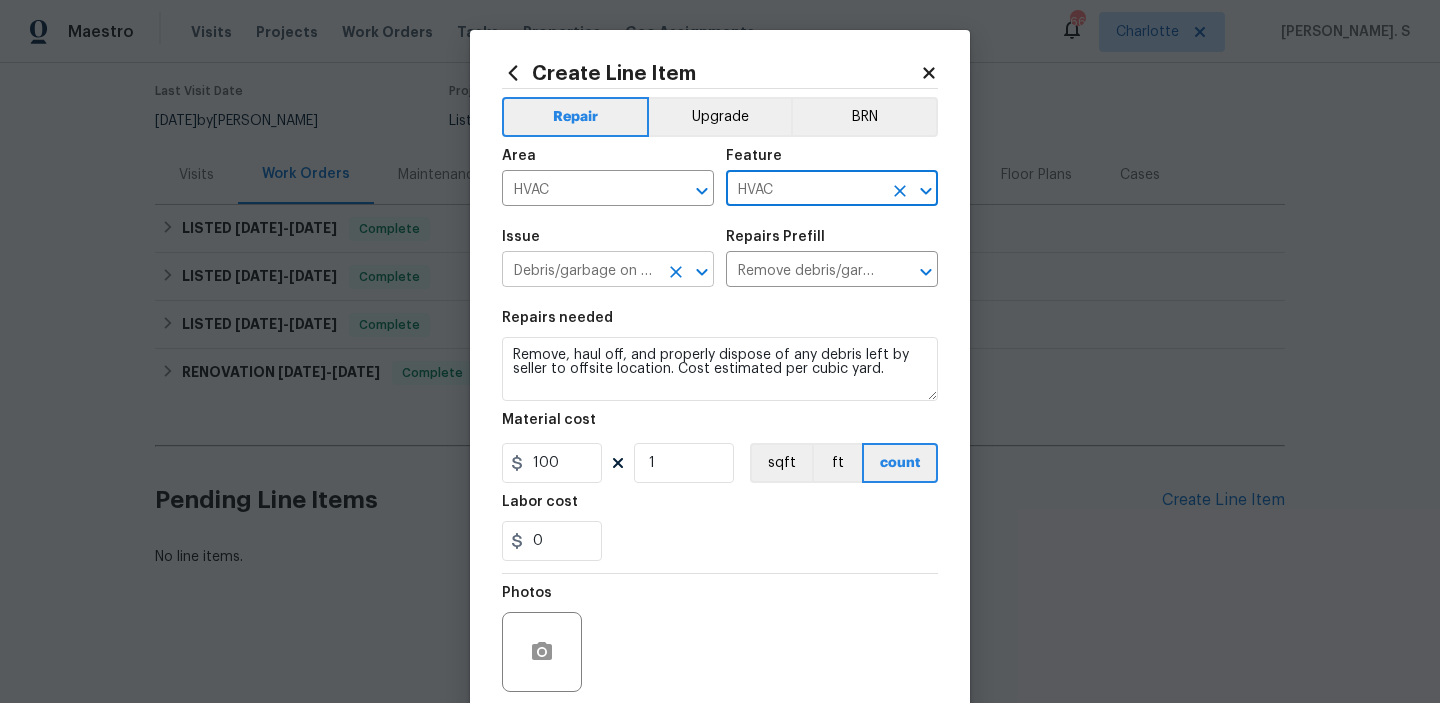 click 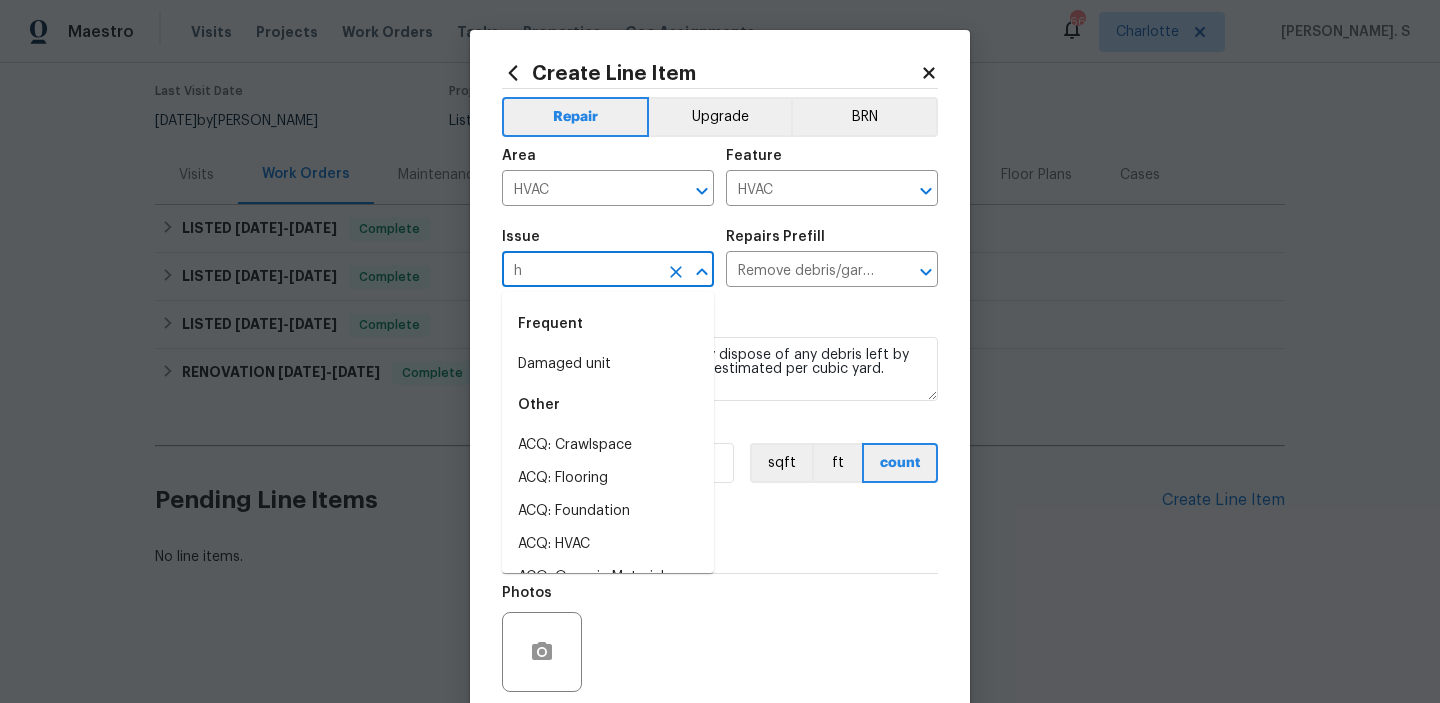 scroll, scrollTop: 0, scrollLeft: 0, axis: both 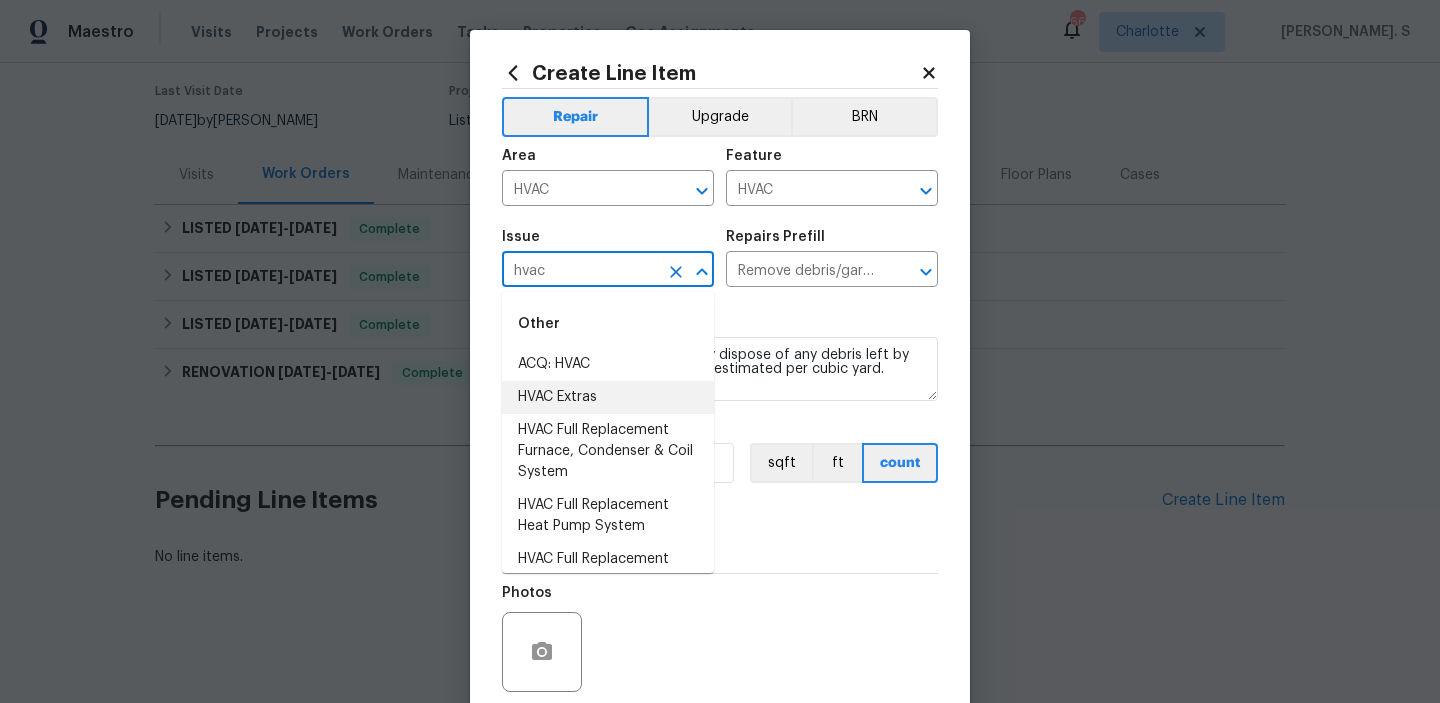 click on "HVAC Extras" at bounding box center (608, 397) 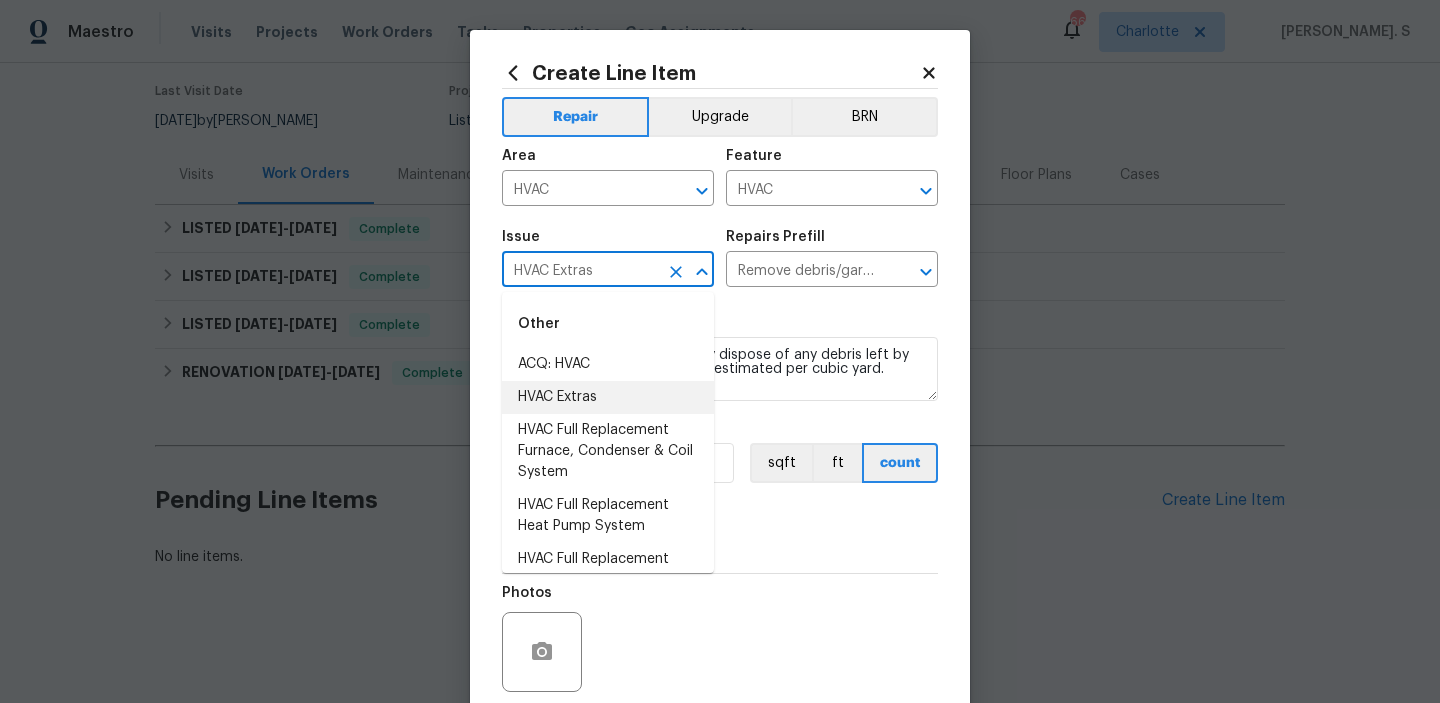 type 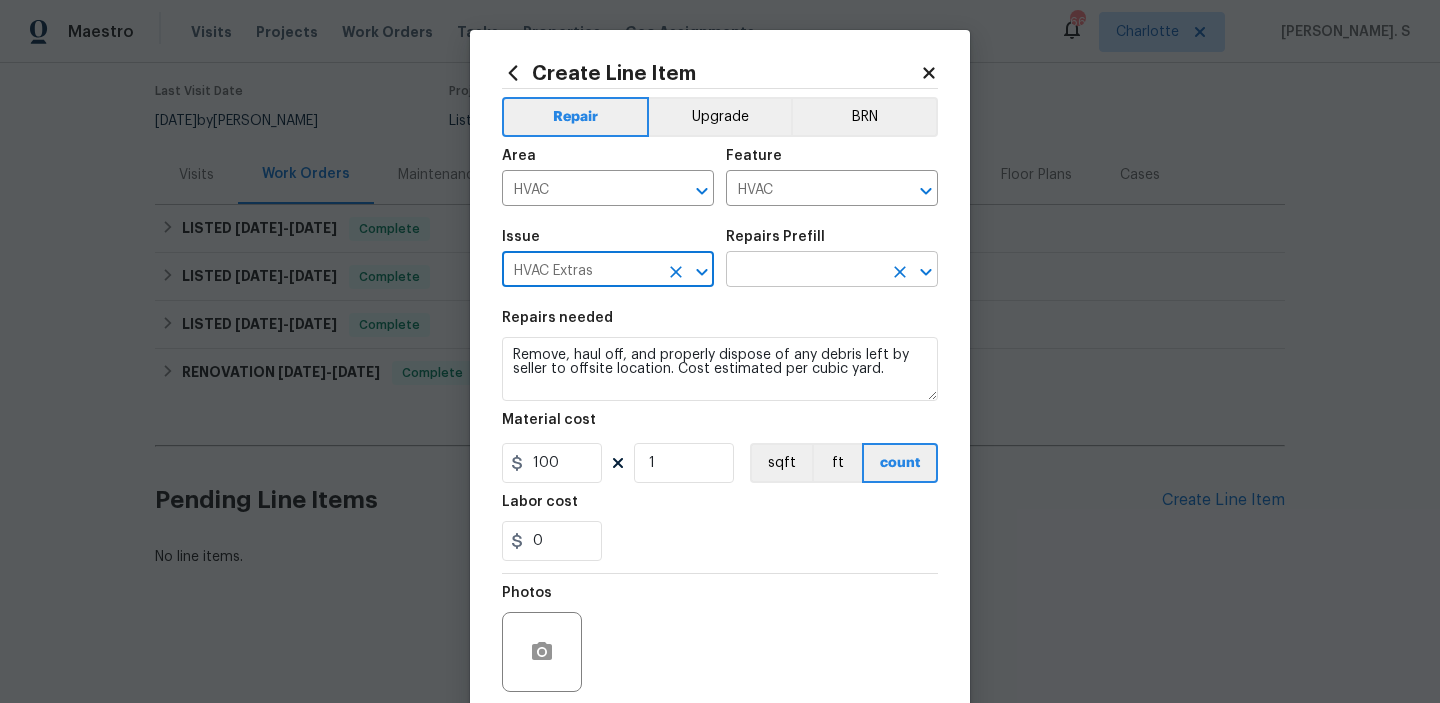 click 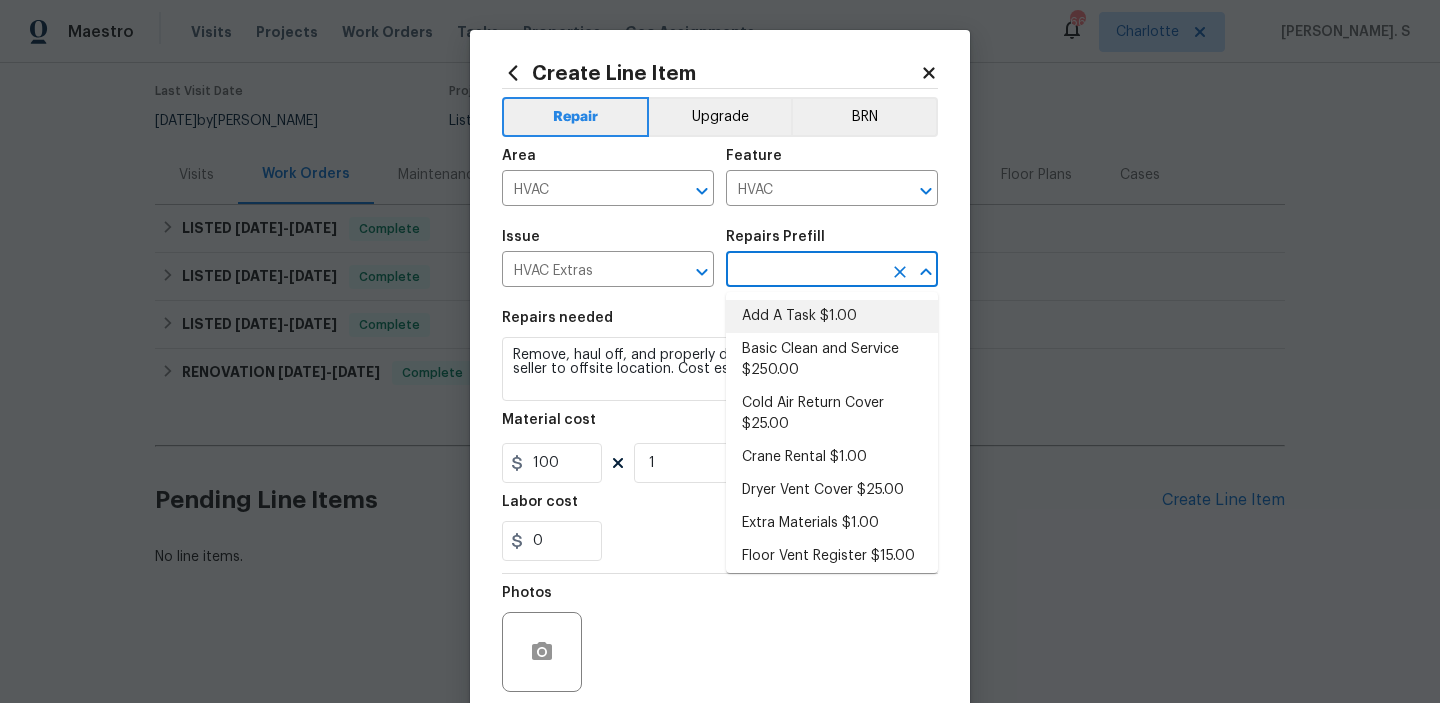 click on "Add A Task $1.00" at bounding box center (832, 316) 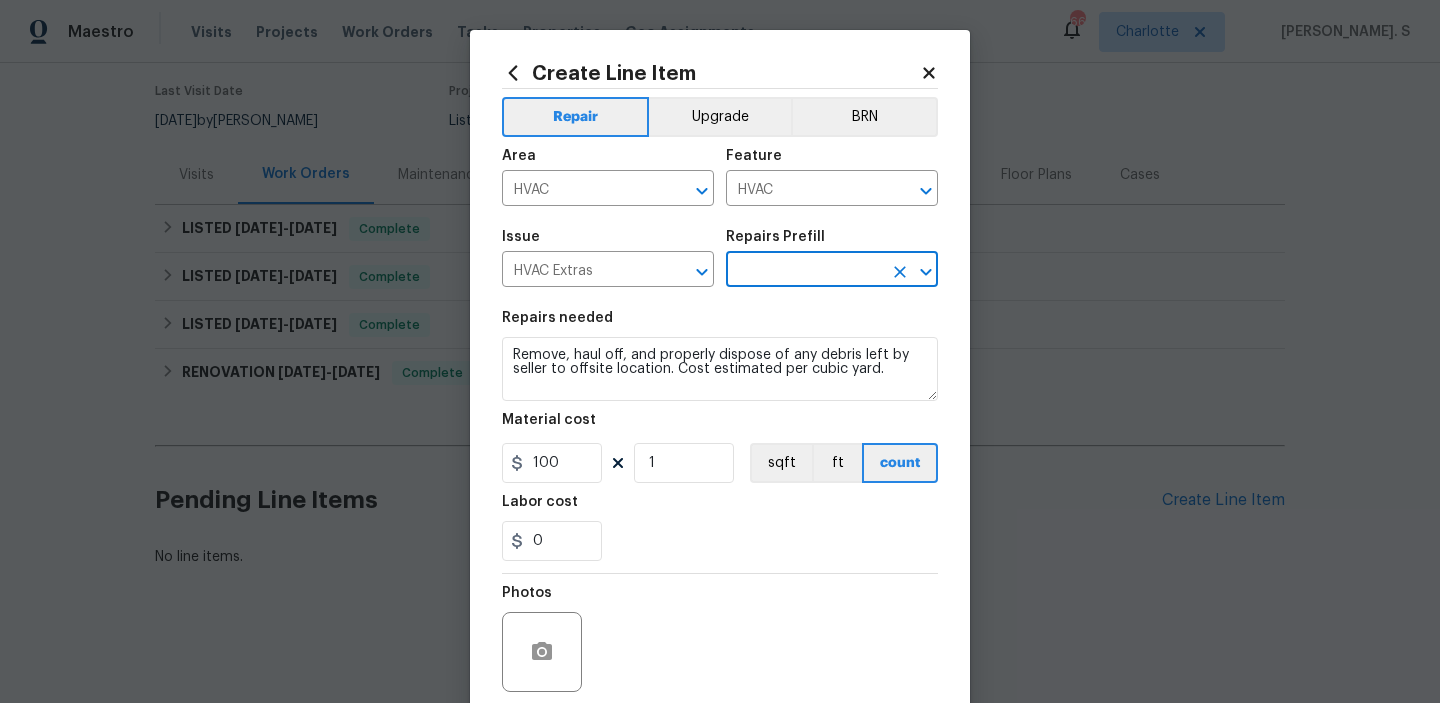 type on "Add A Task $1.00" 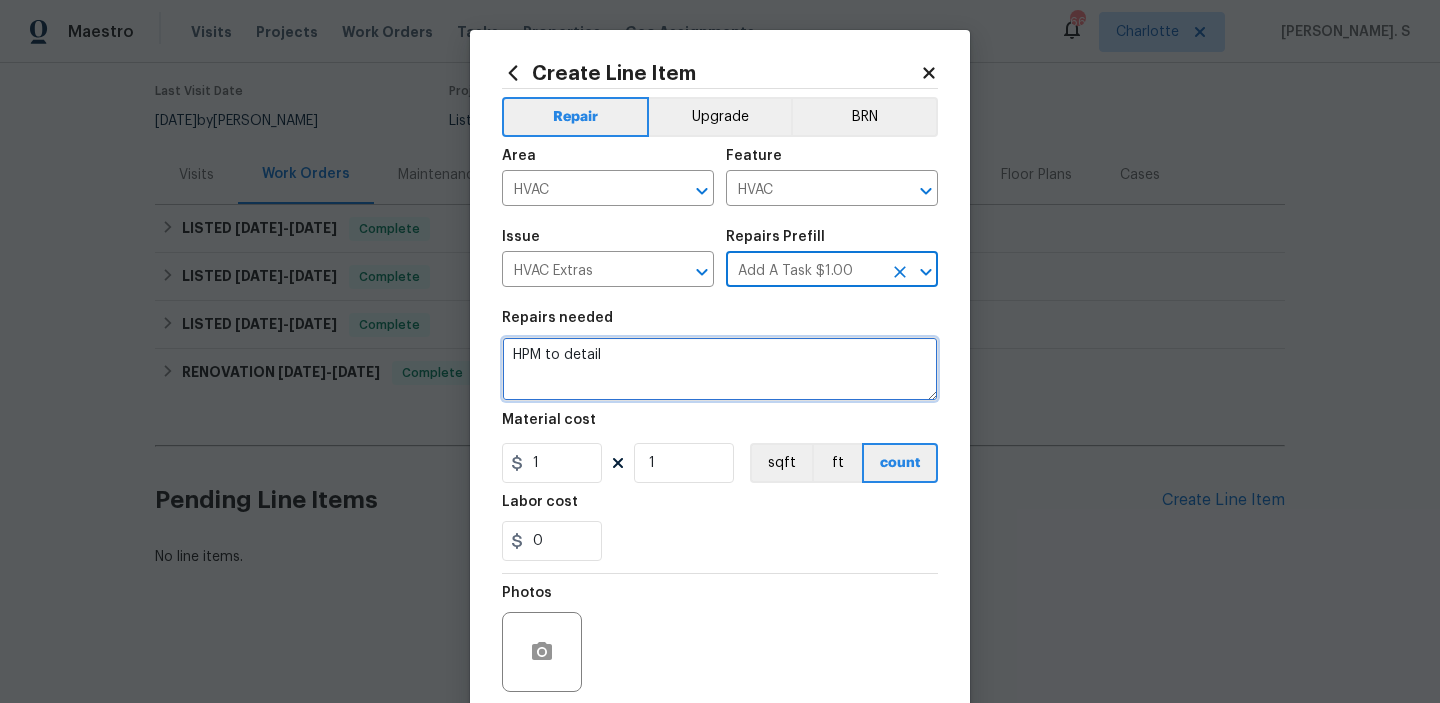 click on "HPM to detail" at bounding box center (720, 369) 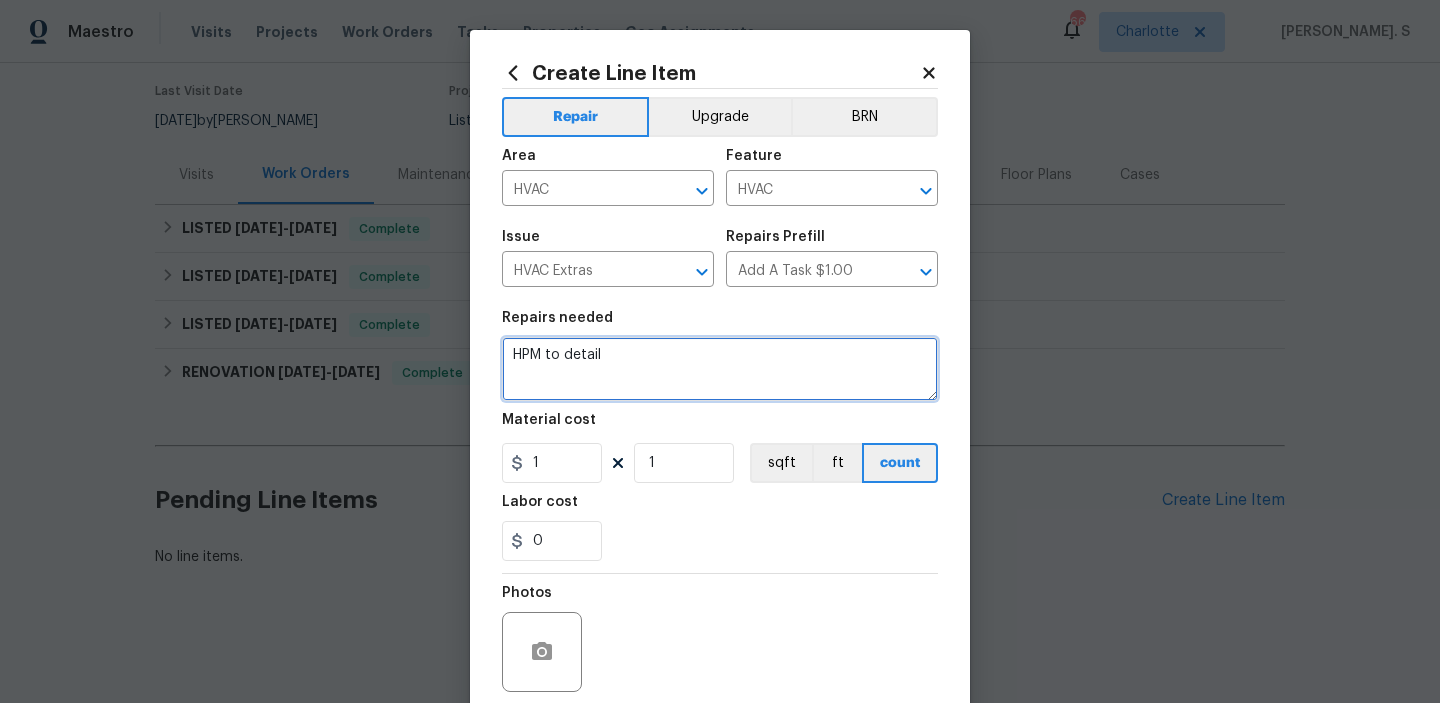 click on "HPM to detail" at bounding box center (720, 369) 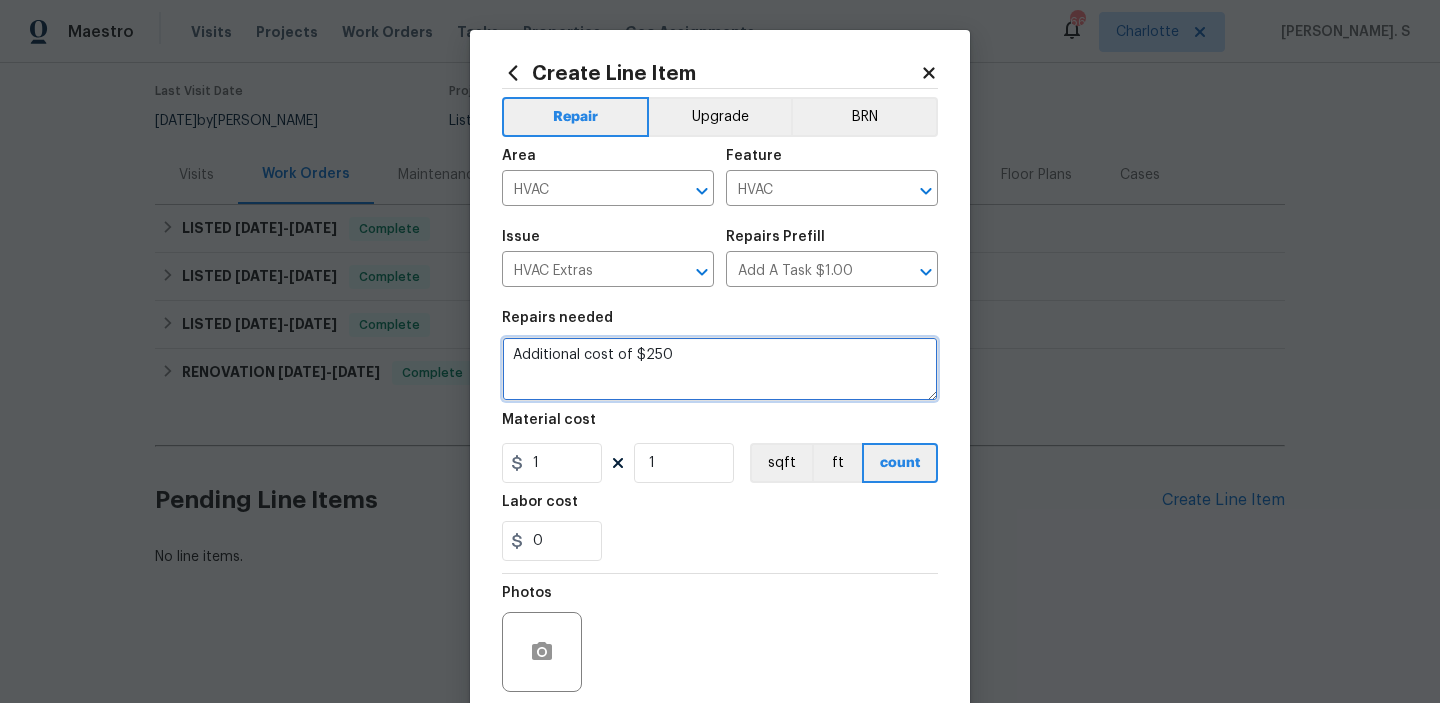 type on "Additional cost of $250" 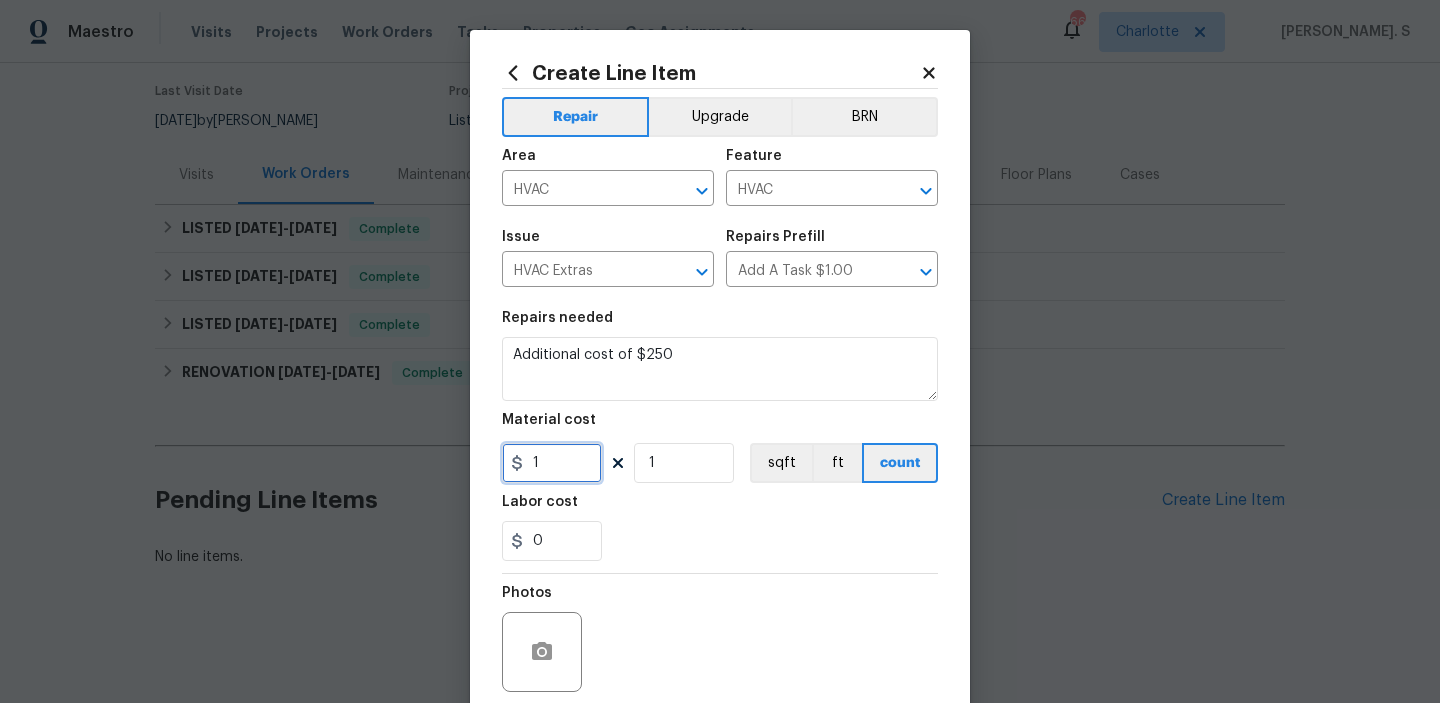 click on "1" at bounding box center [552, 463] 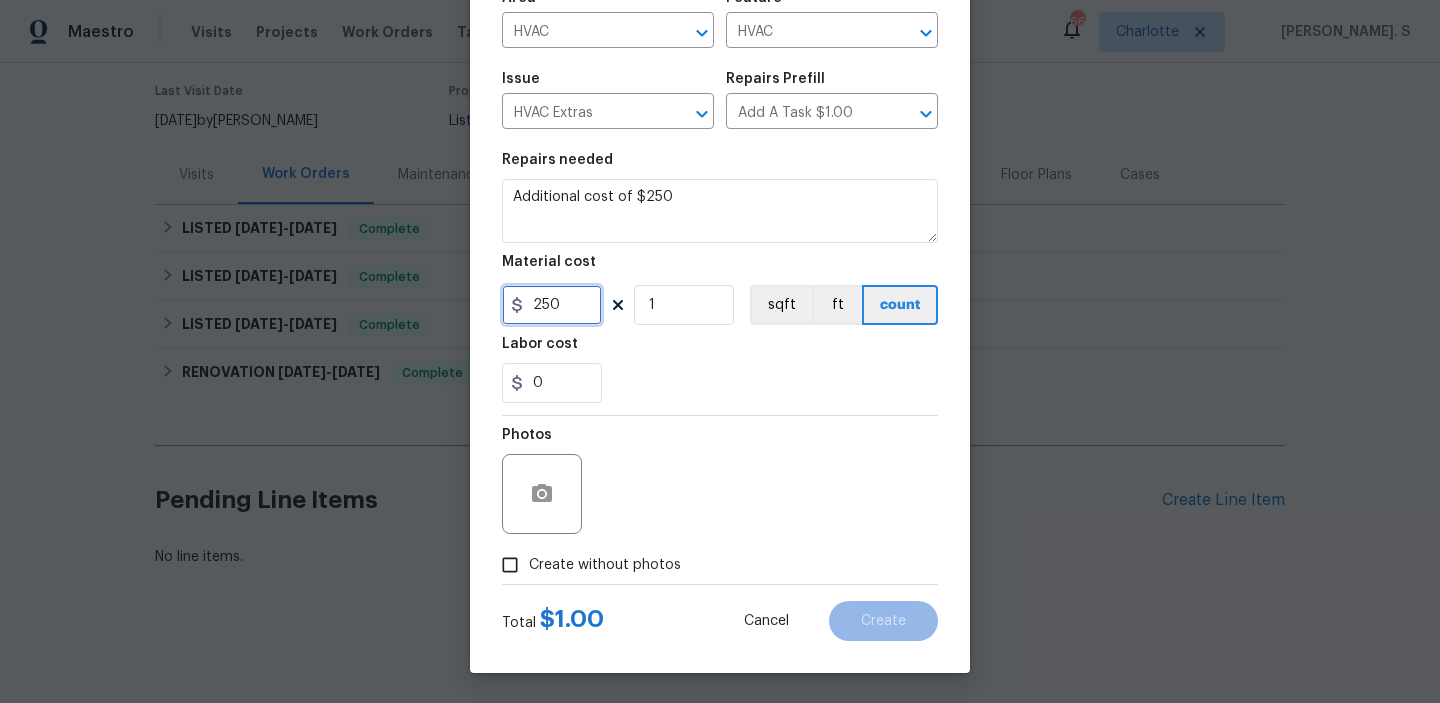 scroll, scrollTop: 159, scrollLeft: 0, axis: vertical 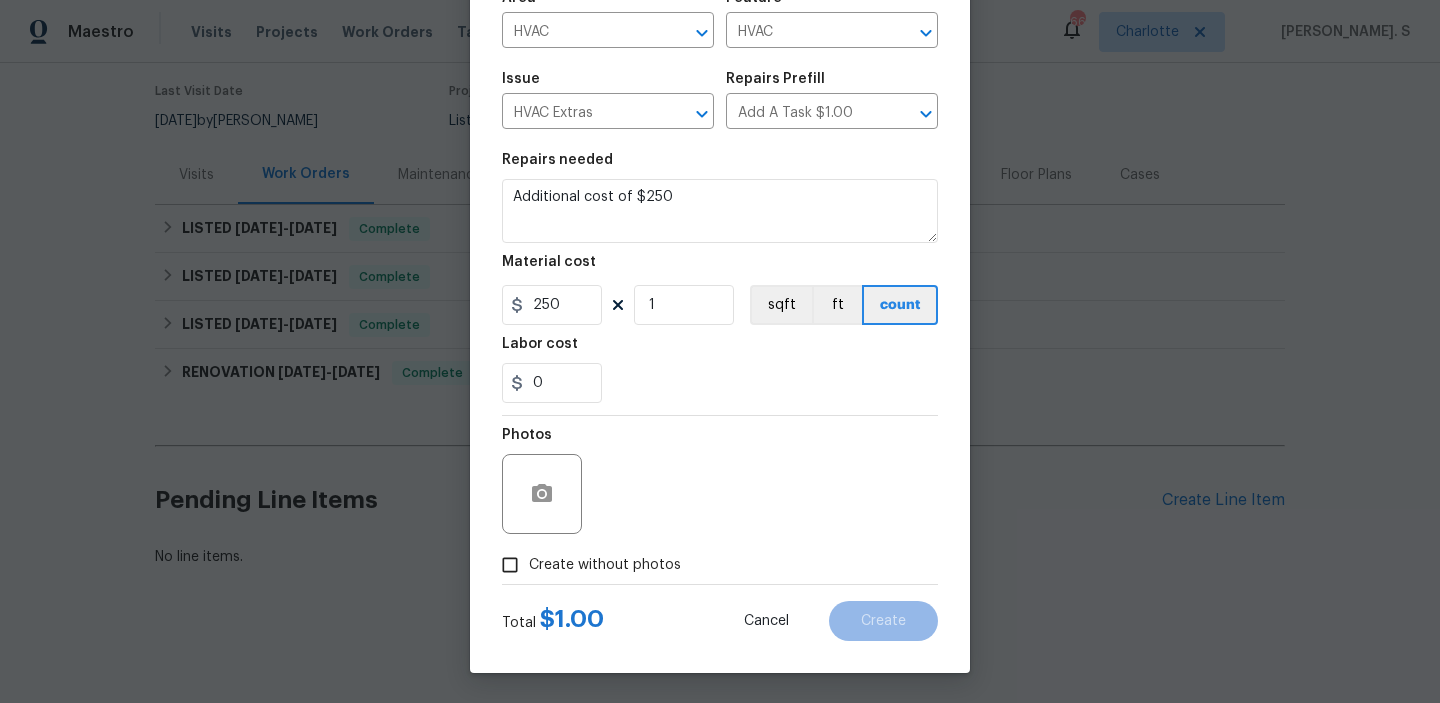click on "Repair Upgrade BRN Area HVAC ​ Feature HVAC ​ Issue HVAC Extras ​ Repairs Prefill Add A Task $1.00 ​ Repairs needed Additional cost of $250 Material cost 250 1 sqft ft count Labor cost 0 Photos Create without photos Total   $ 1.00 Cancel Create" at bounding box center [720, 286] 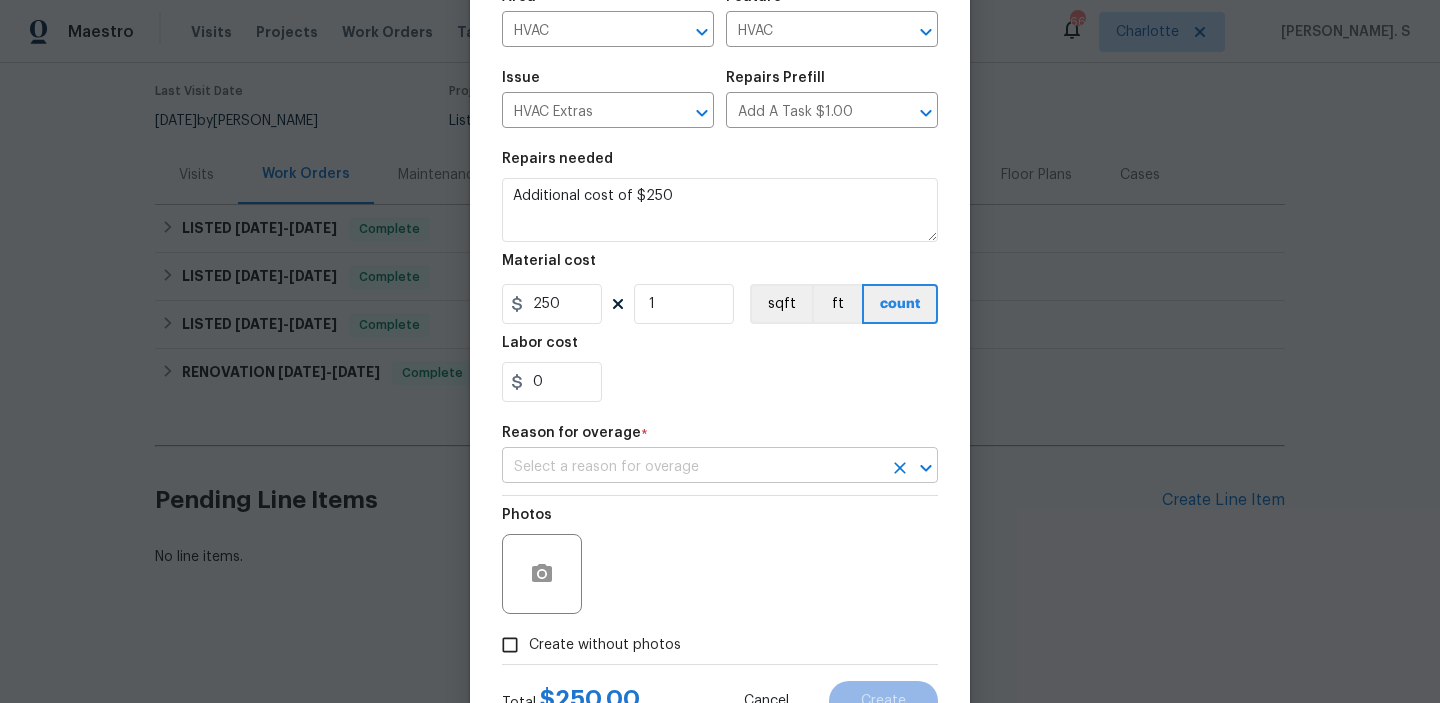 click at bounding box center (692, 467) 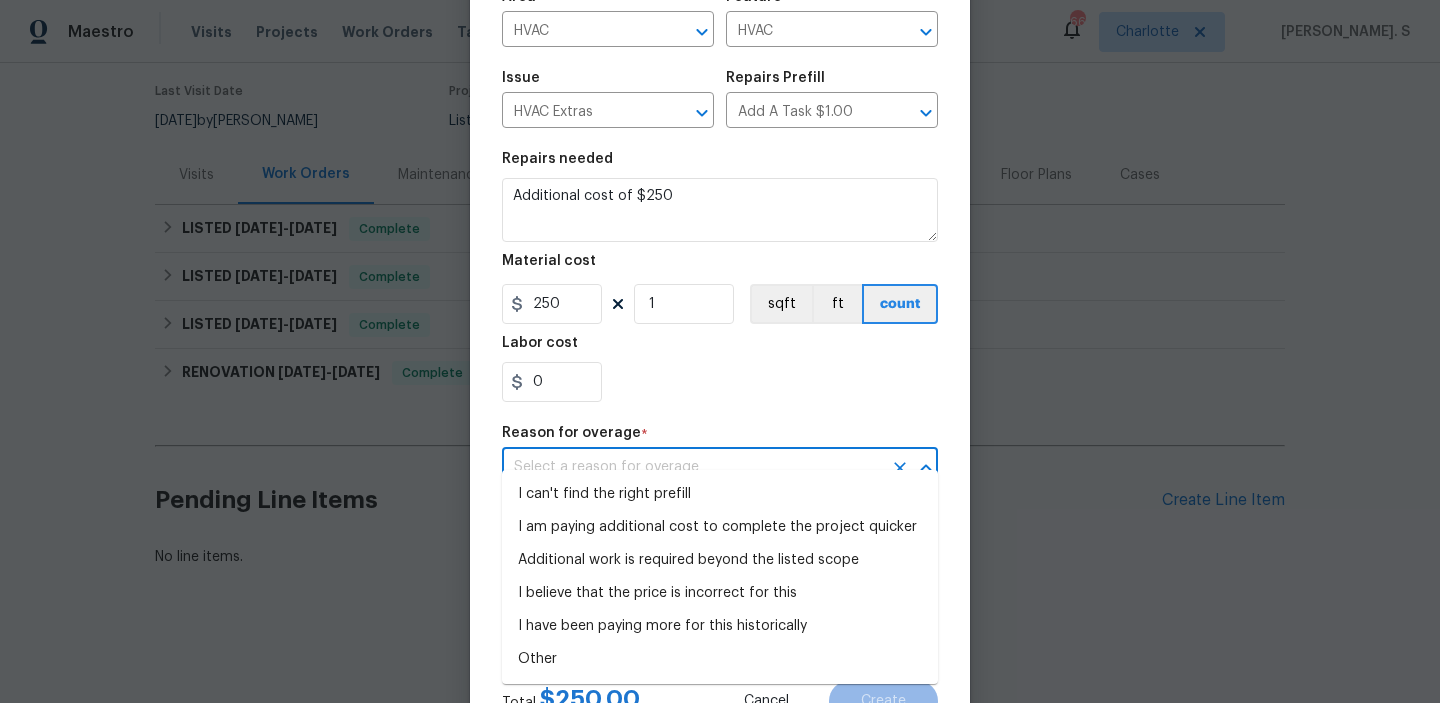 scroll, scrollTop: 240, scrollLeft: 0, axis: vertical 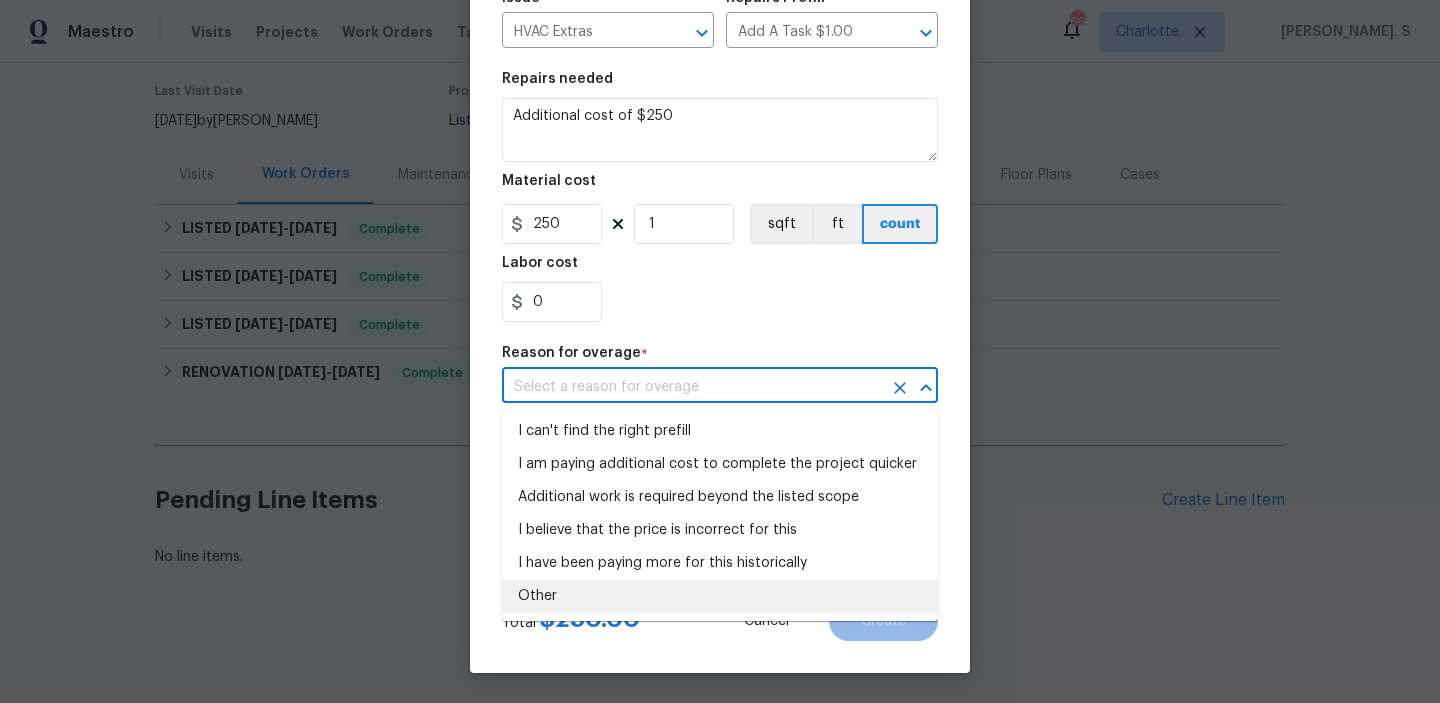 click on "Other" at bounding box center [720, 596] 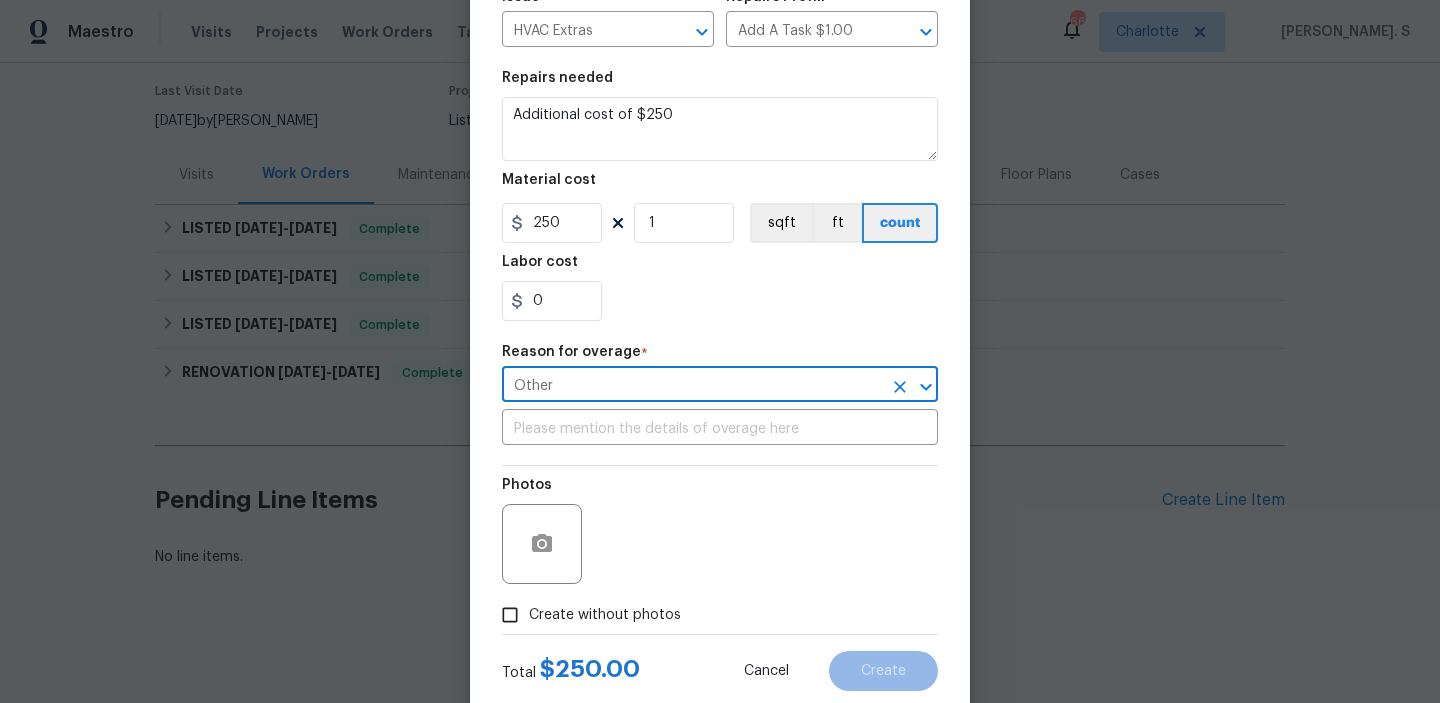 scroll, scrollTop: 272, scrollLeft: 0, axis: vertical 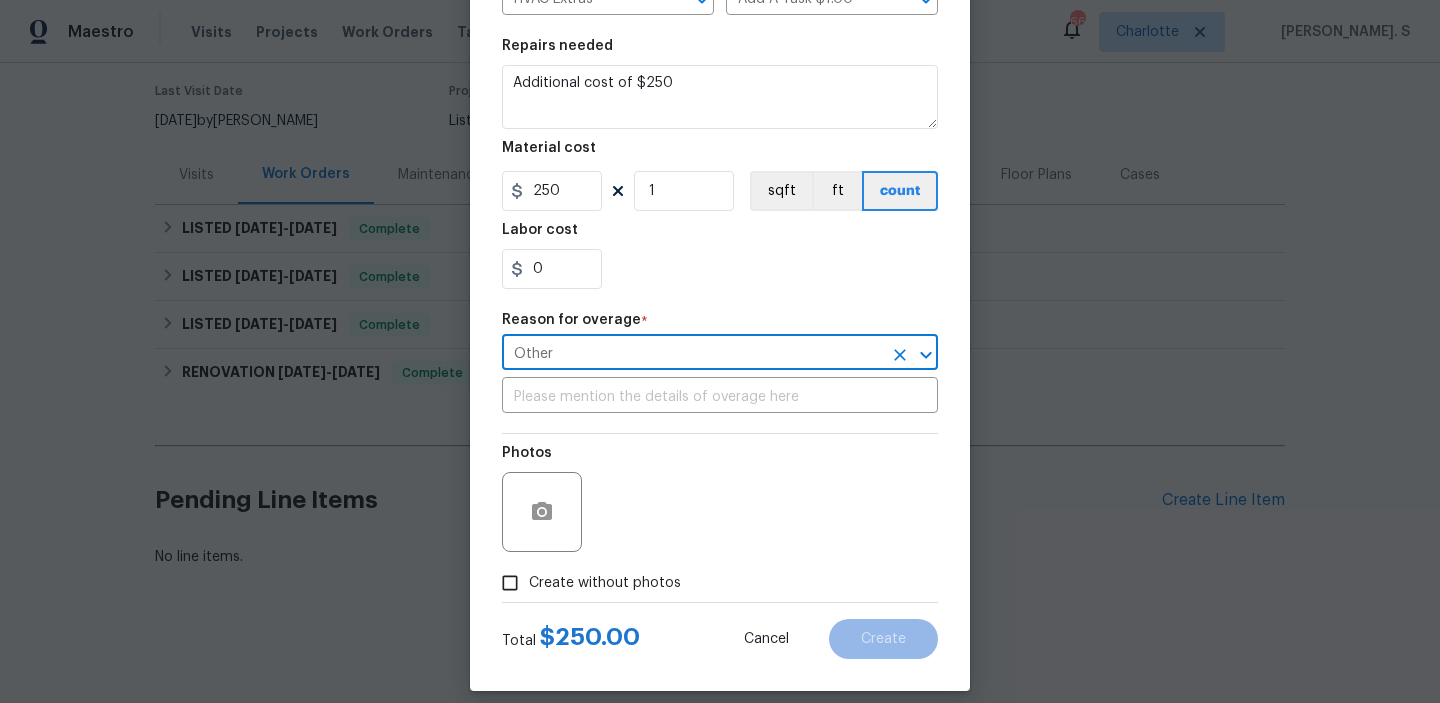 click on "Create without photos" at bounding box center [605, 583] 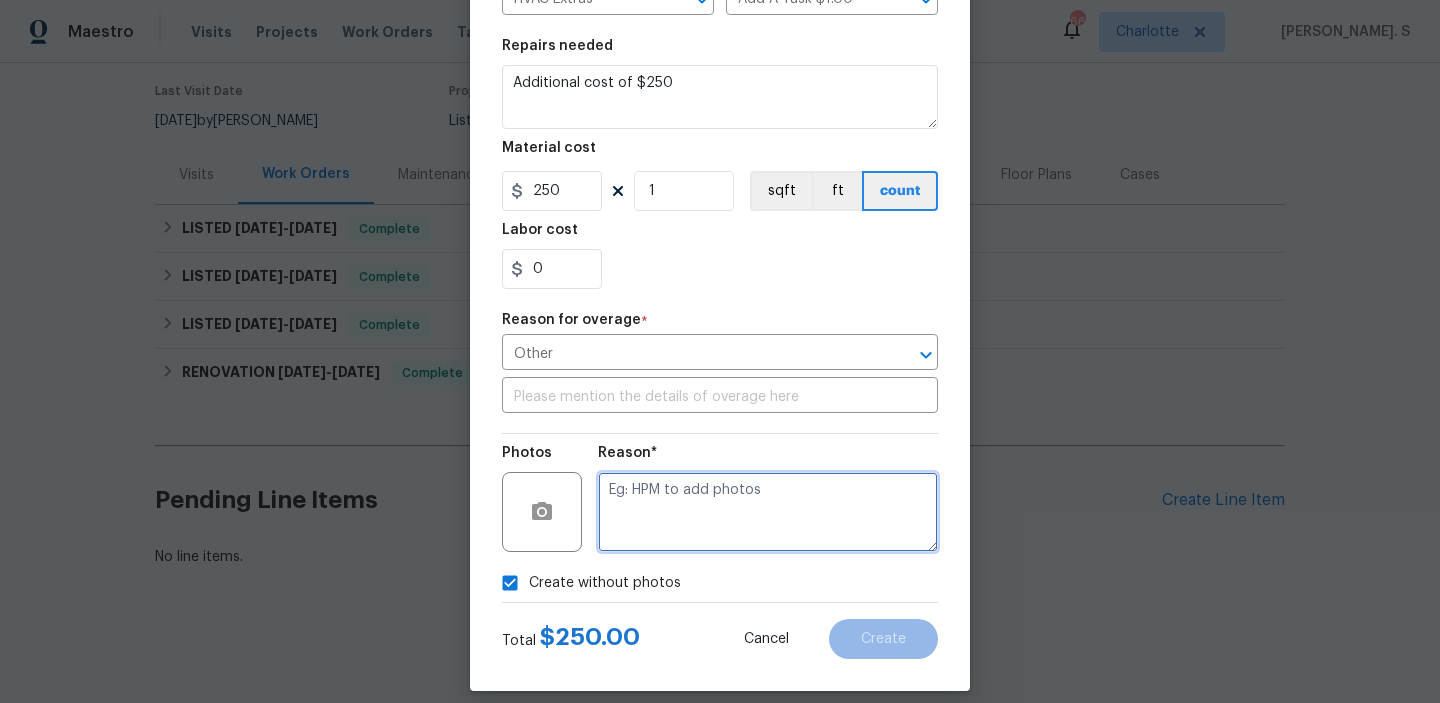 click at bounding box center (768, 512) 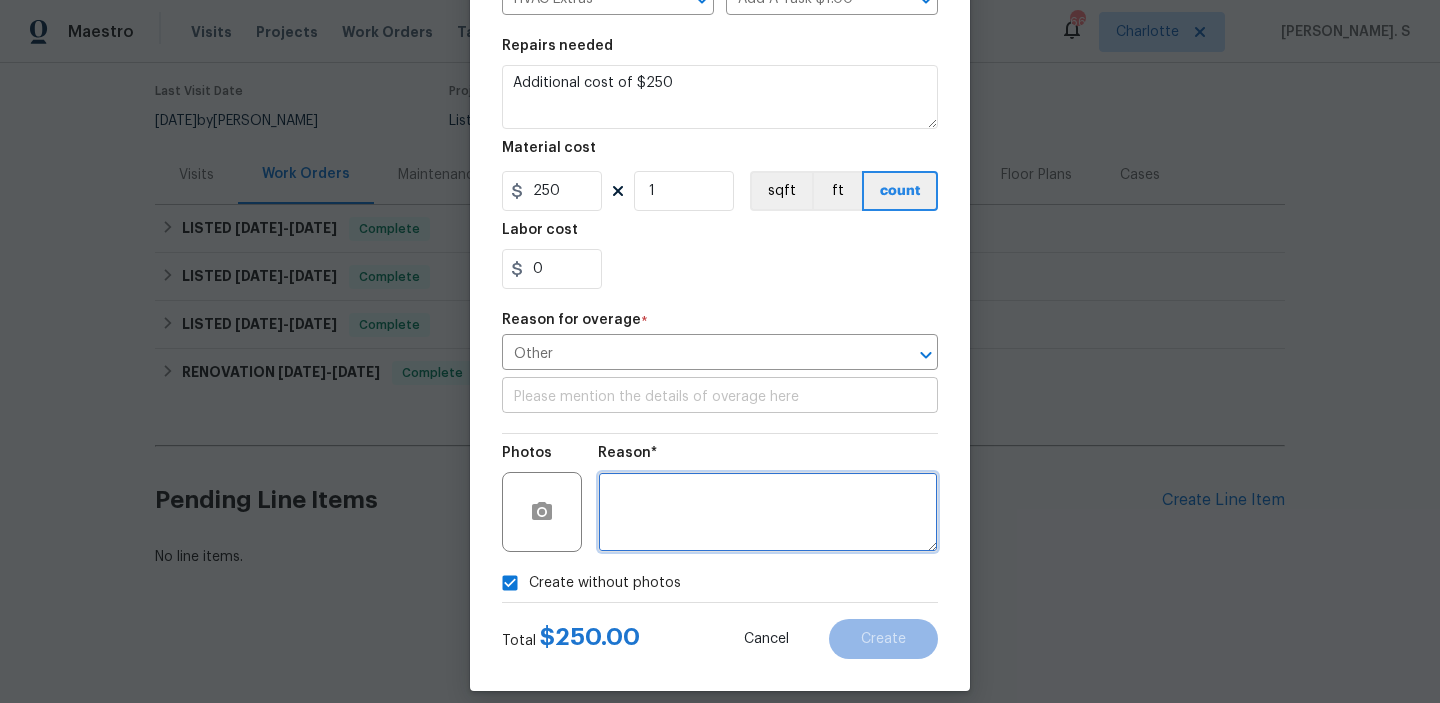 type 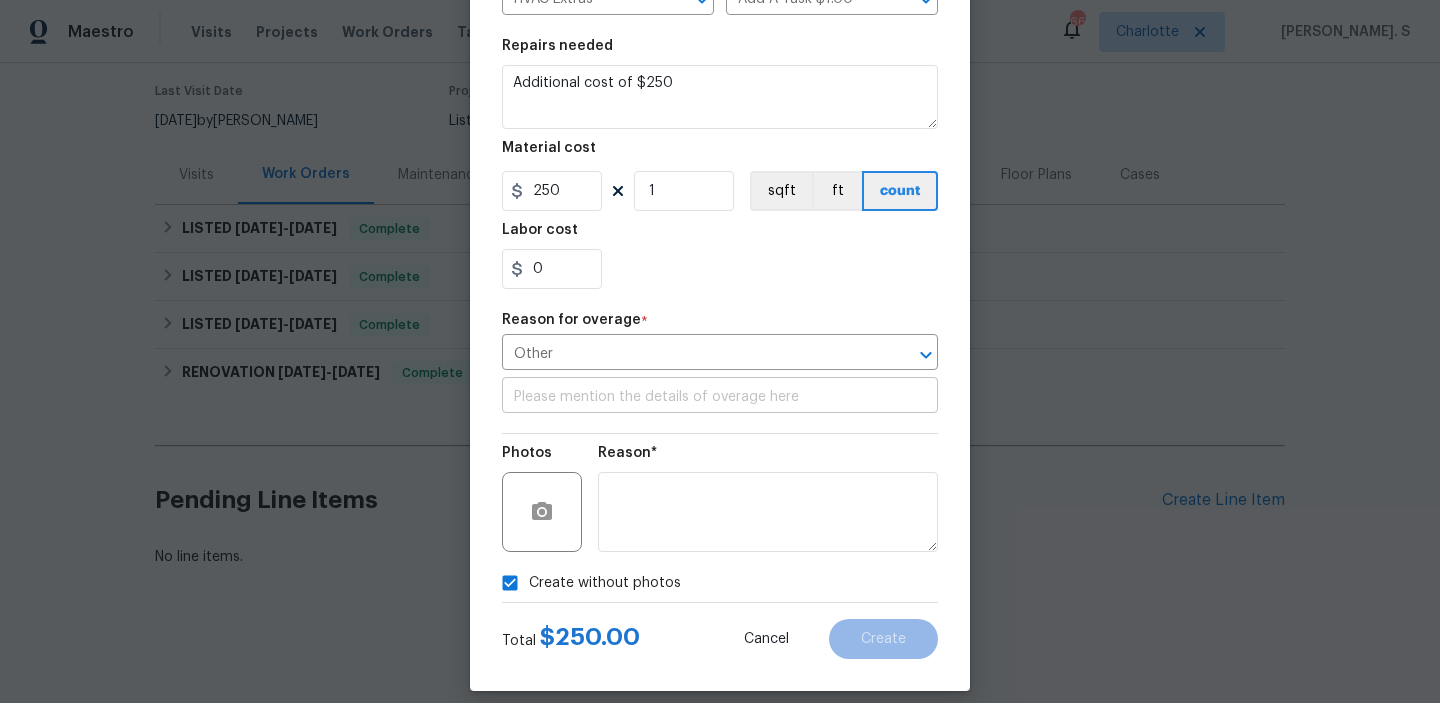 click at bounding box center [720, 397] 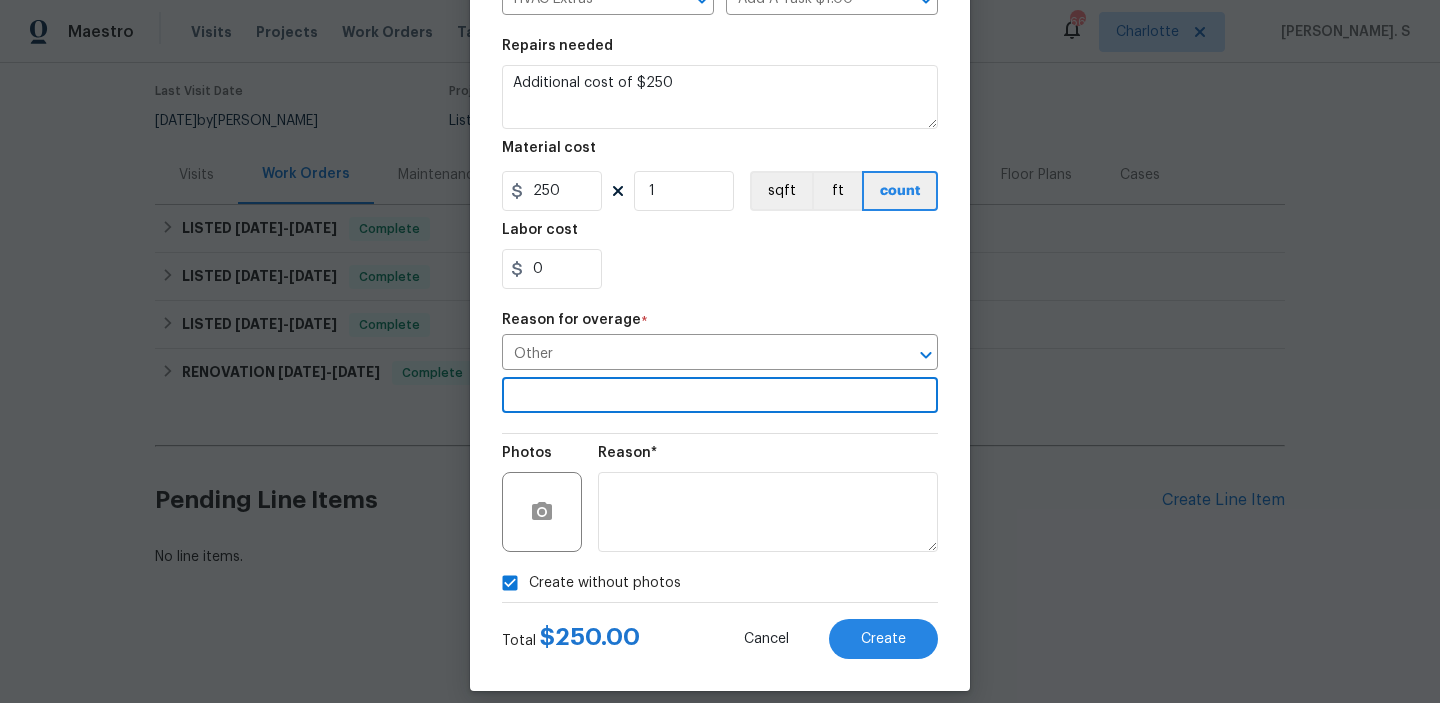 type 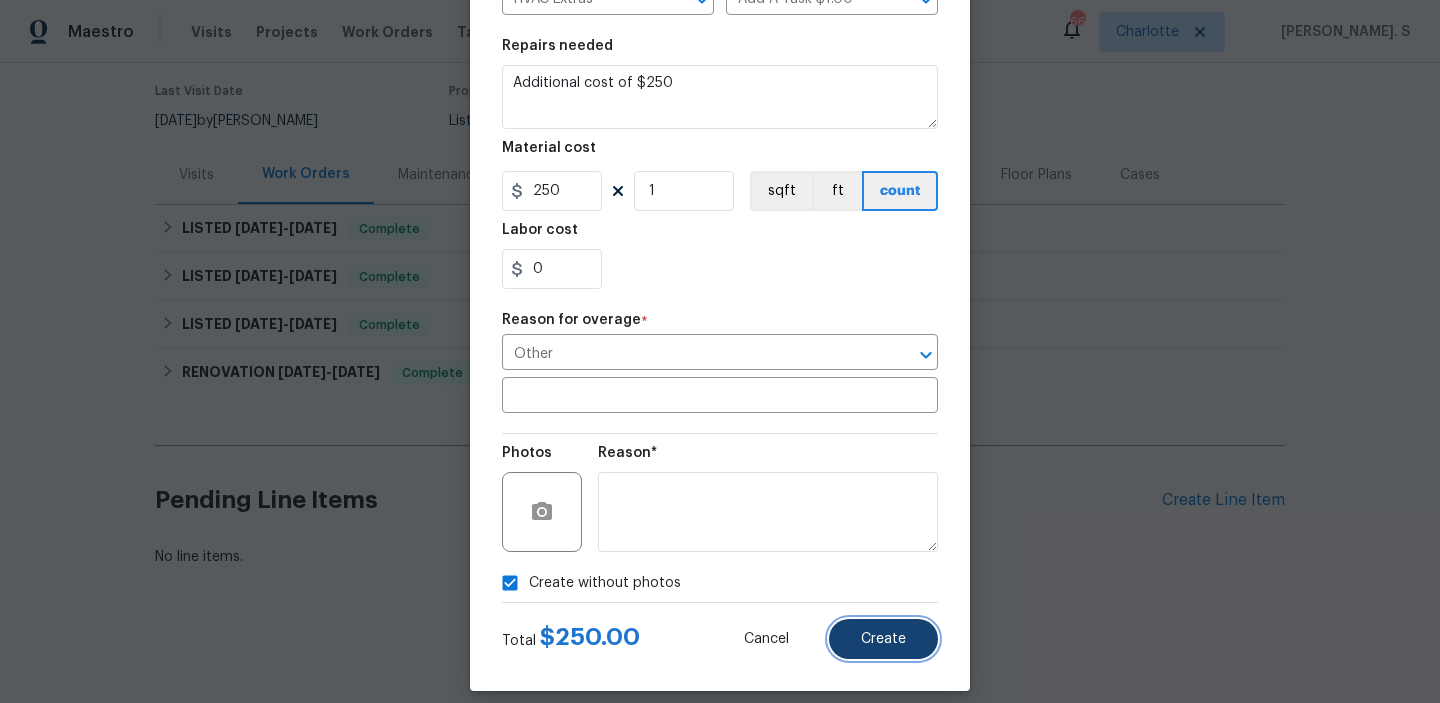 click on "Create" at bounding box center [883, 639] 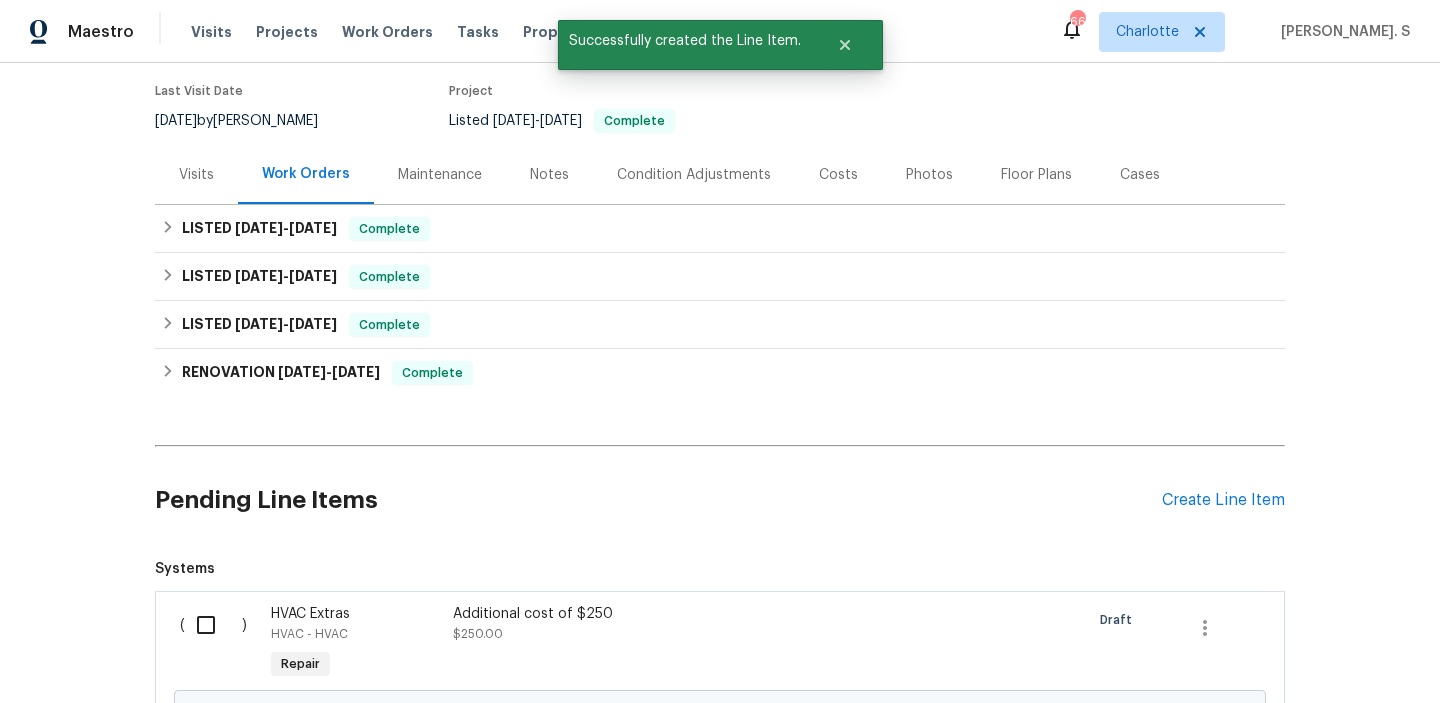click at bounding box center [213, 625] 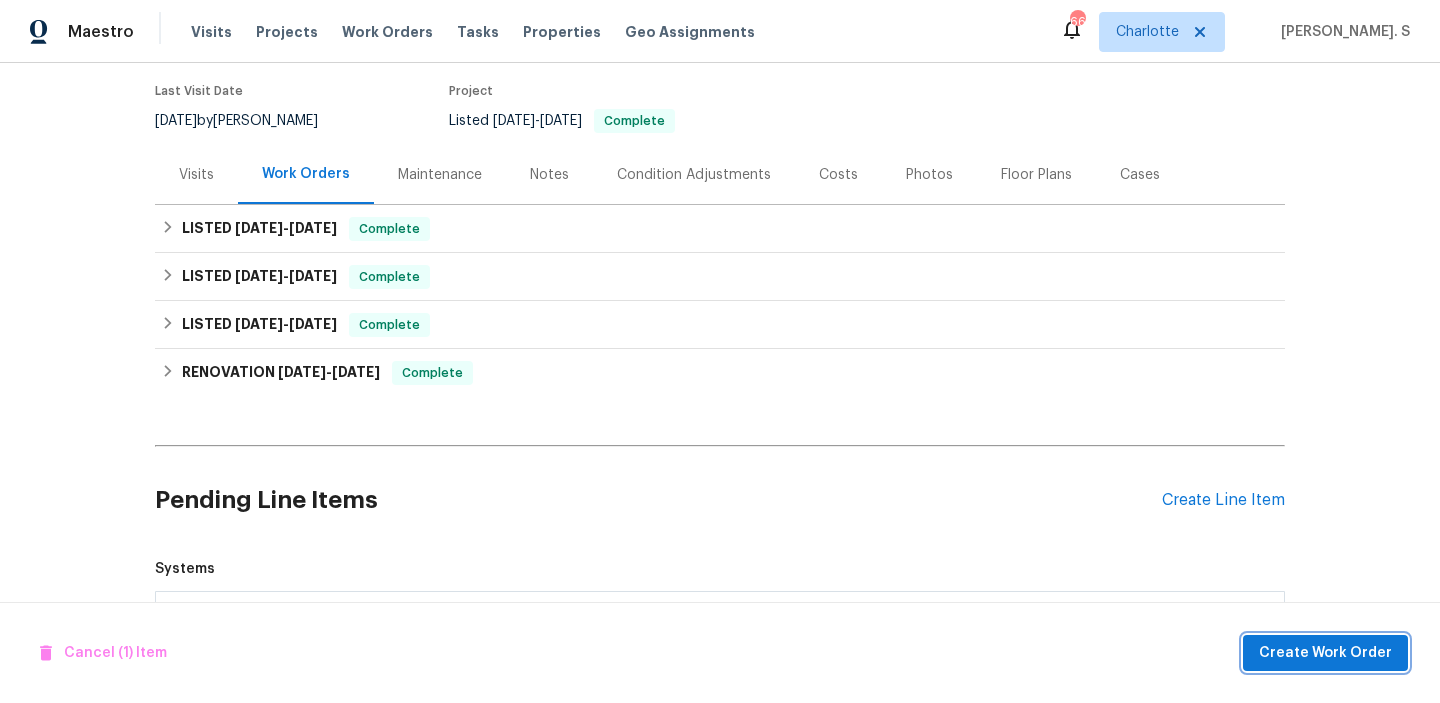 click on "Create Work Order" at bounding box center [1325, 653] 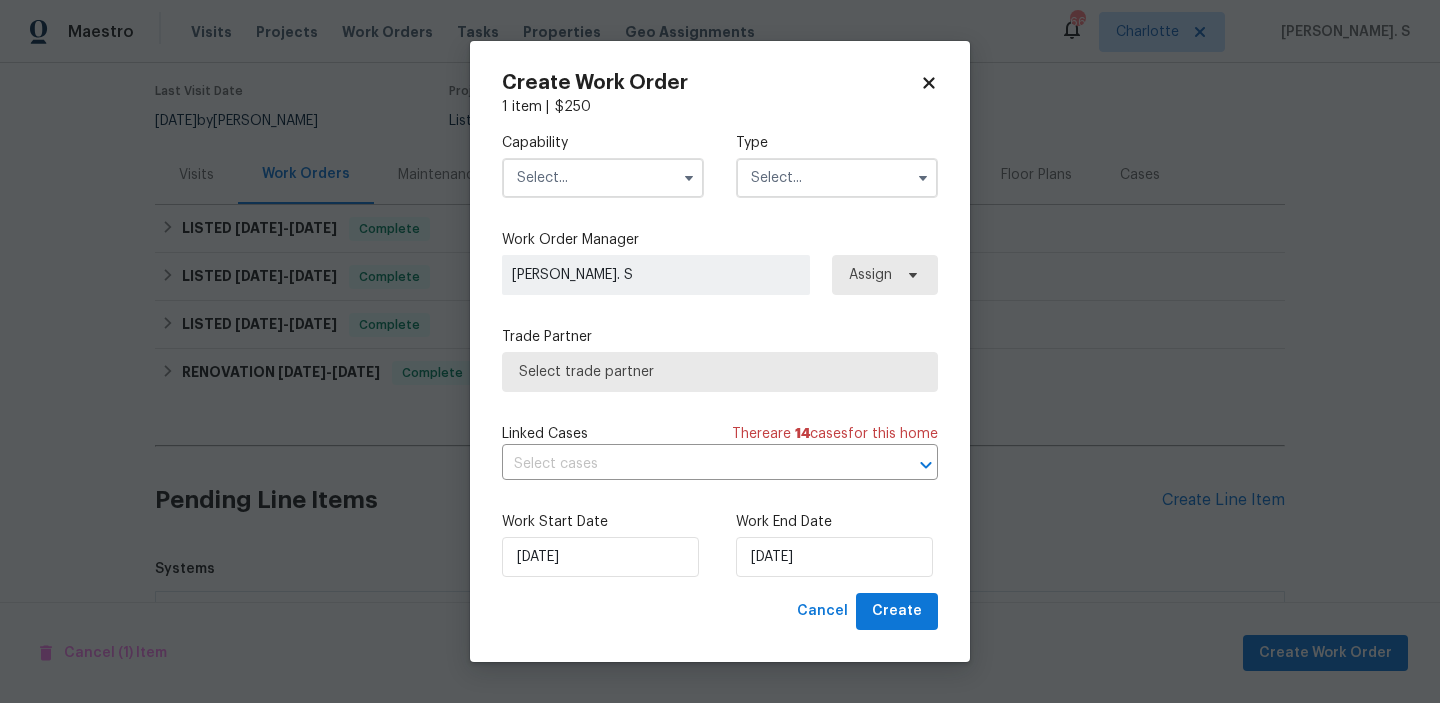 click at bounding box center [603, 178] 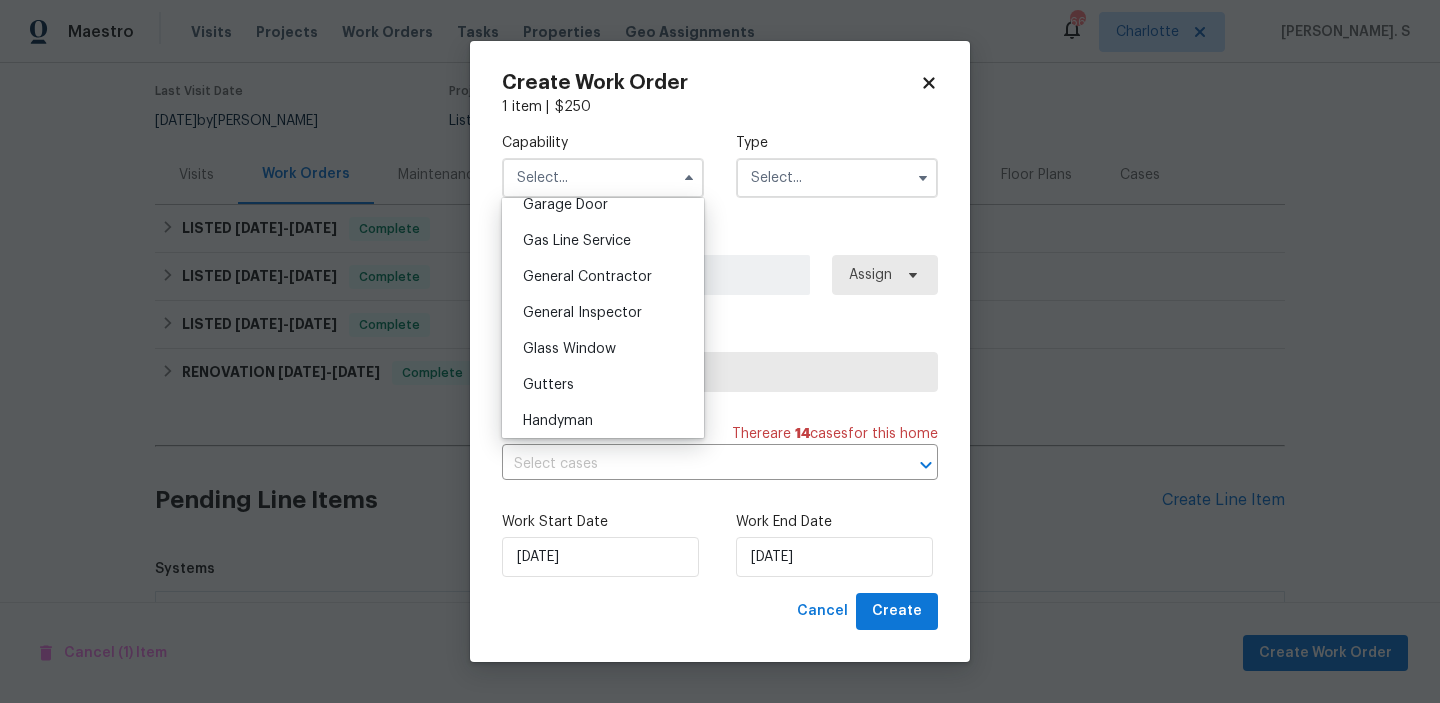 scroll, scrollTop: 998, scrollLeft: 0, axis: vertical 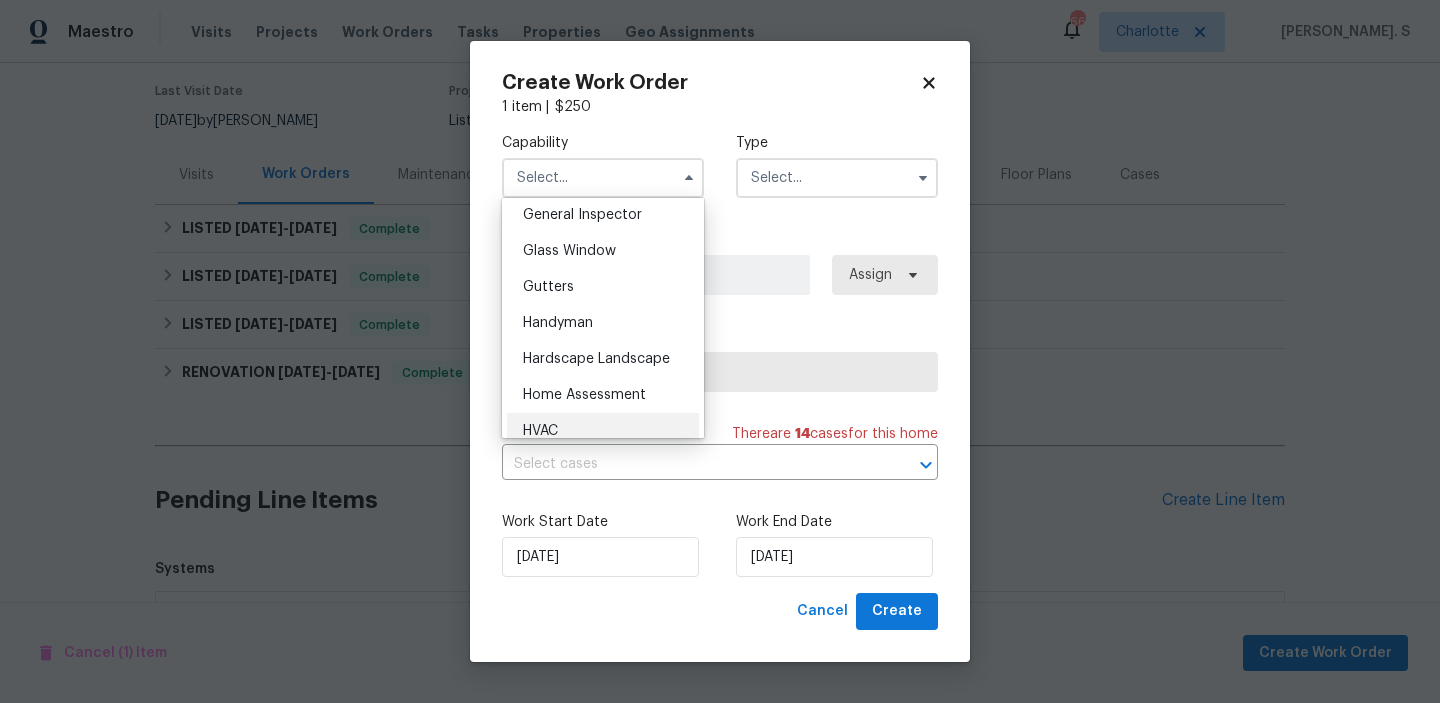 click on "HVAC" at bounding box center (603, 431) 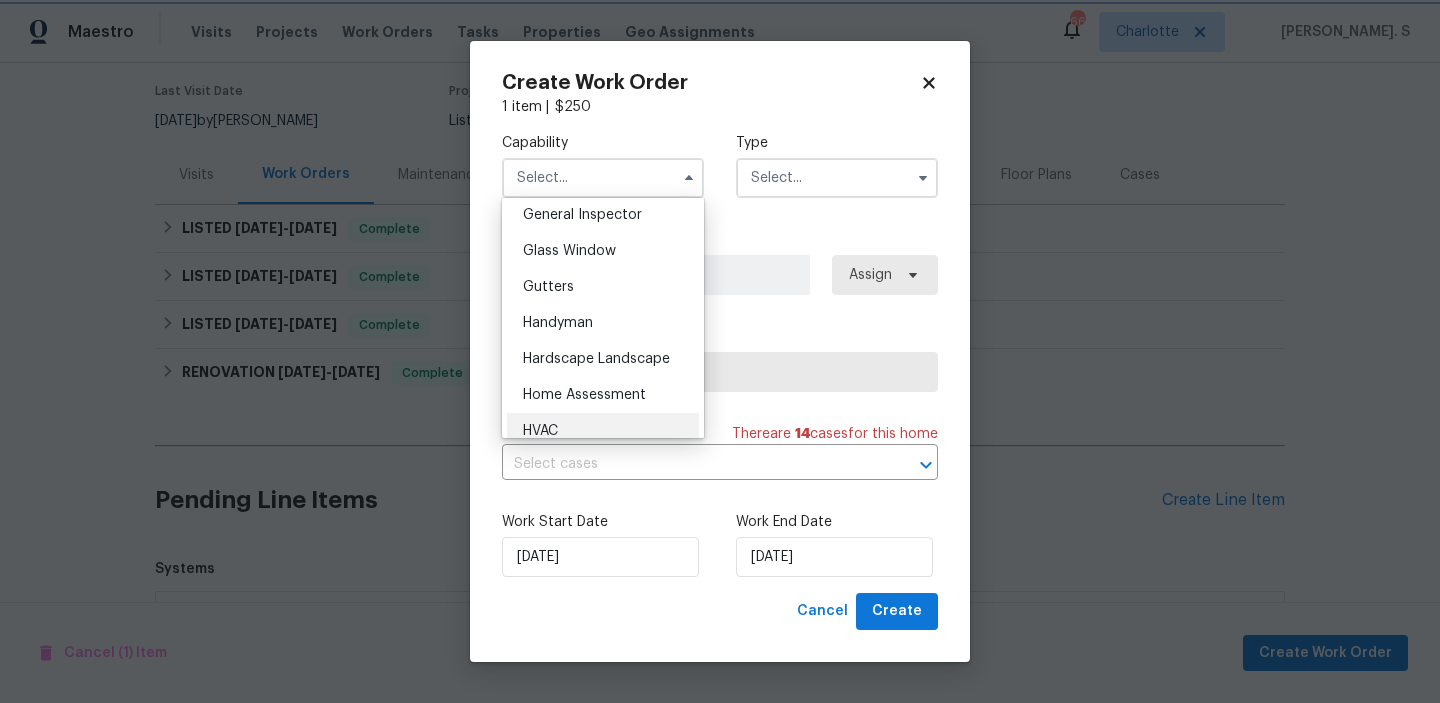 type on "HVAC" 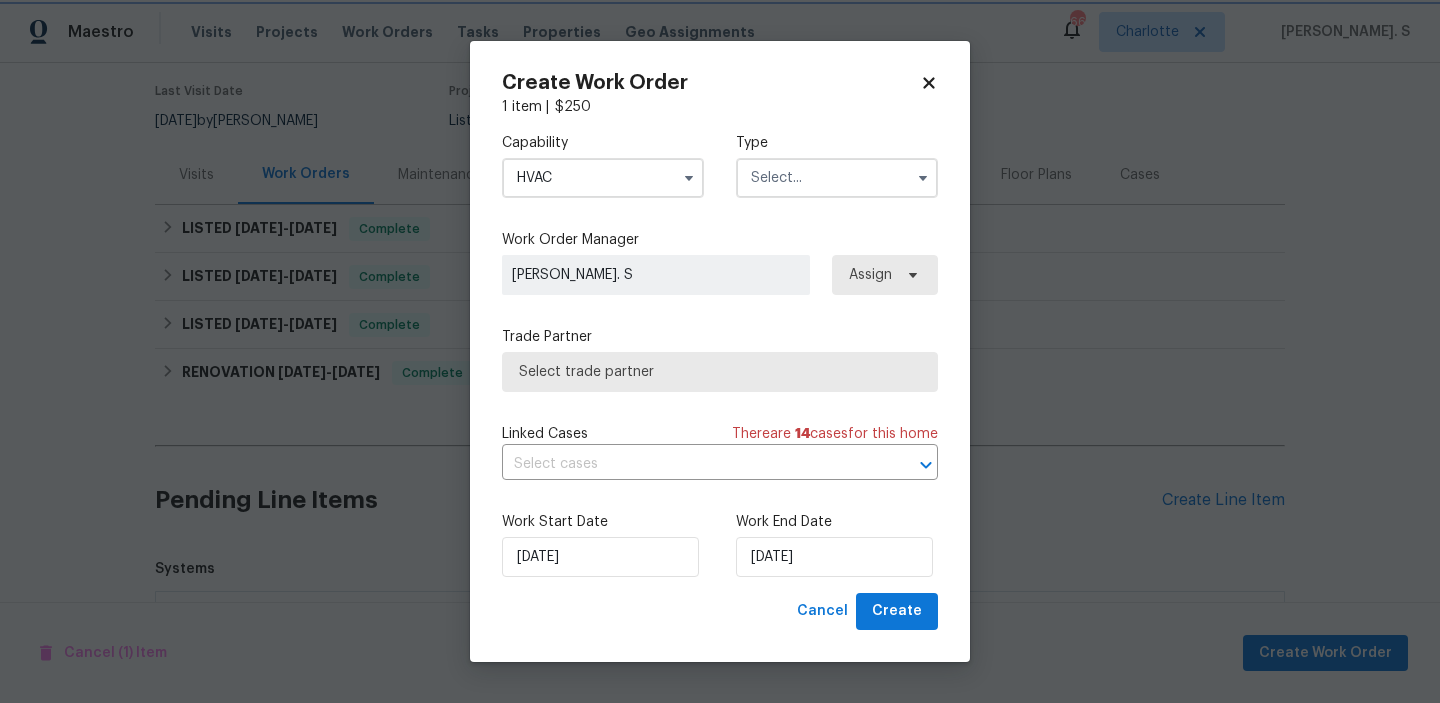 scroll, scrollTop: 1050, scrollLeft: 0, axis: vertical 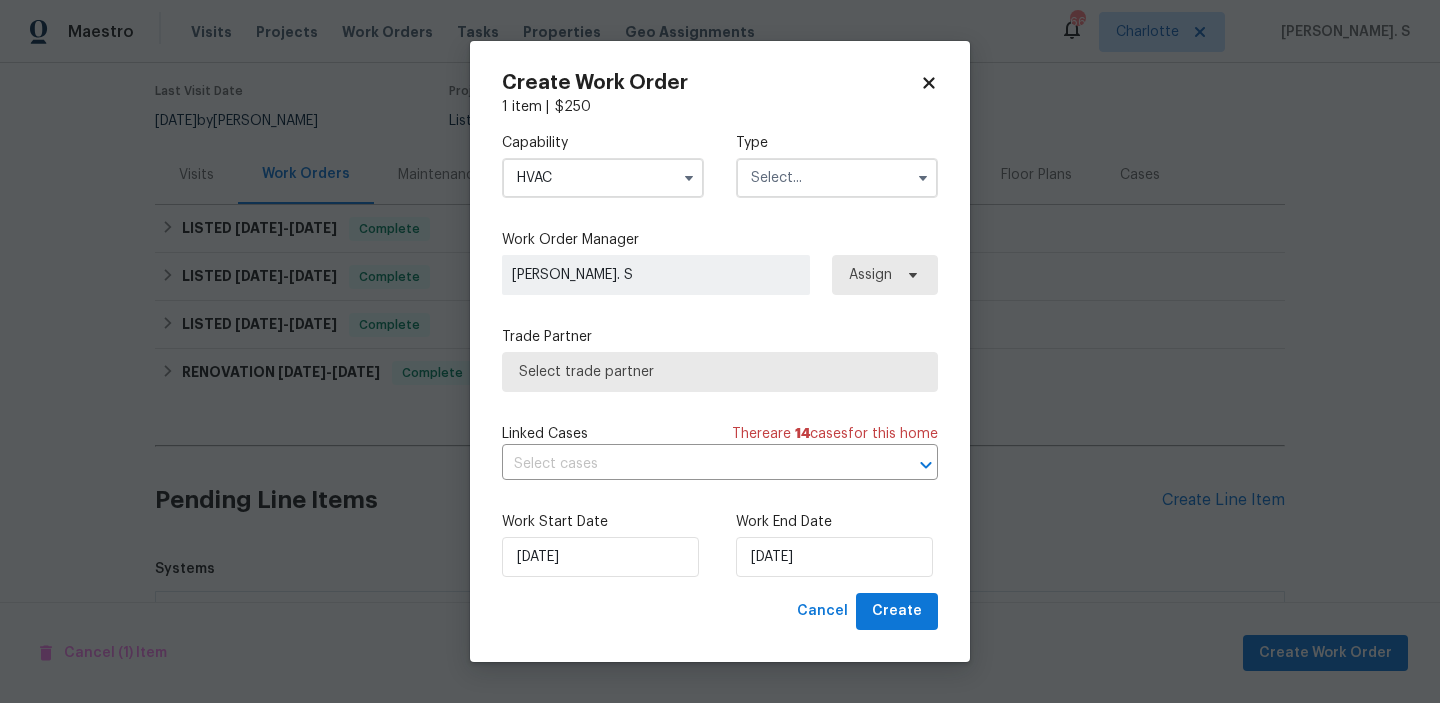click at bounding box center (837, 178) 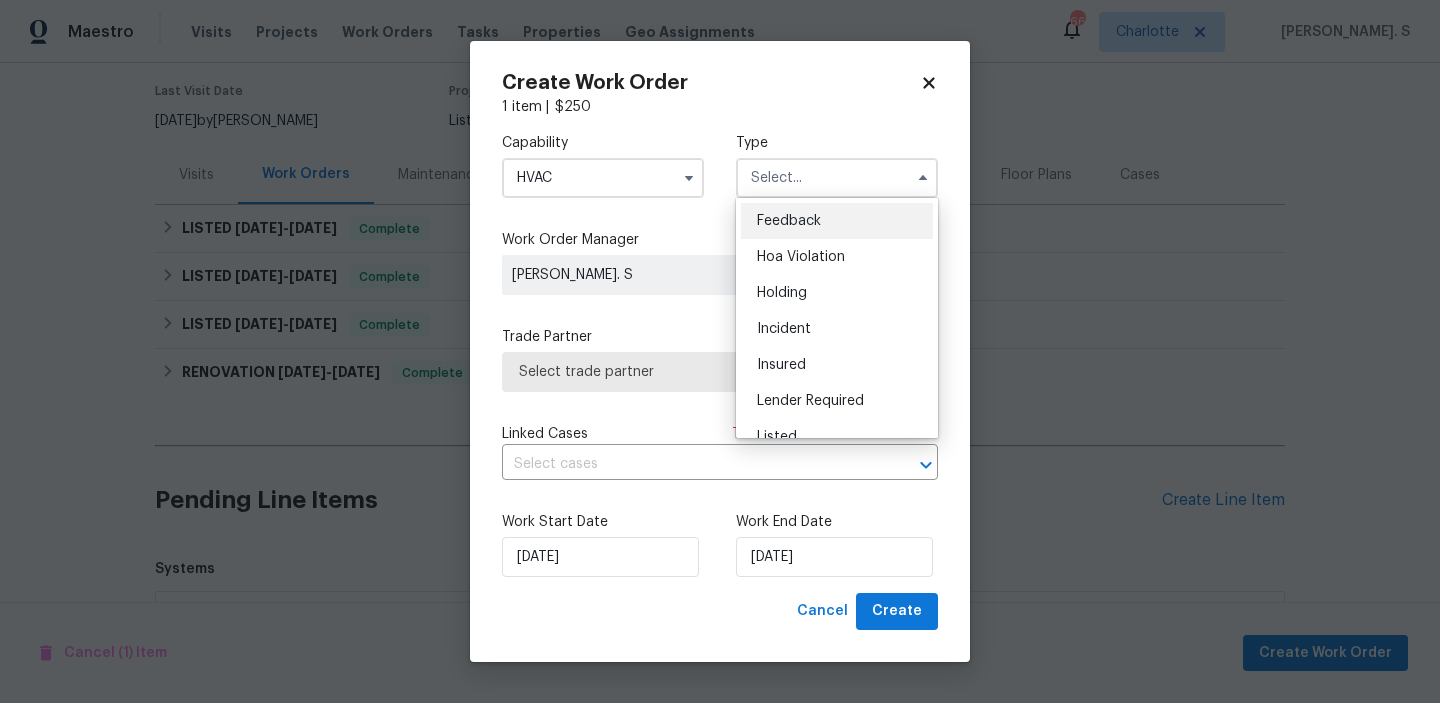 click on "Feedback" at bounding box center [837, 221] 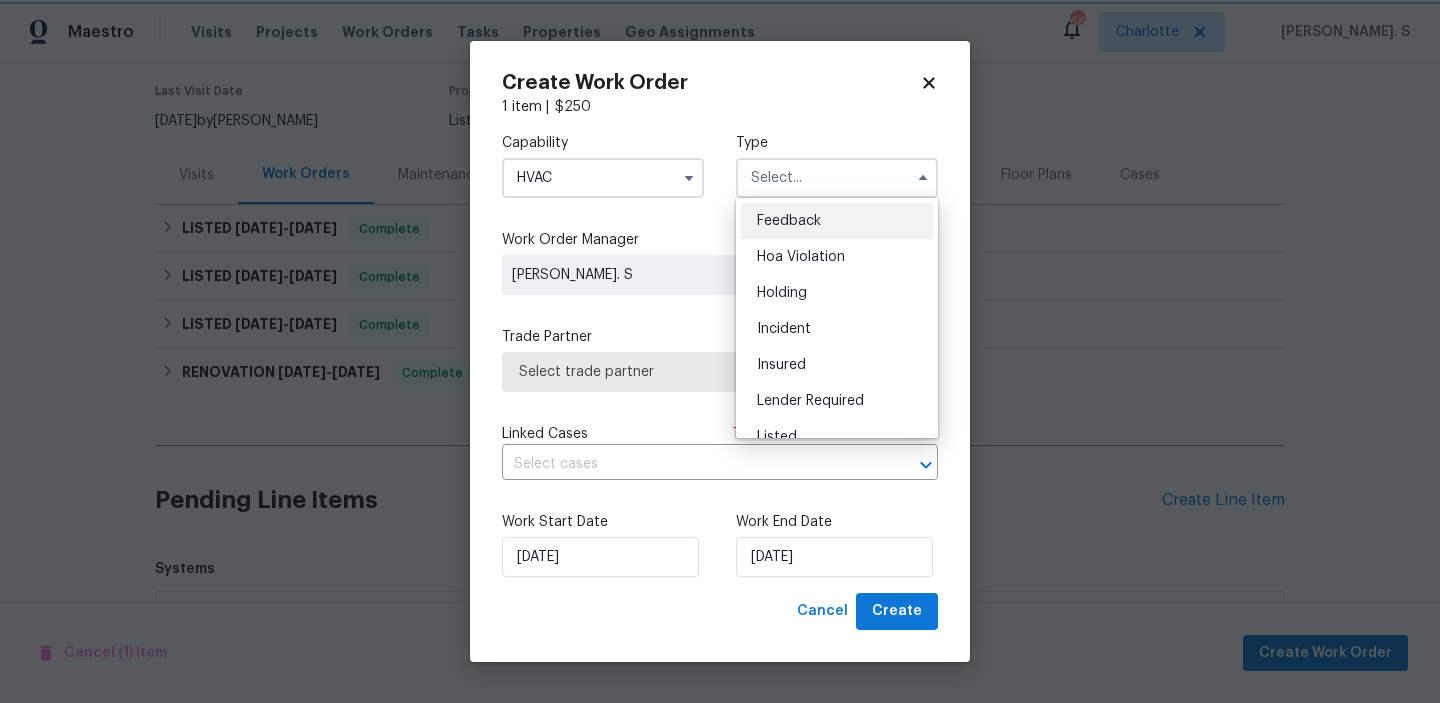 type on "Feedback" 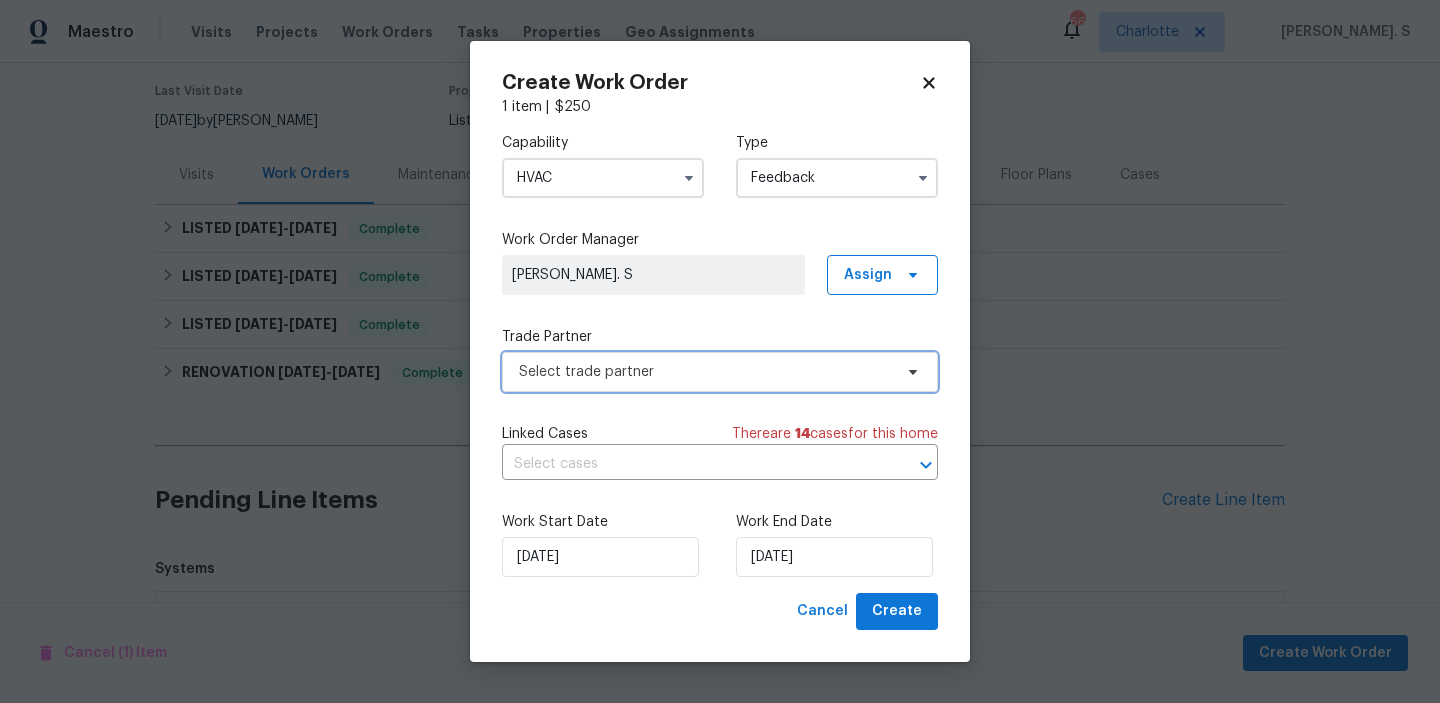 click on "Select trade partner" at bounding box center [705, 372] 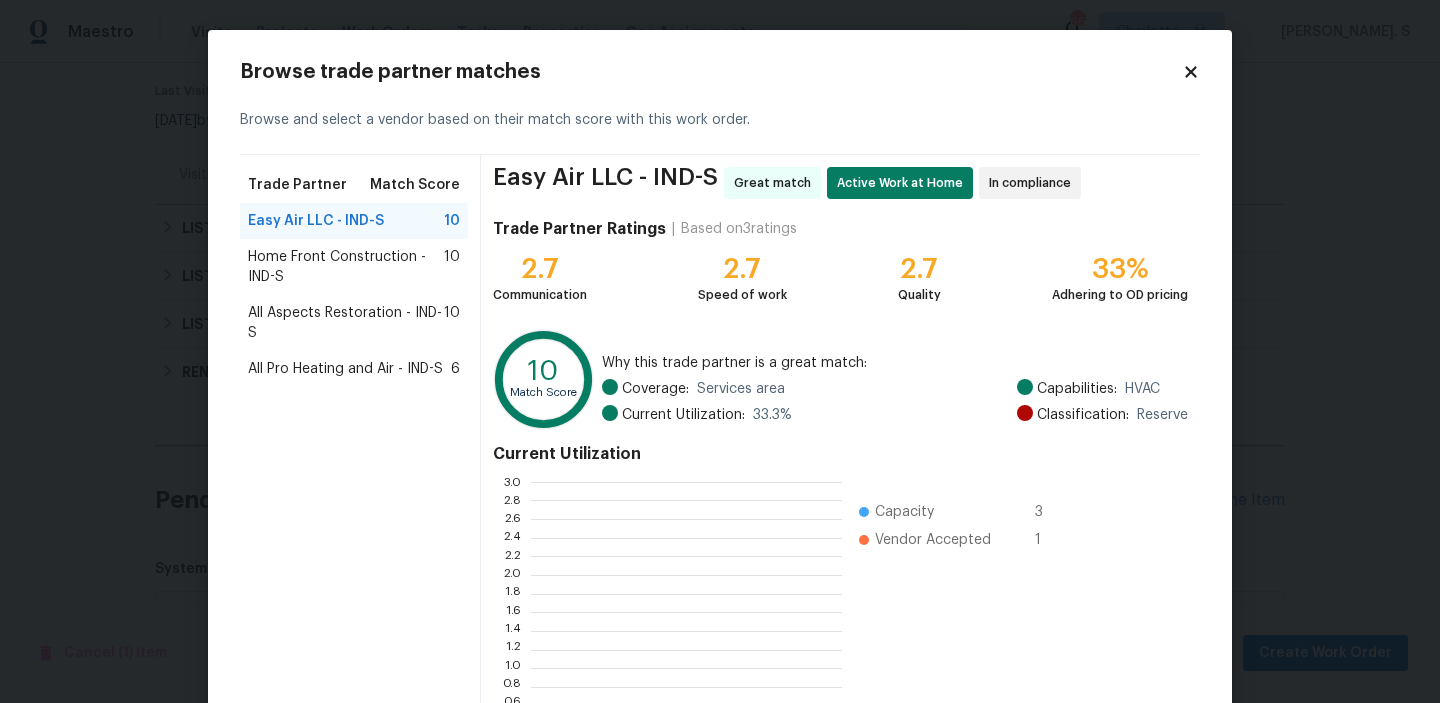 scroll, scrollTop: 2, scrollLeft: 1, axis: both 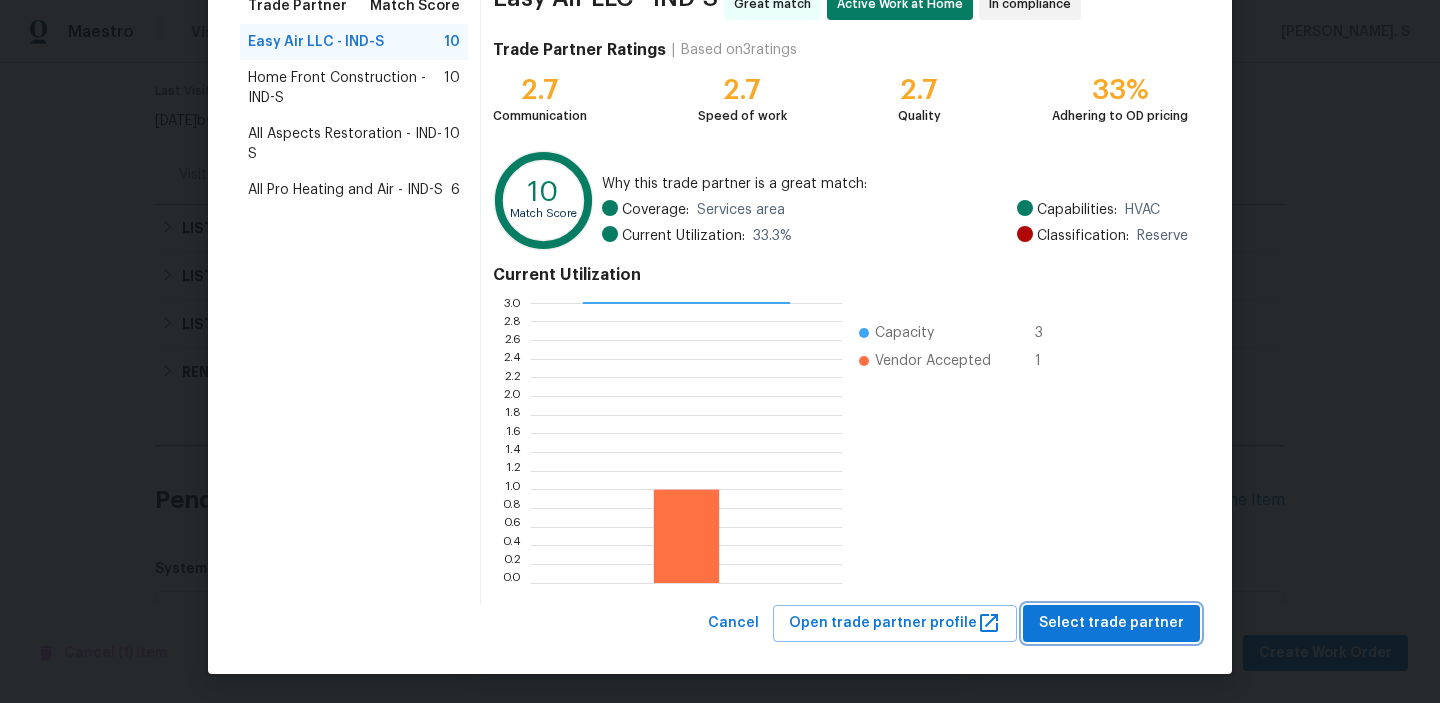 click on "Select trade partner" at bounding box center (1111, 623) 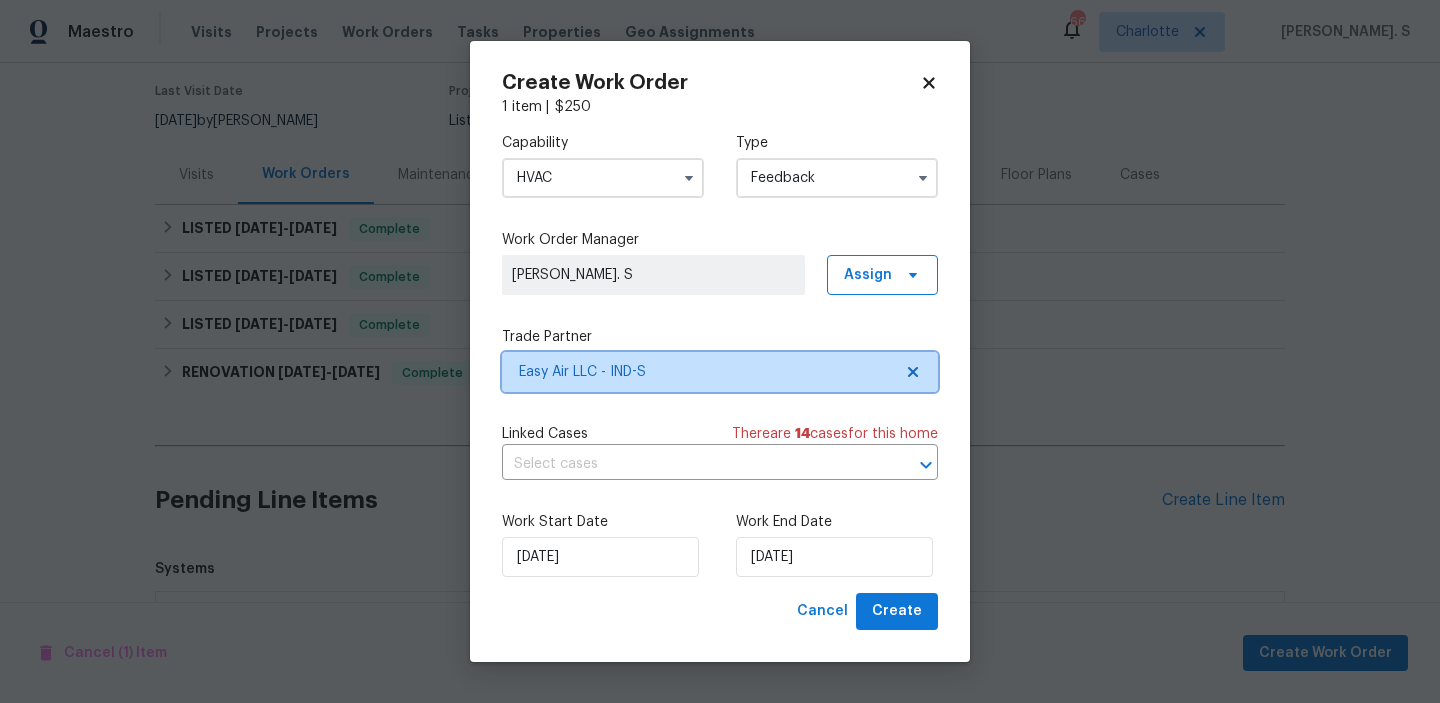scroll, scrollTop: 0, scrollLeft: 0, axis: both 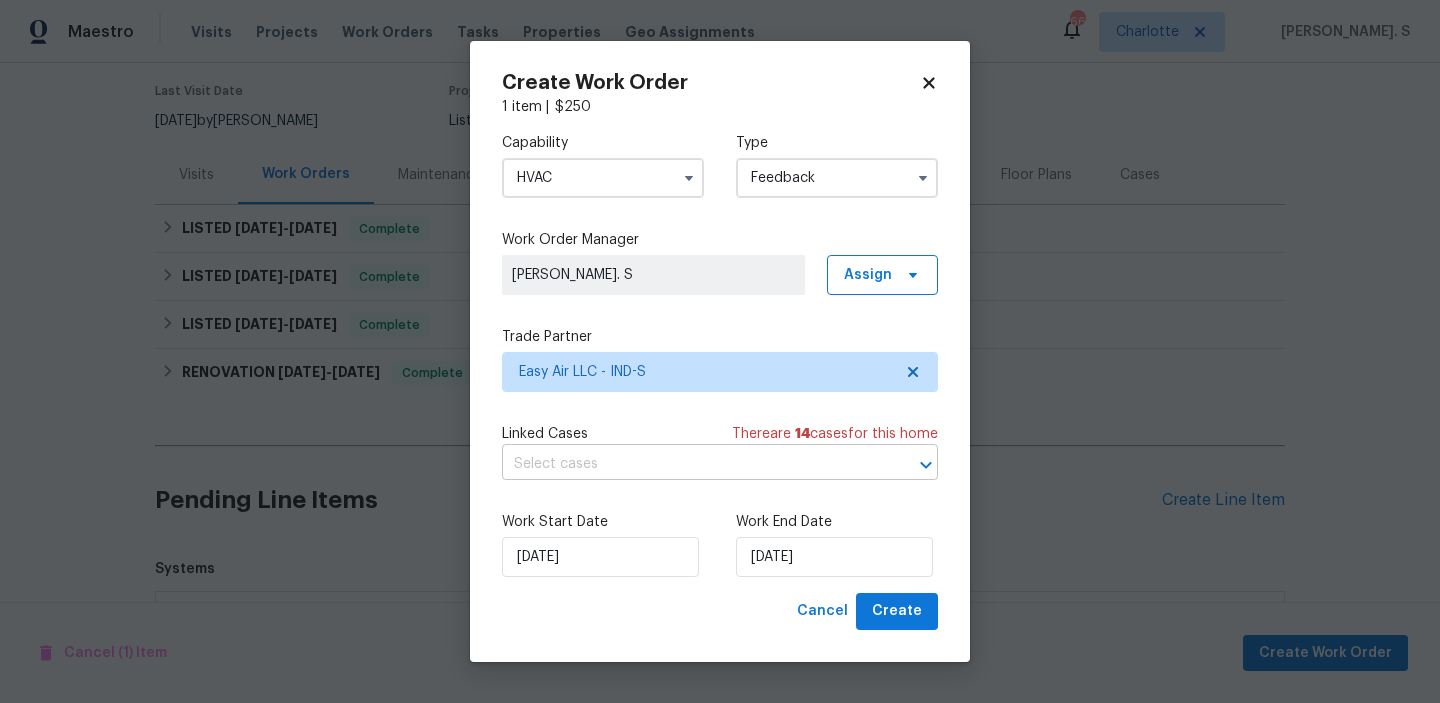 click at bounding box center (692, 464) 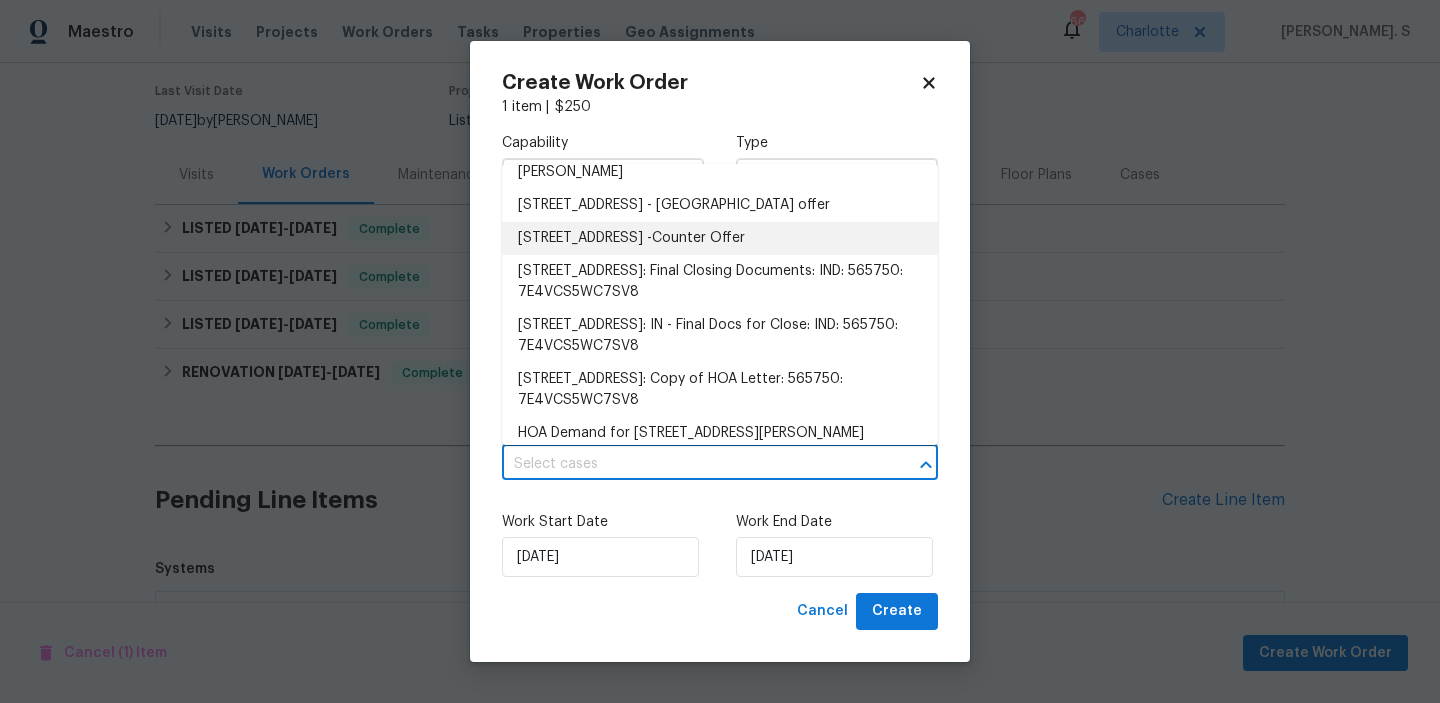 scroll, scrollTop: 407, scrollLeft: 0, axis: vertical 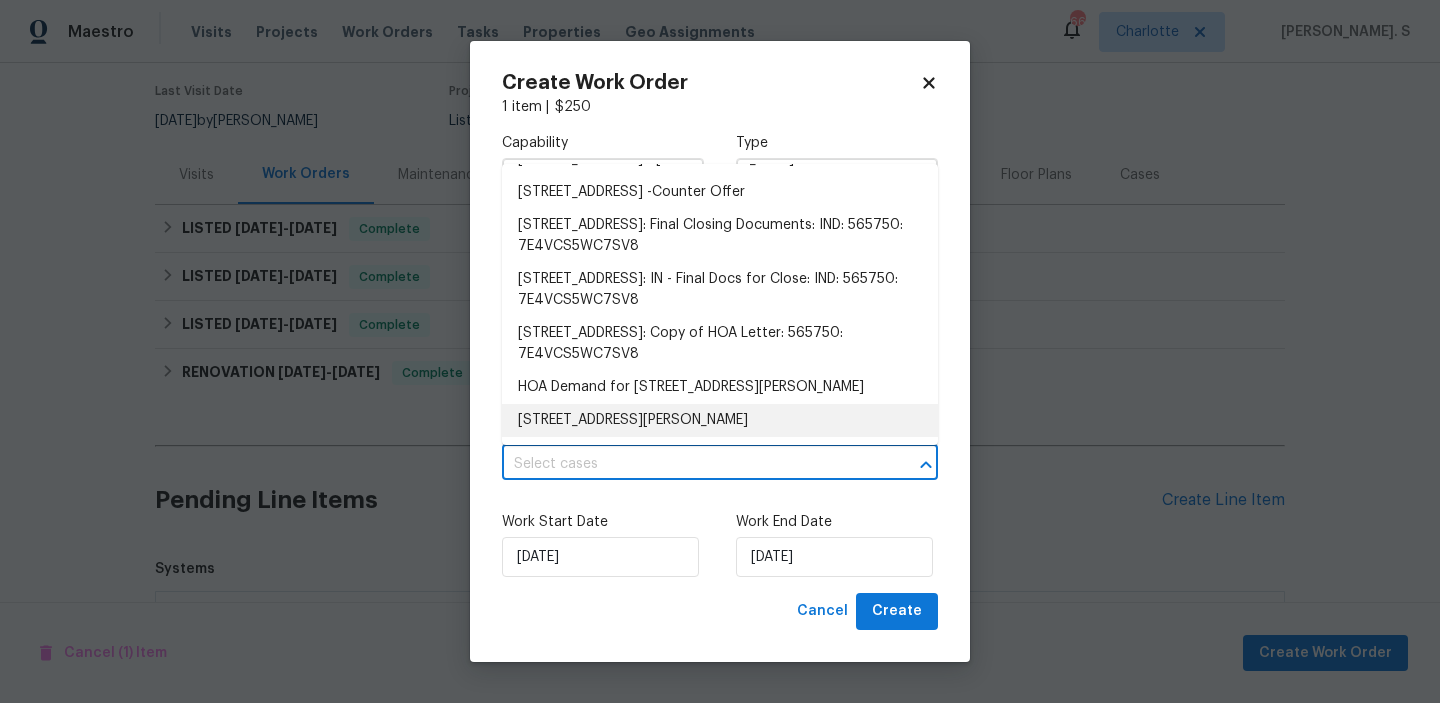 click on "[STREET_ADDRESS][PERSON_NAME]" at bounding box center [720, 420] 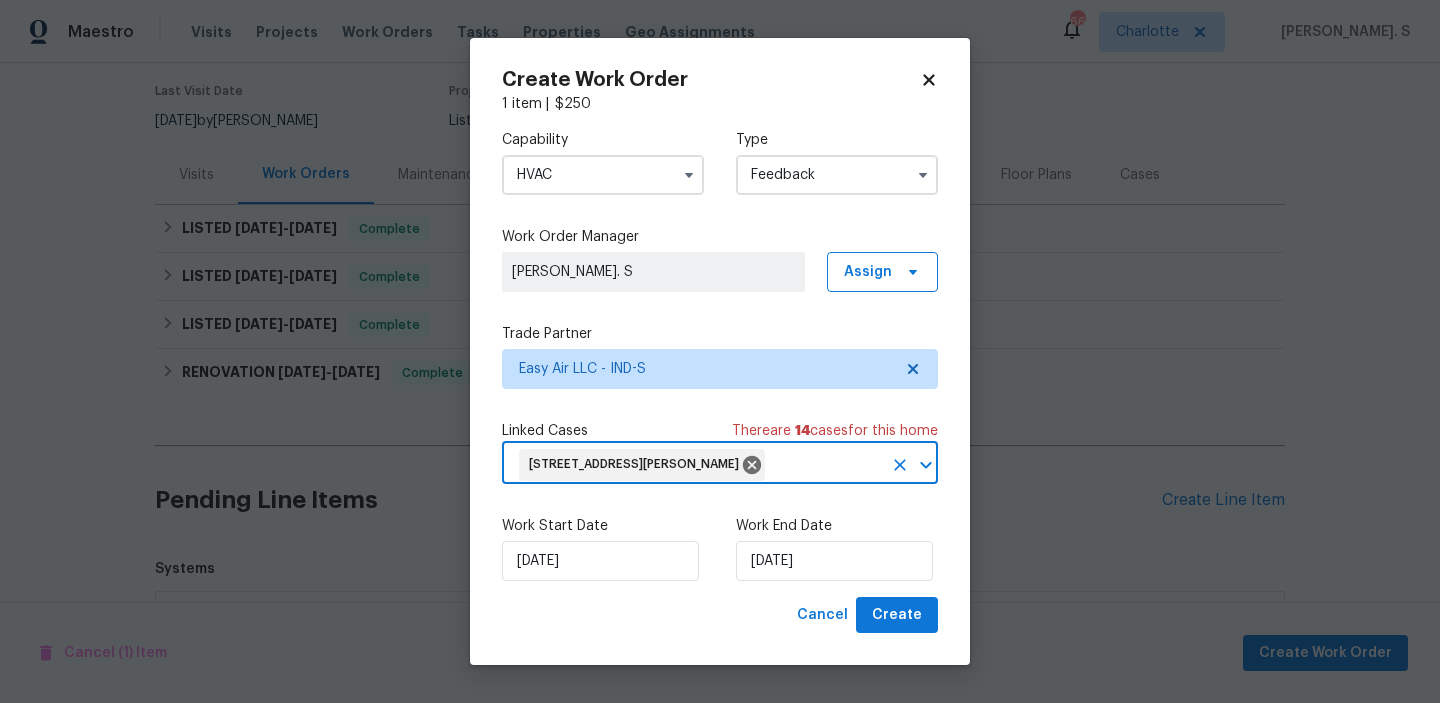 click on "Work Start Date   7/11/2025" at bounding box center (603, 548) 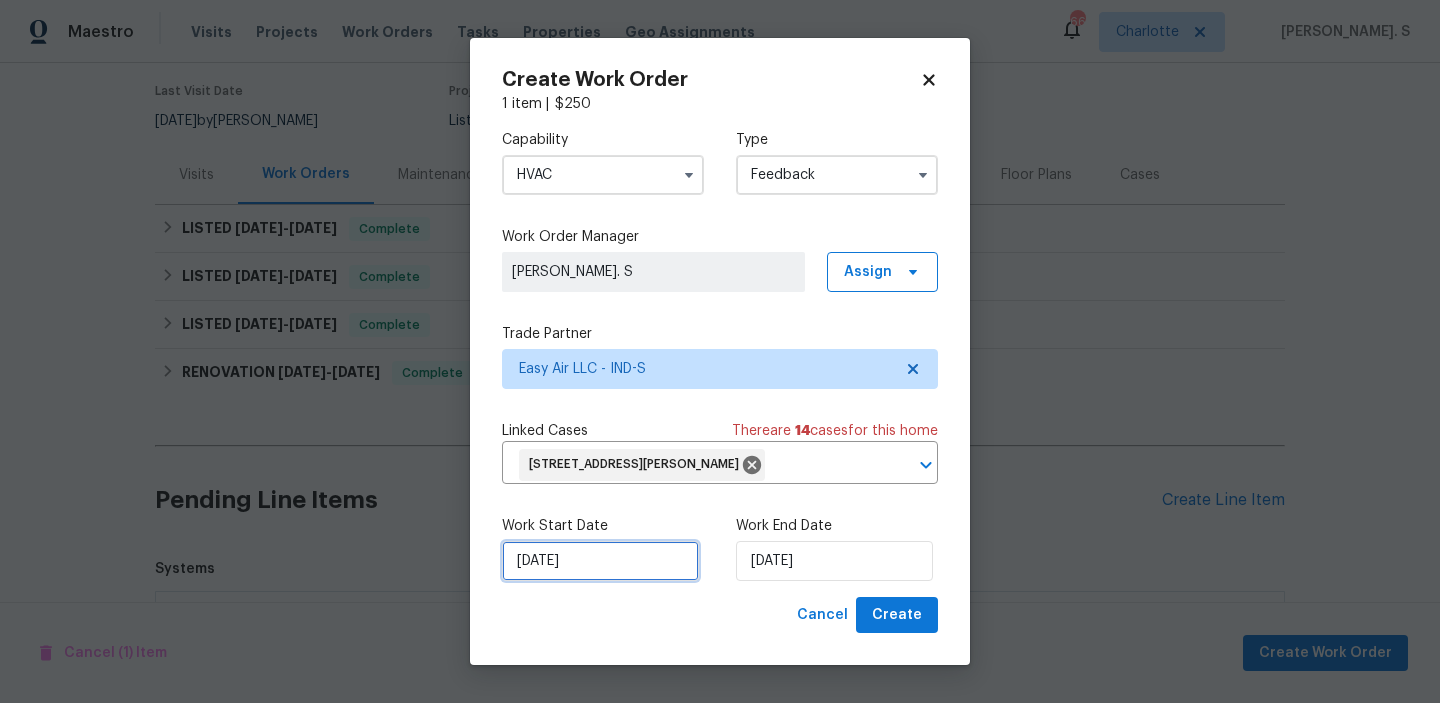 click on "[DATE]" at bounding box center (600, 561) 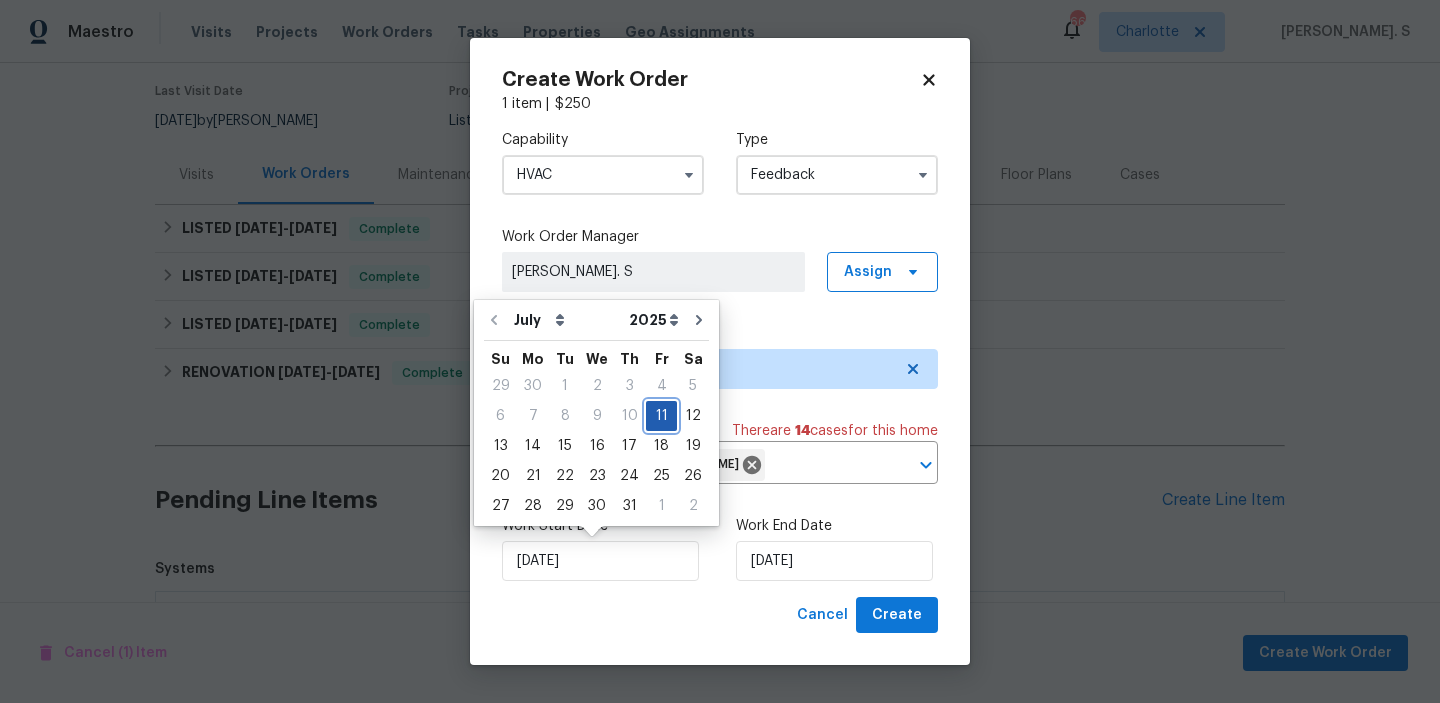 click on "11" at bounding box center [661, 416] 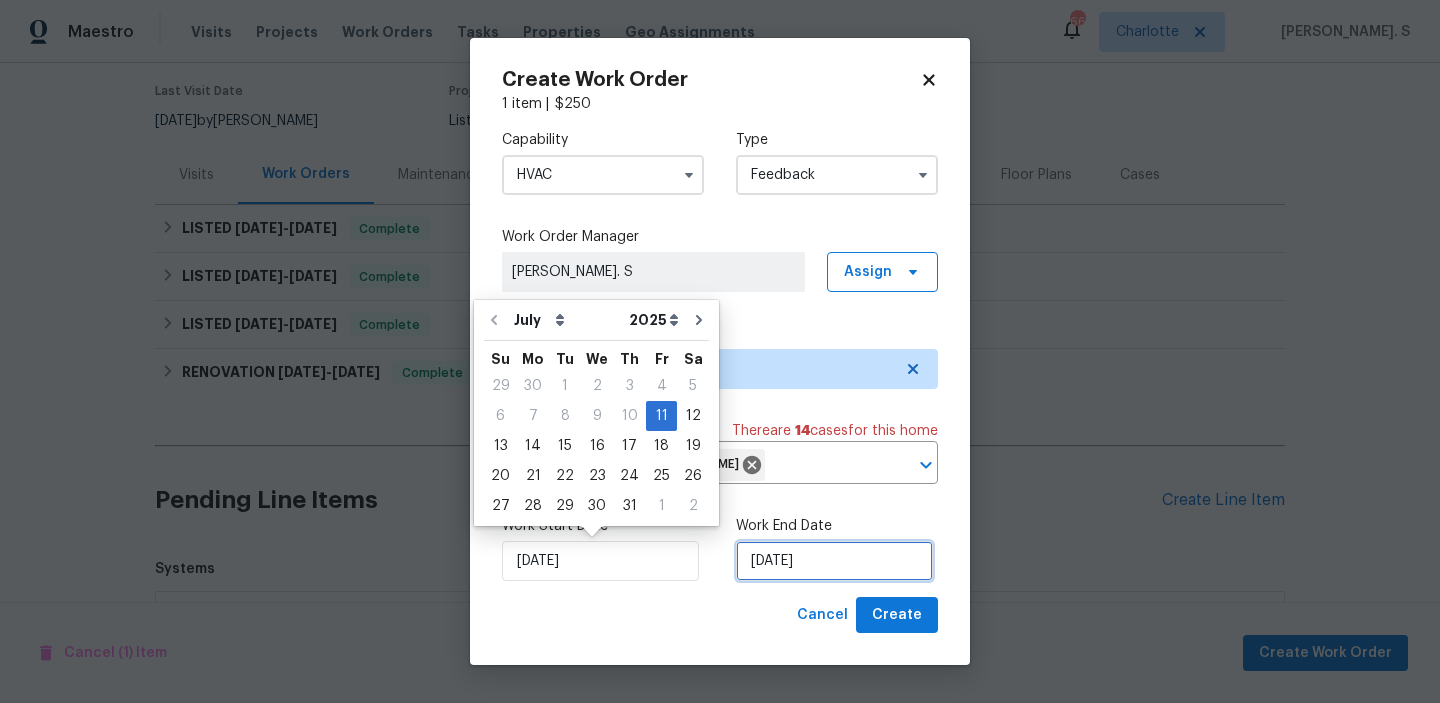 click on "[DATE]" at bounding box center (834, 561) 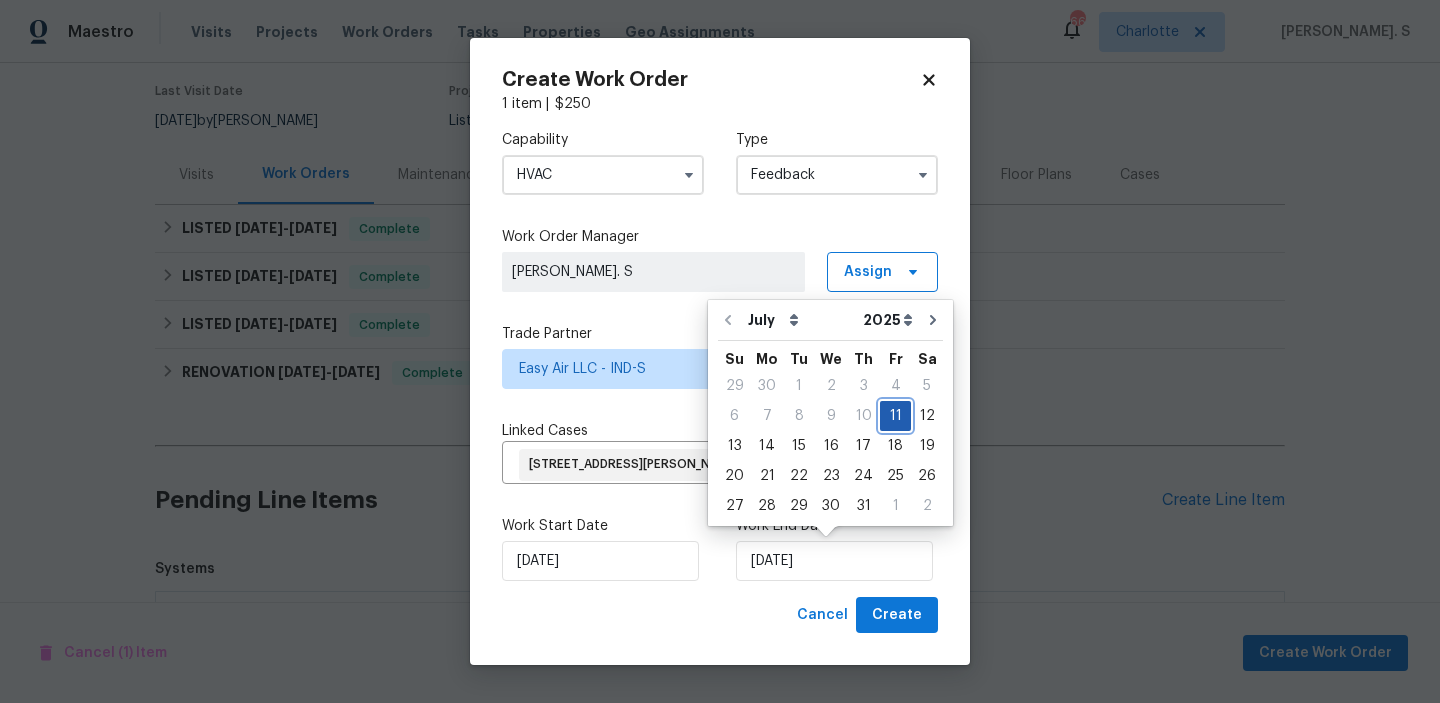 click on "11" at bounding box center (895, 416) 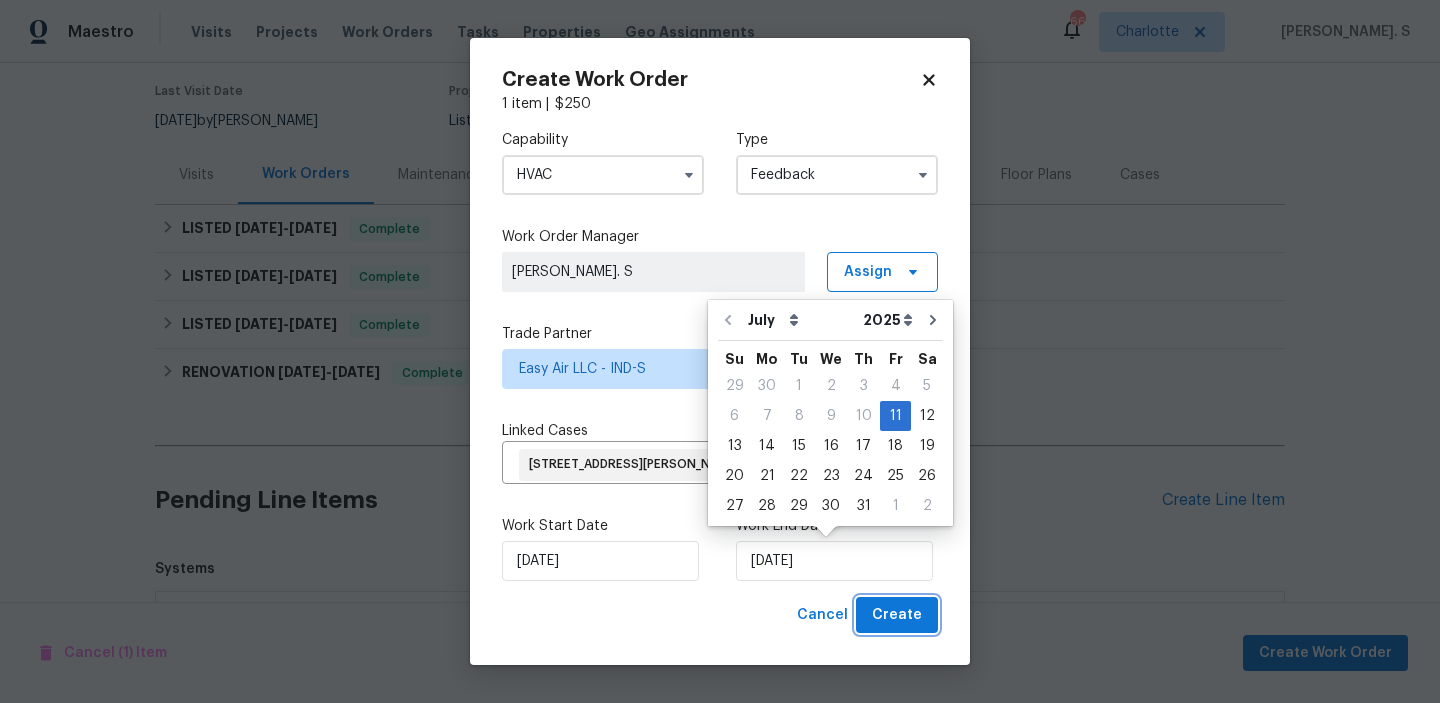 click on "Create" at bounding box center (897, 615) 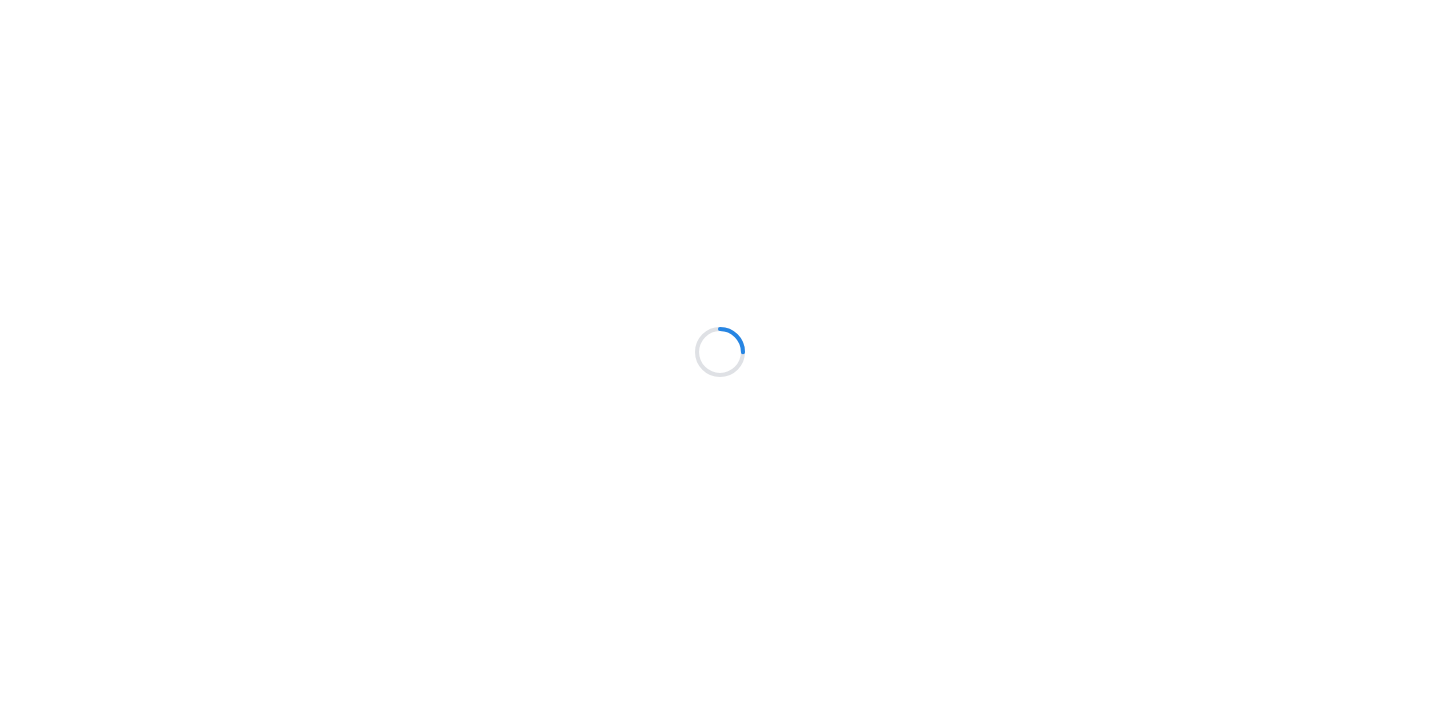 scroll, scrollTop: 0, scrollLeft: 0, axis: both 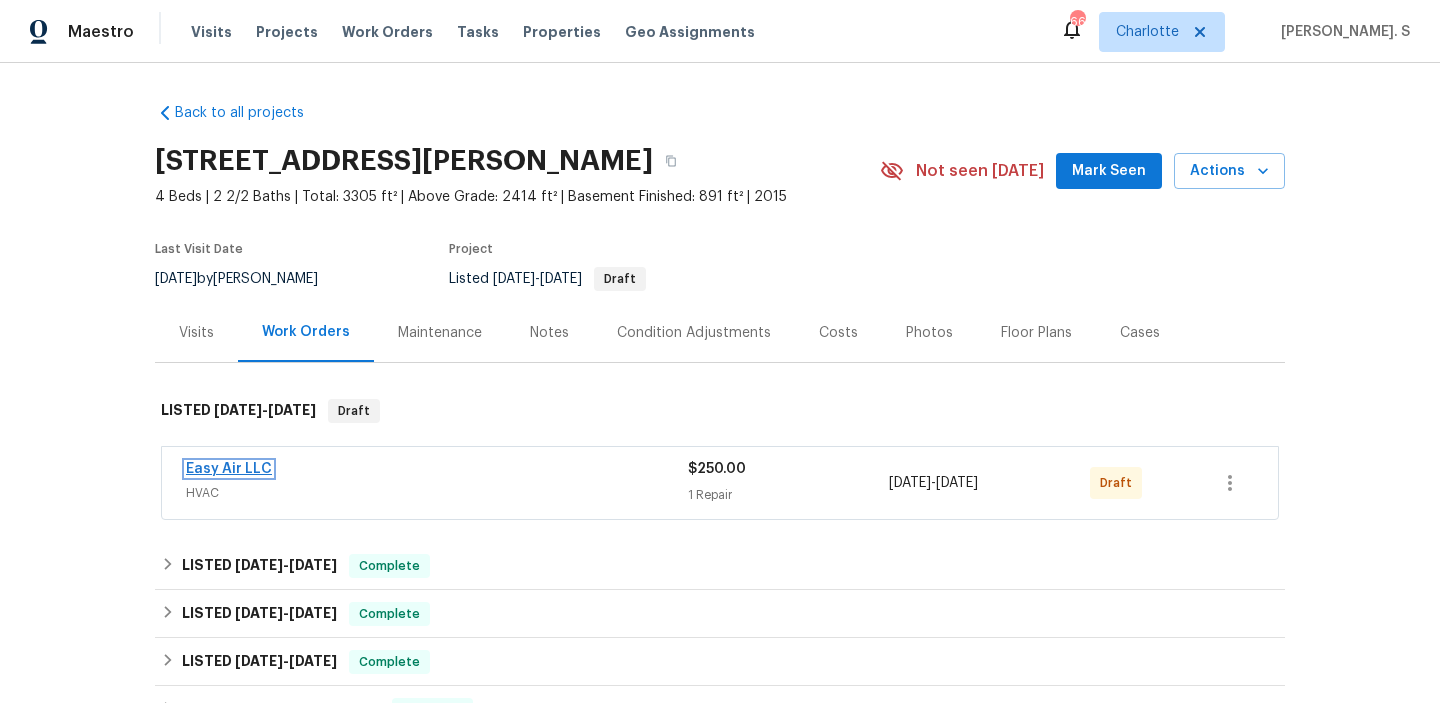 click on "Easy Air LLC" at bounding box center (229, 469) 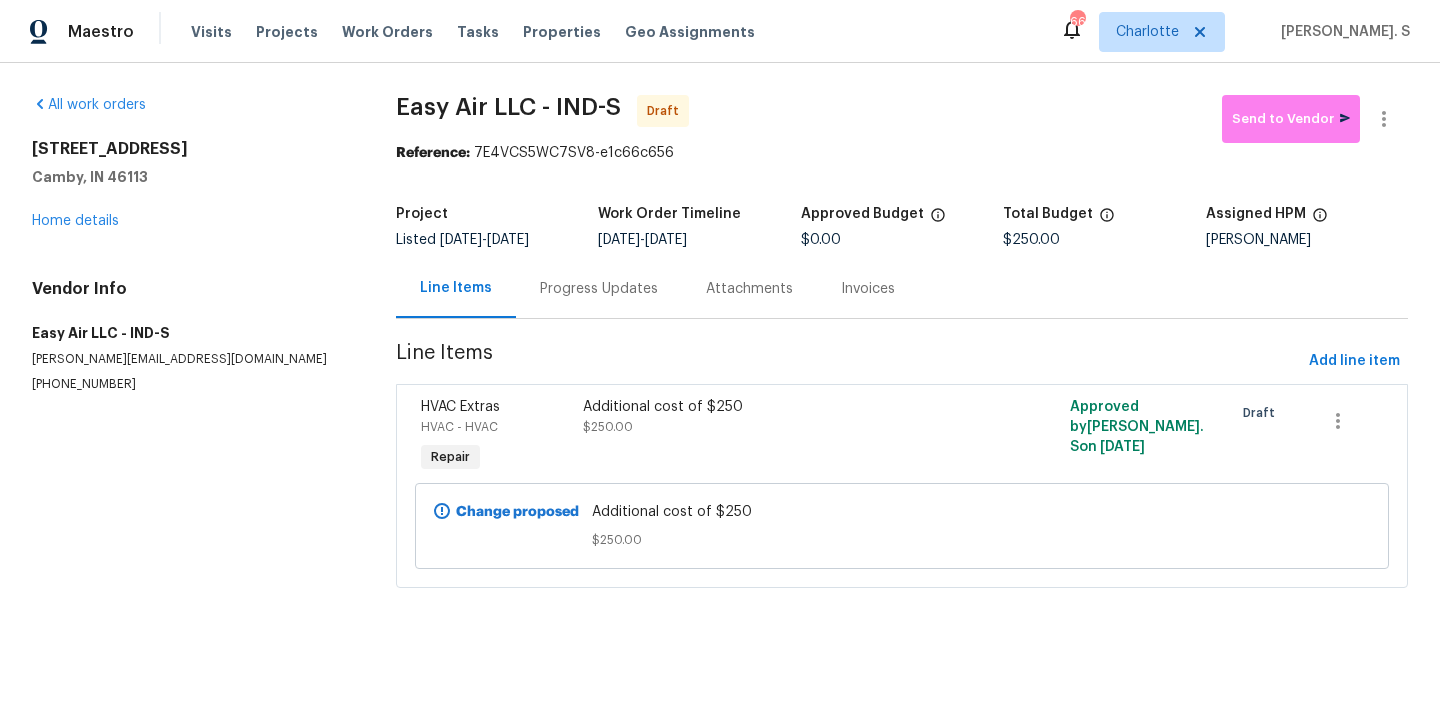 click on "Progress Updates" at bounding box center [599, 288] 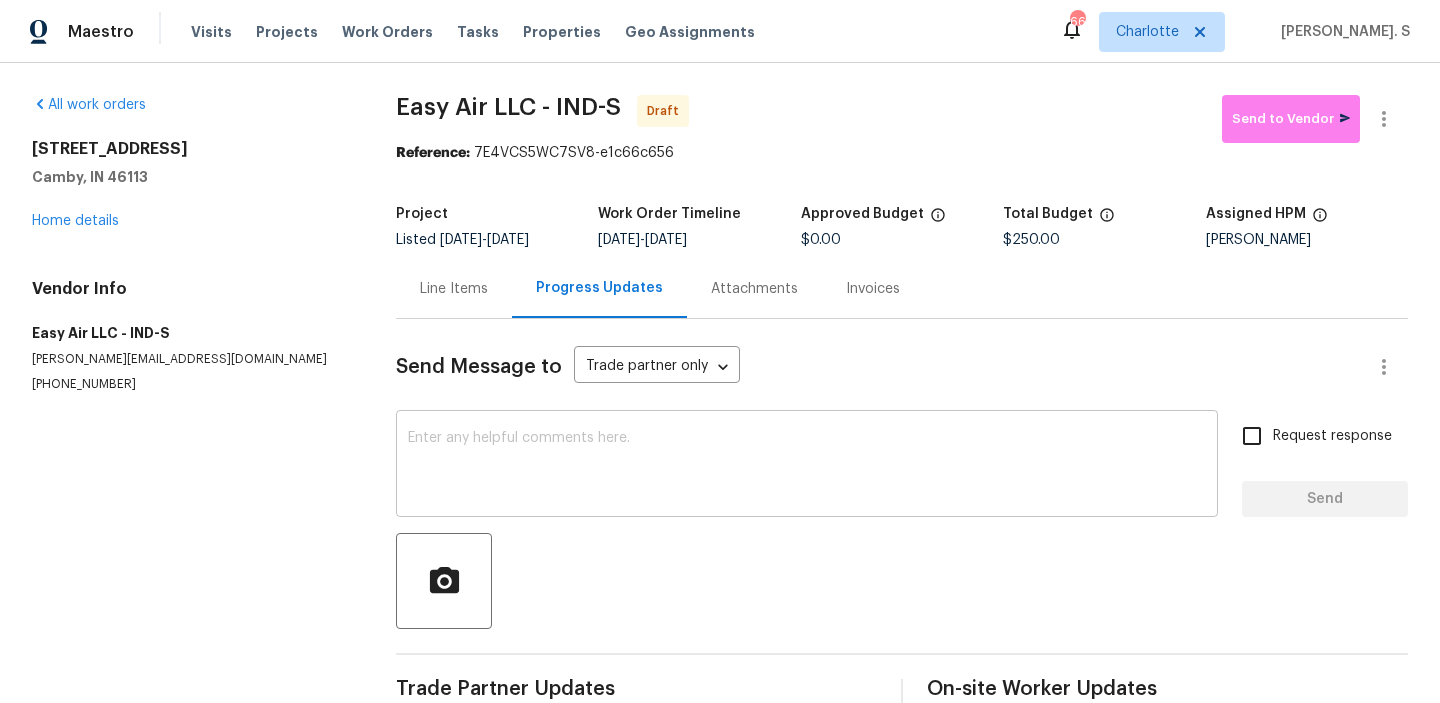 click at bounding box center [807, 466] 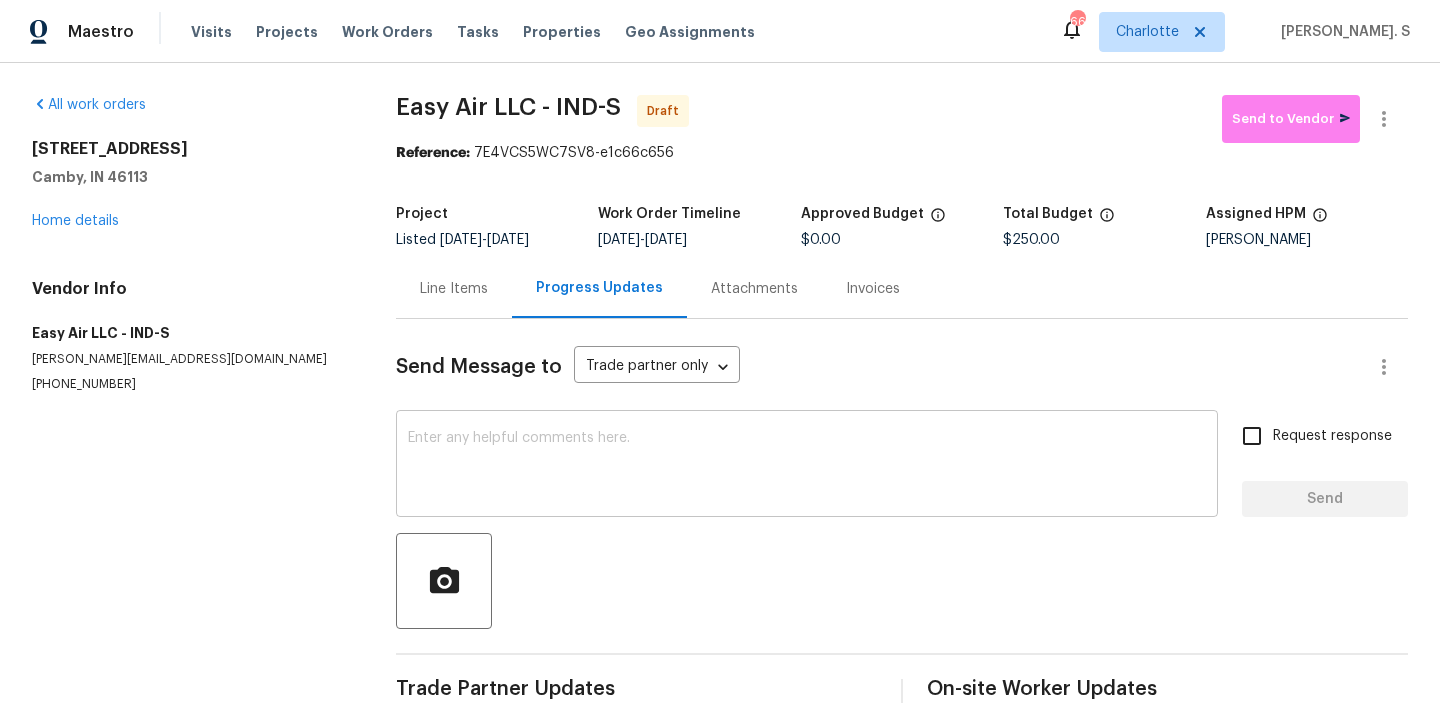 click on "x ​" at bounding box center [807, 466] 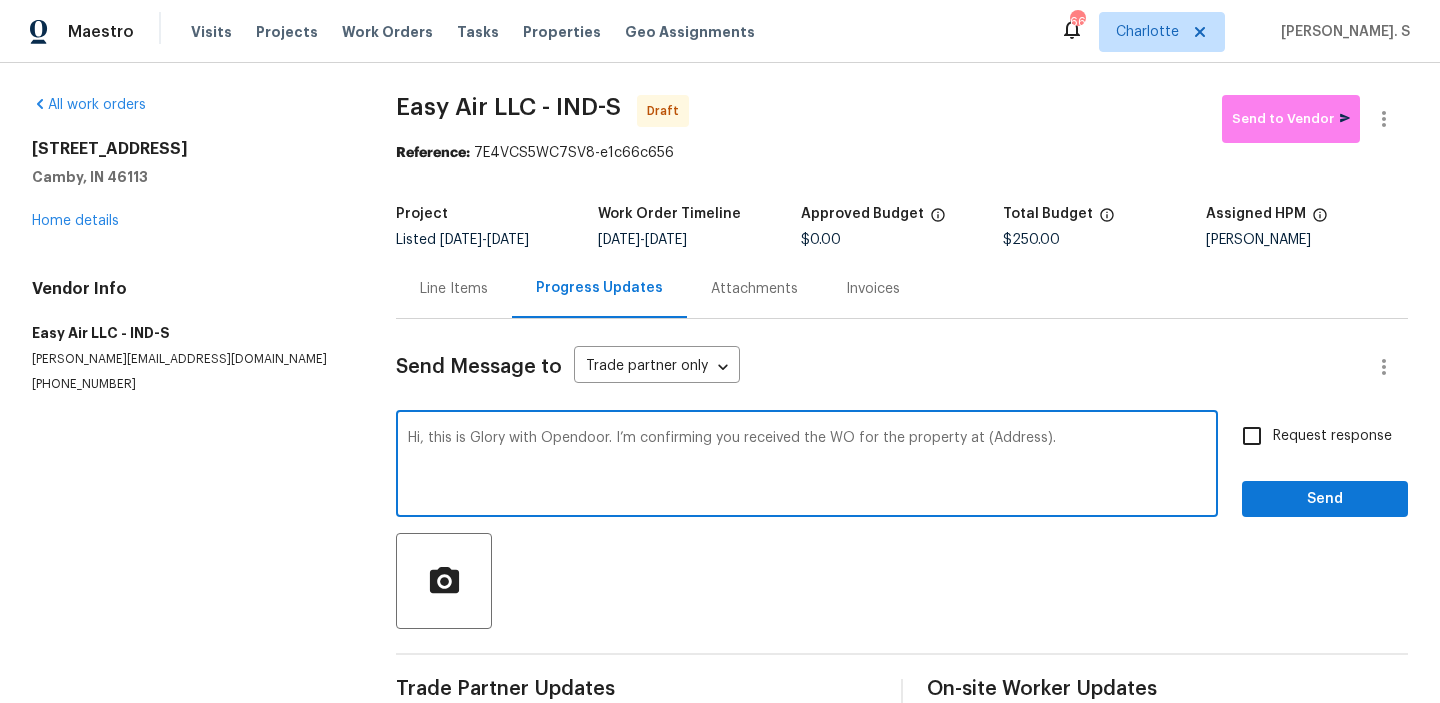 paste on "Please review and accept the WO" 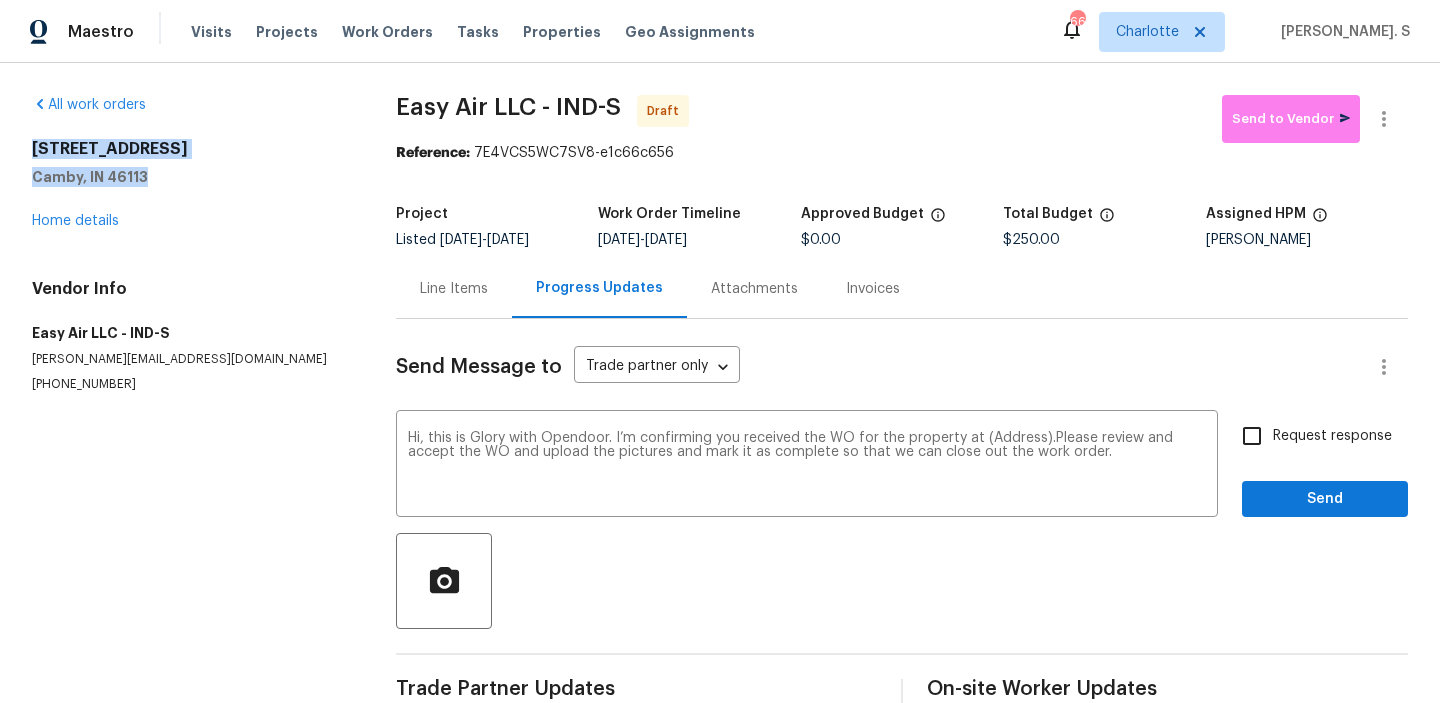 drag, startPoint x: 29, startPoint y: 151, endPoint x: 157, endPoint y: 172, distance: 129.71121 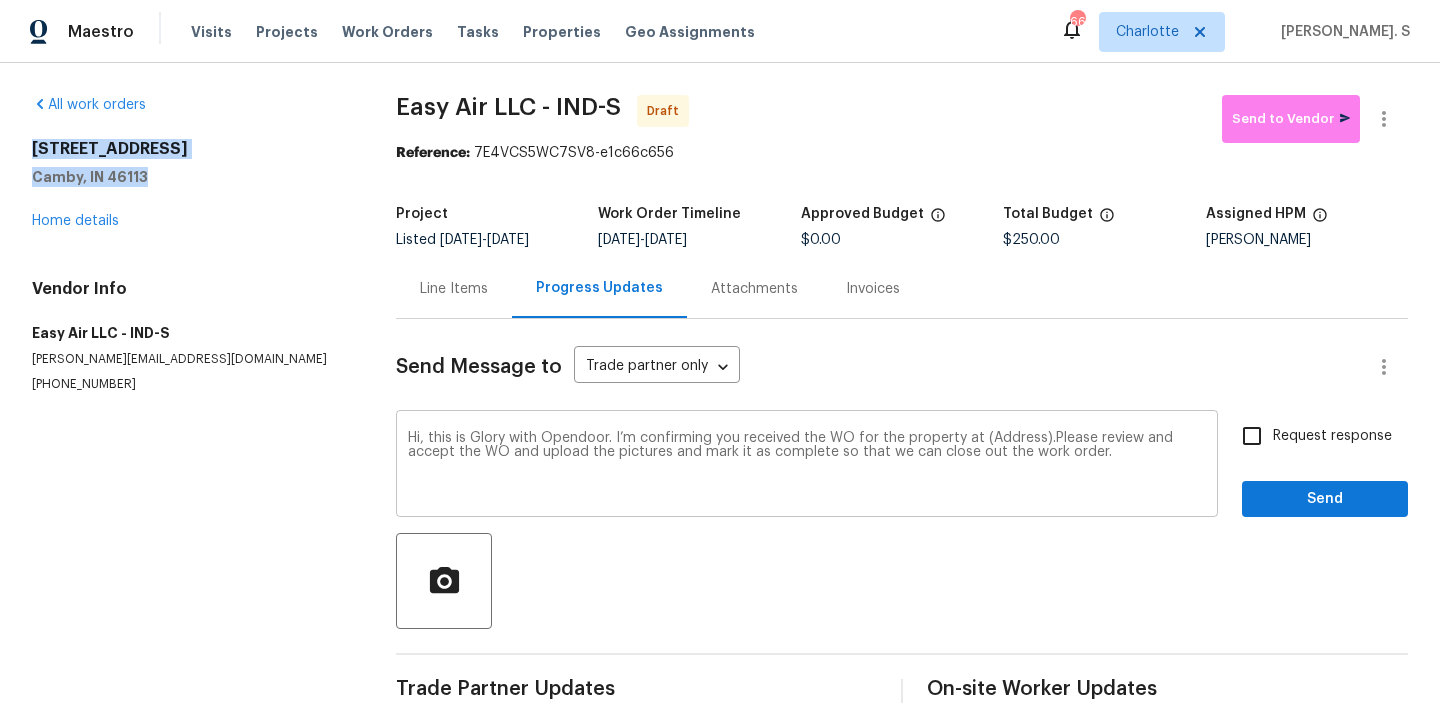 click on "Hi, this is Glory with Opendoor. I’m confirming you received the WO for the property at (Address).Please review and accept the WO and upload the pictures and mark it as complete so that we can close out the work order." at bounding box center [807, 466] 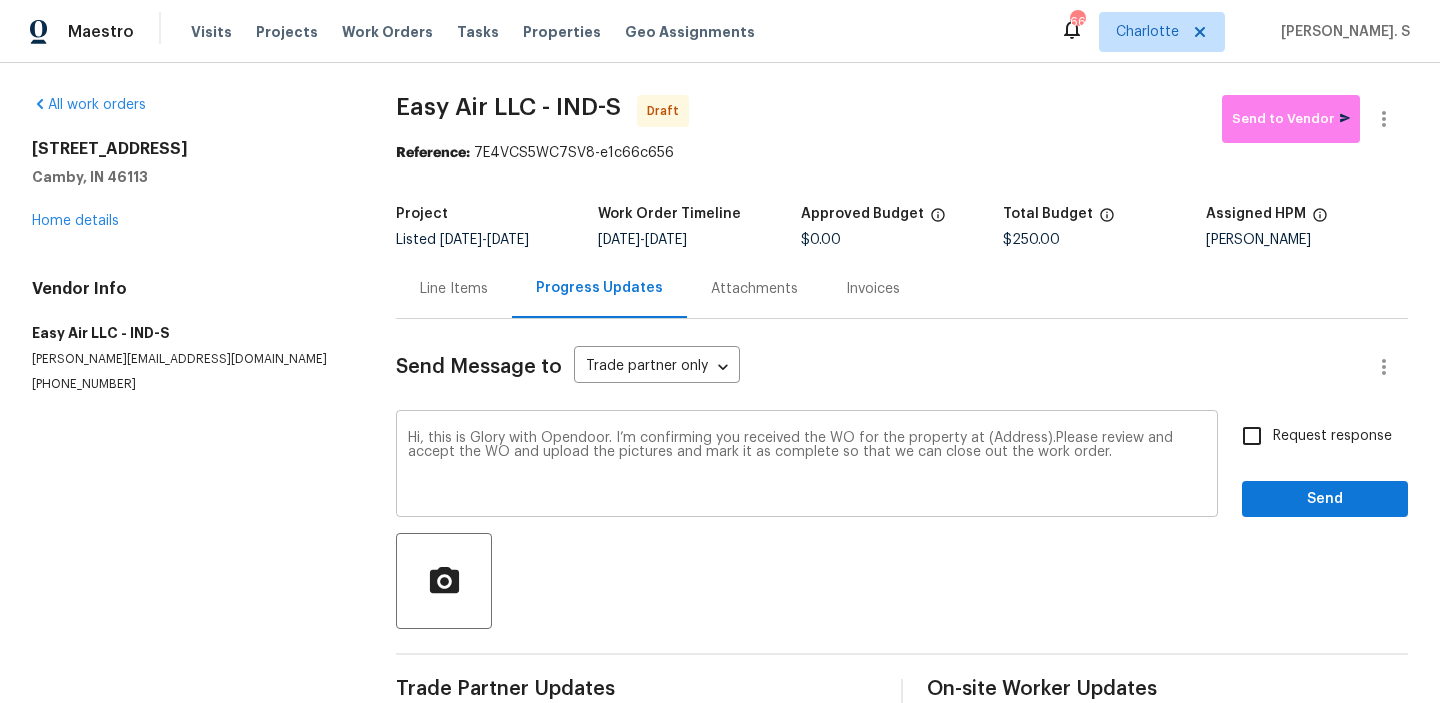 click on "Hi, this is Glory with Opendoor. I’m confirming you received the WO for the property at (Address).Please review and accept the WO and upload the pictures and mark it as complete so that we can close out the work order." at bounding box center [807, 466] 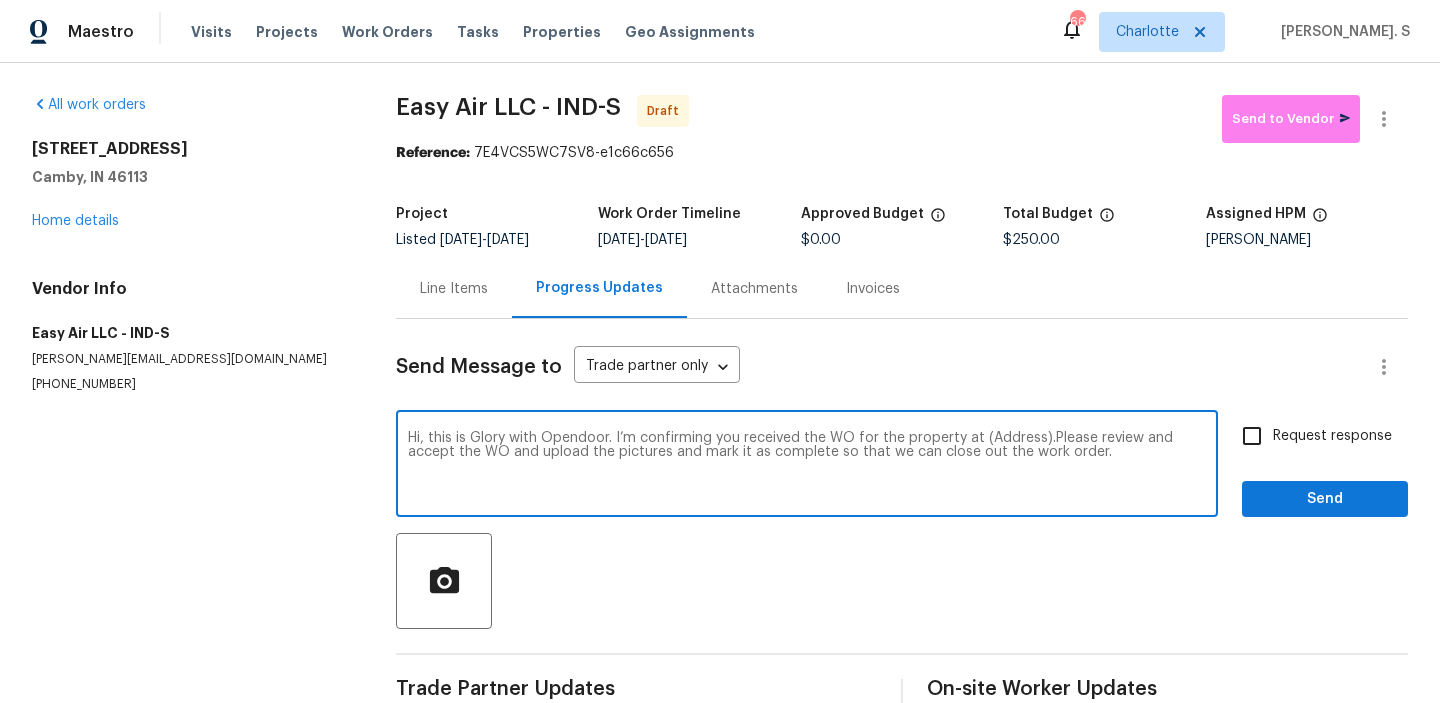 paste on "[STREET_ADDRESS][PERSON_NAME]" 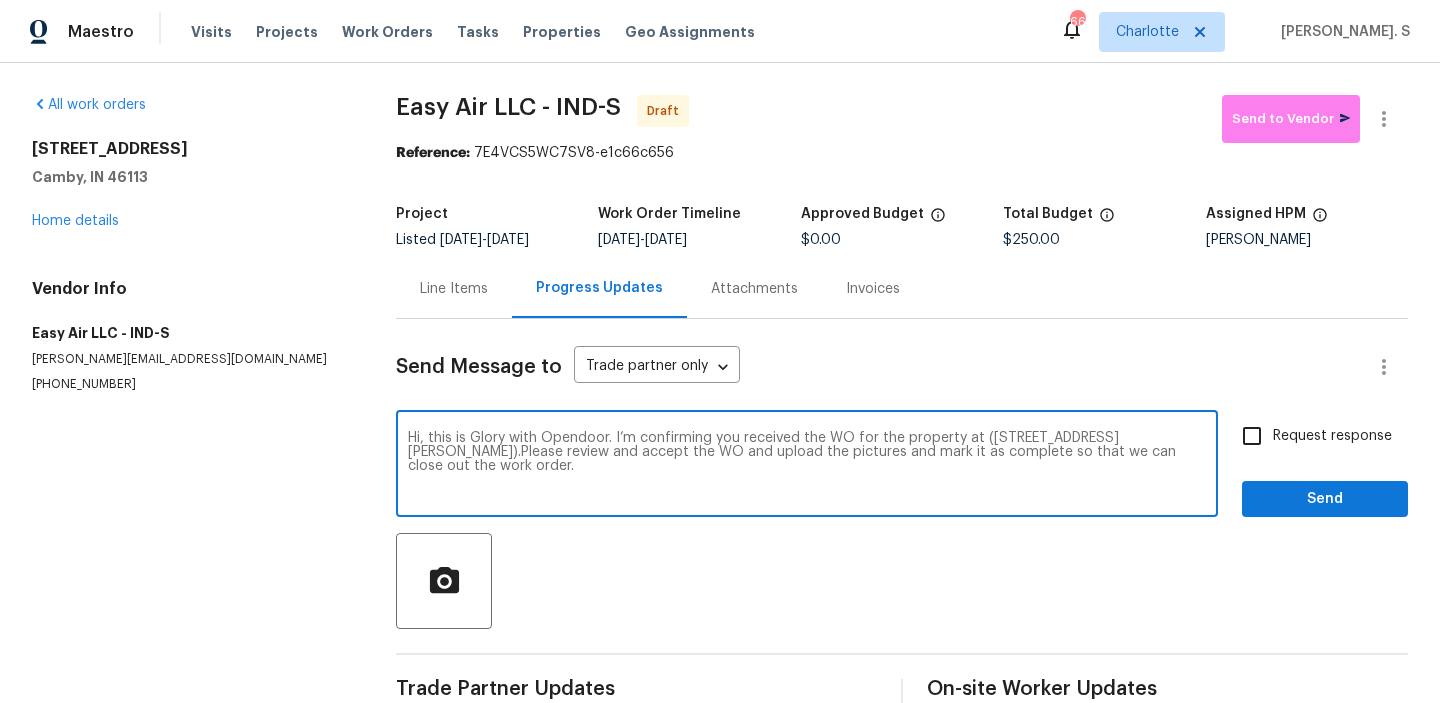 type on "Hi, this is Glory with Opendoor. I’m confirming you received the WO for the property at ([STREET_ADDRESS][PERSON_NAME]).Please review and accept the WO and upload the pictures and mark it as complete so that we can close out the work order." 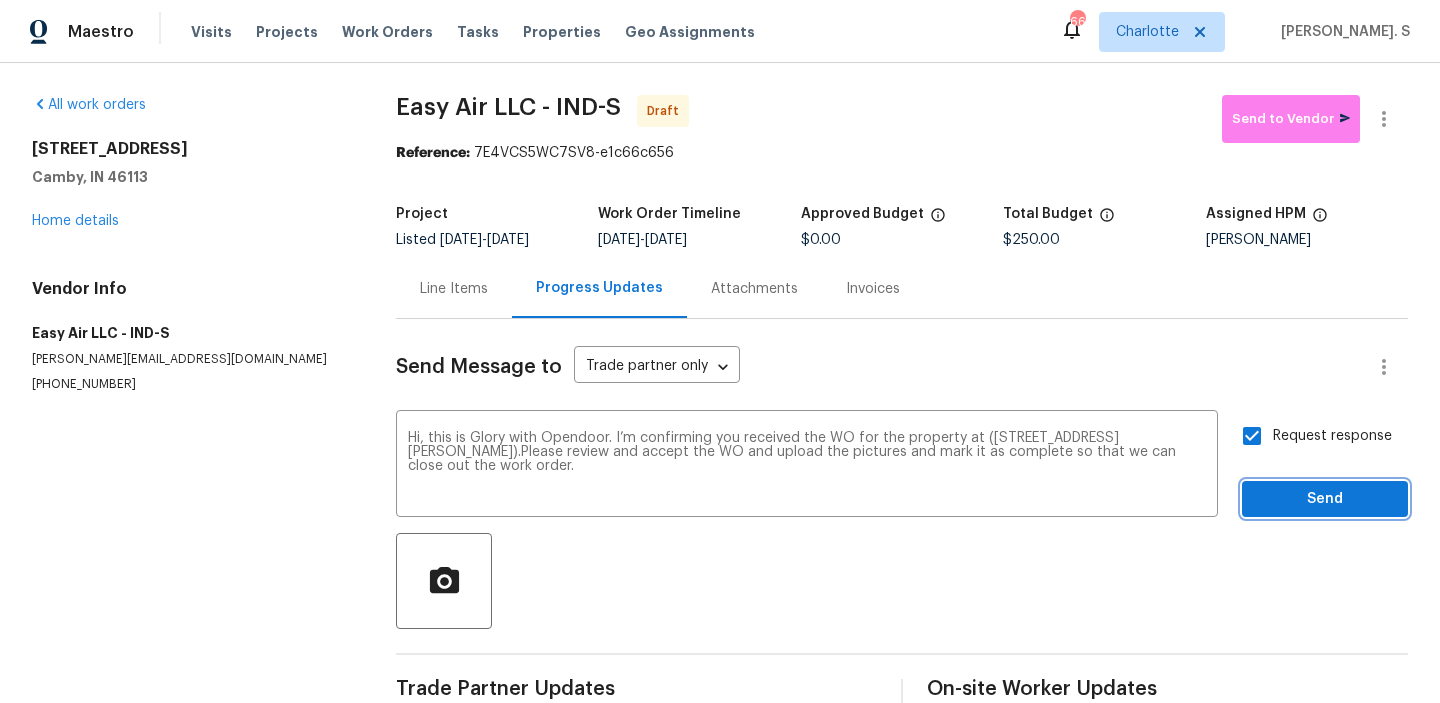 click on "Send" at bounding box center [1325, 499] 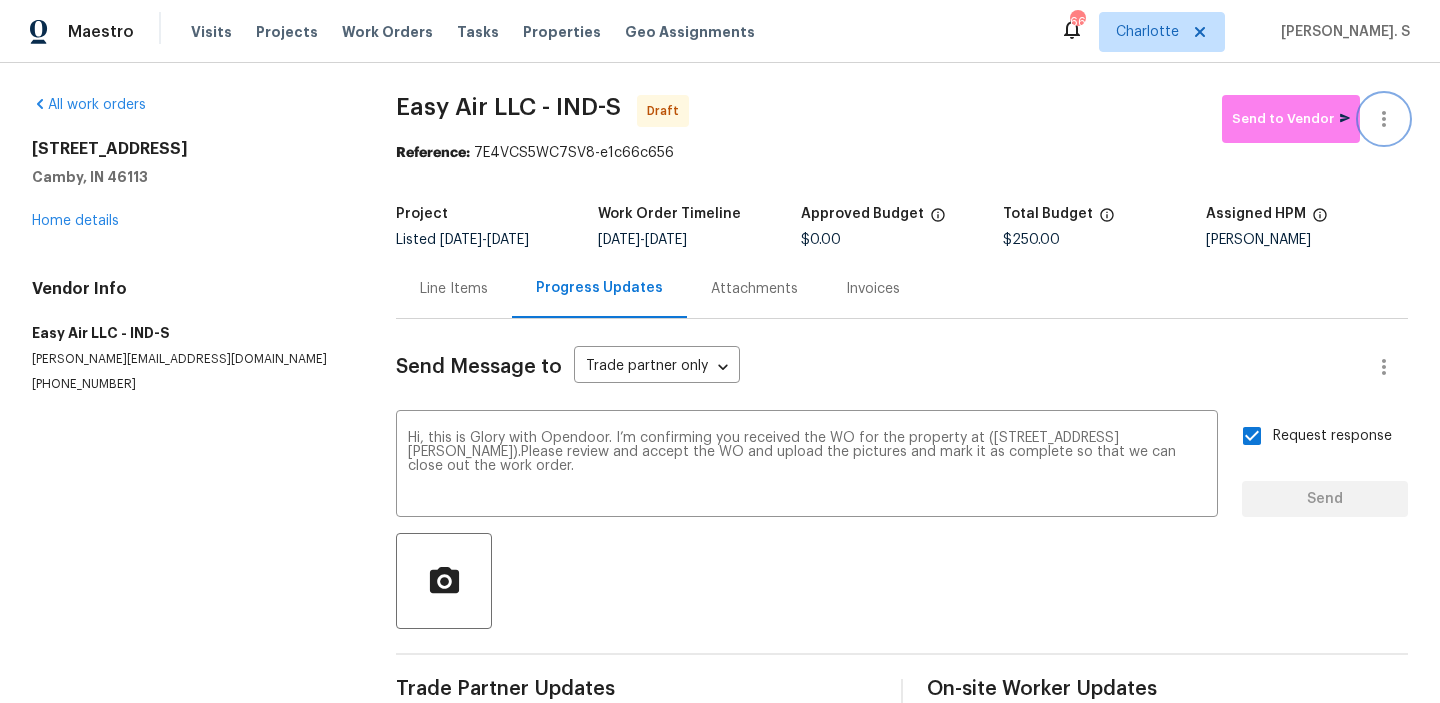click at bounding box center (1384, 119) 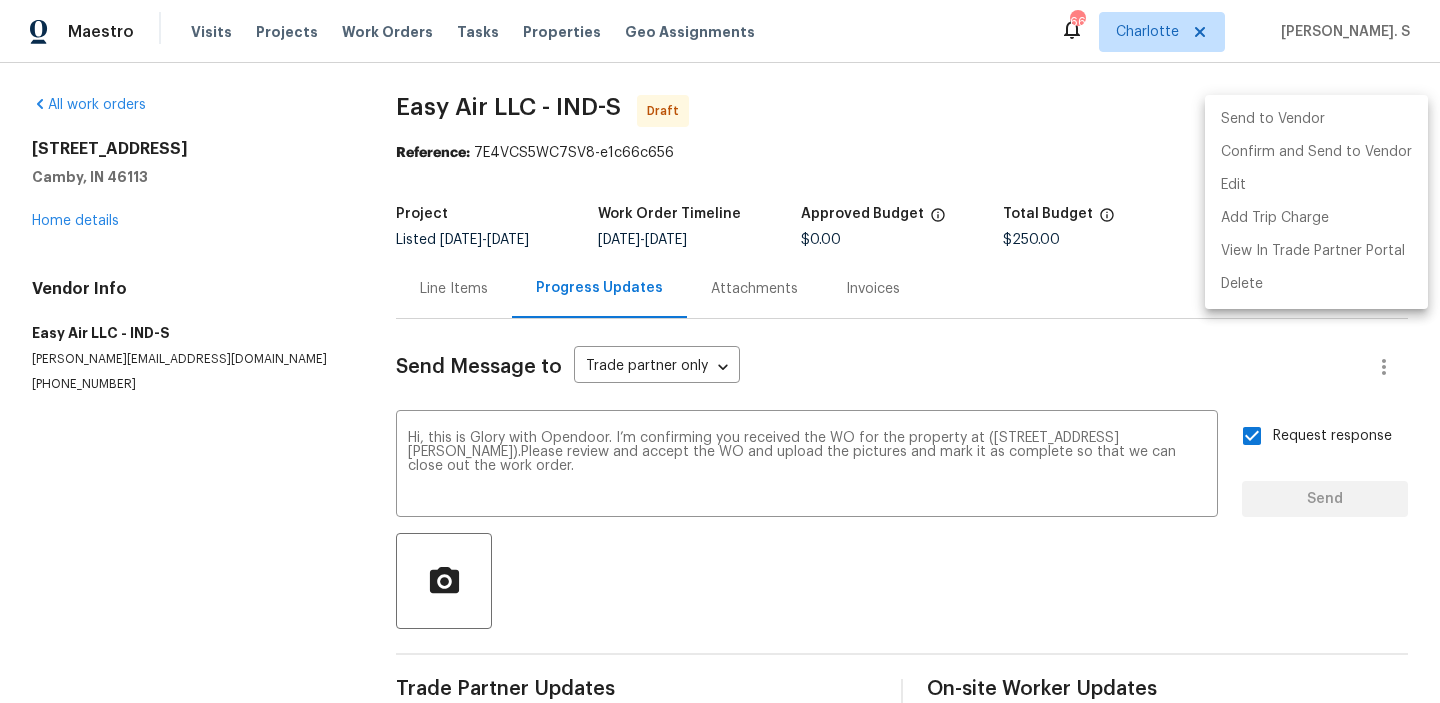 type 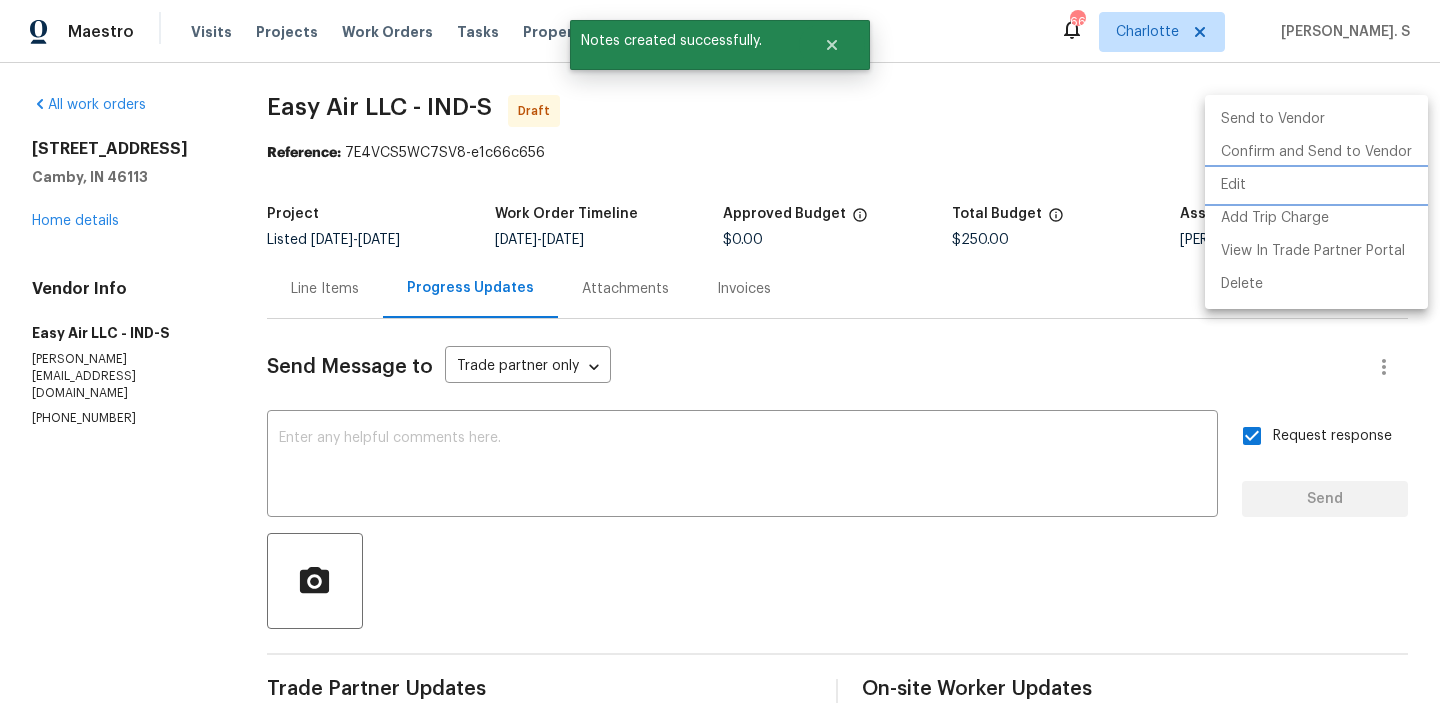 click on "Edit" at bounding box center [1316, 185] 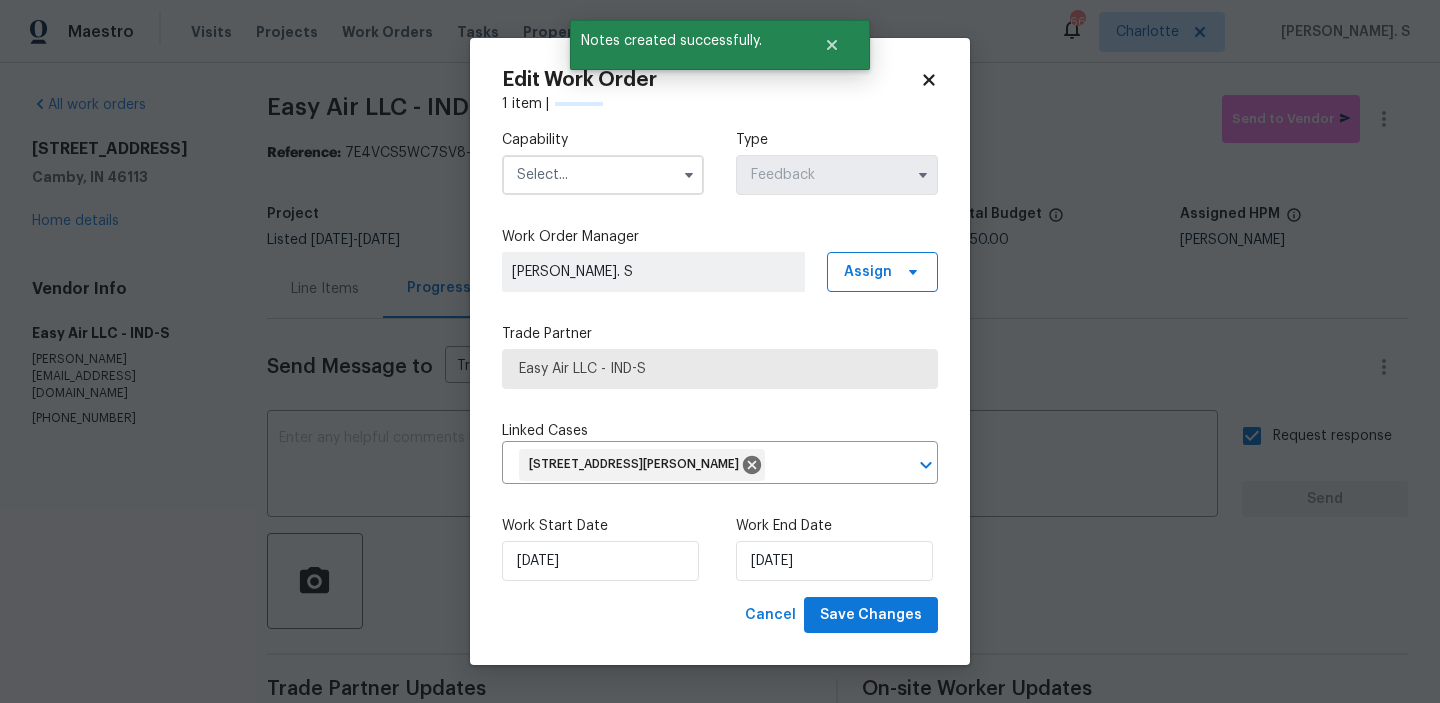 click at bounding box center (689, 175) 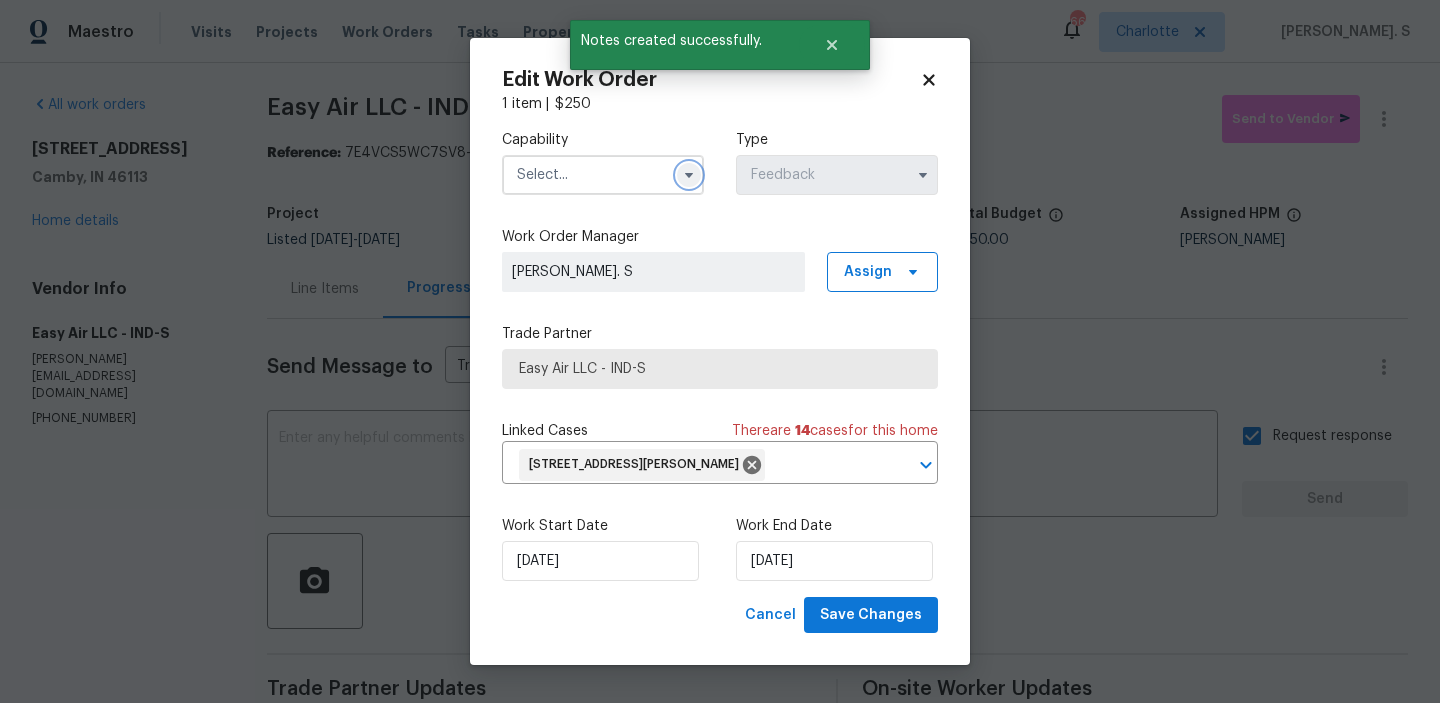 click 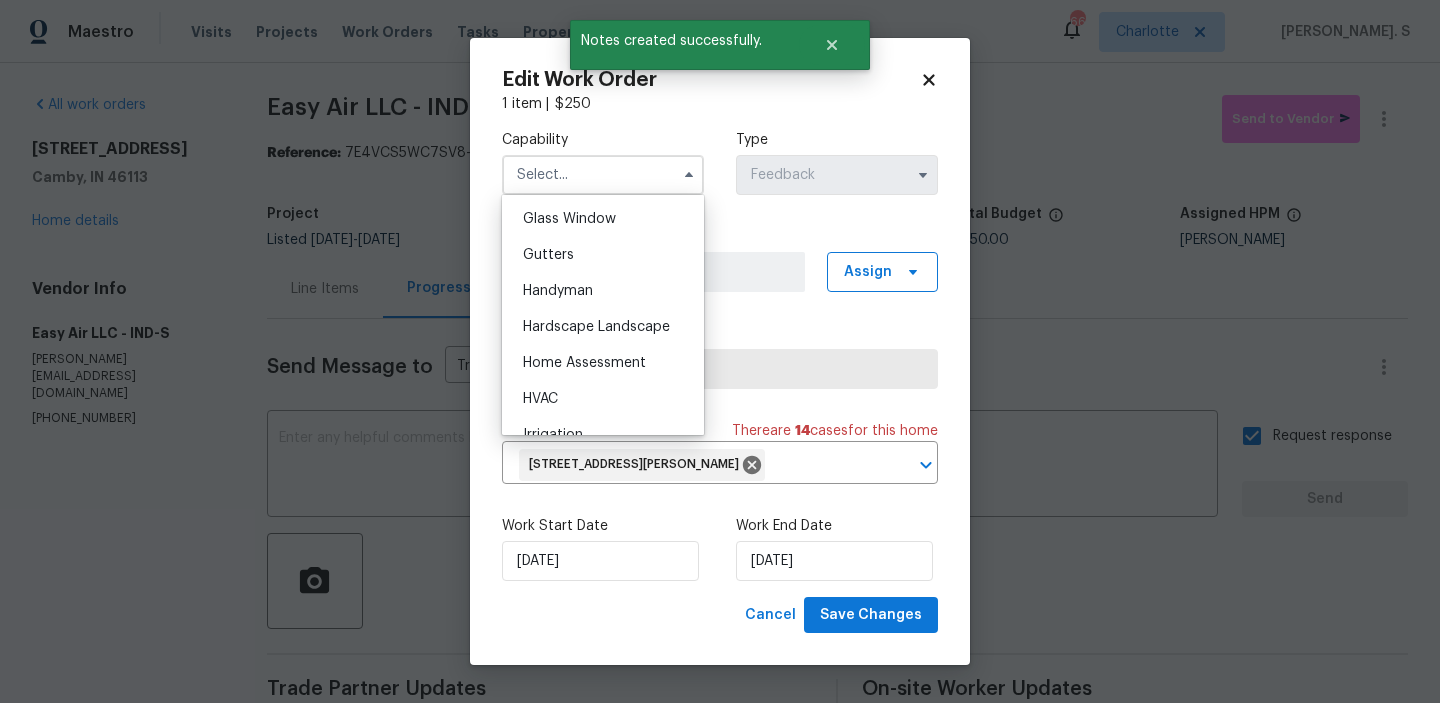 scroll, scrollTop: 1033, scrollLeft: 0, axis: vertical 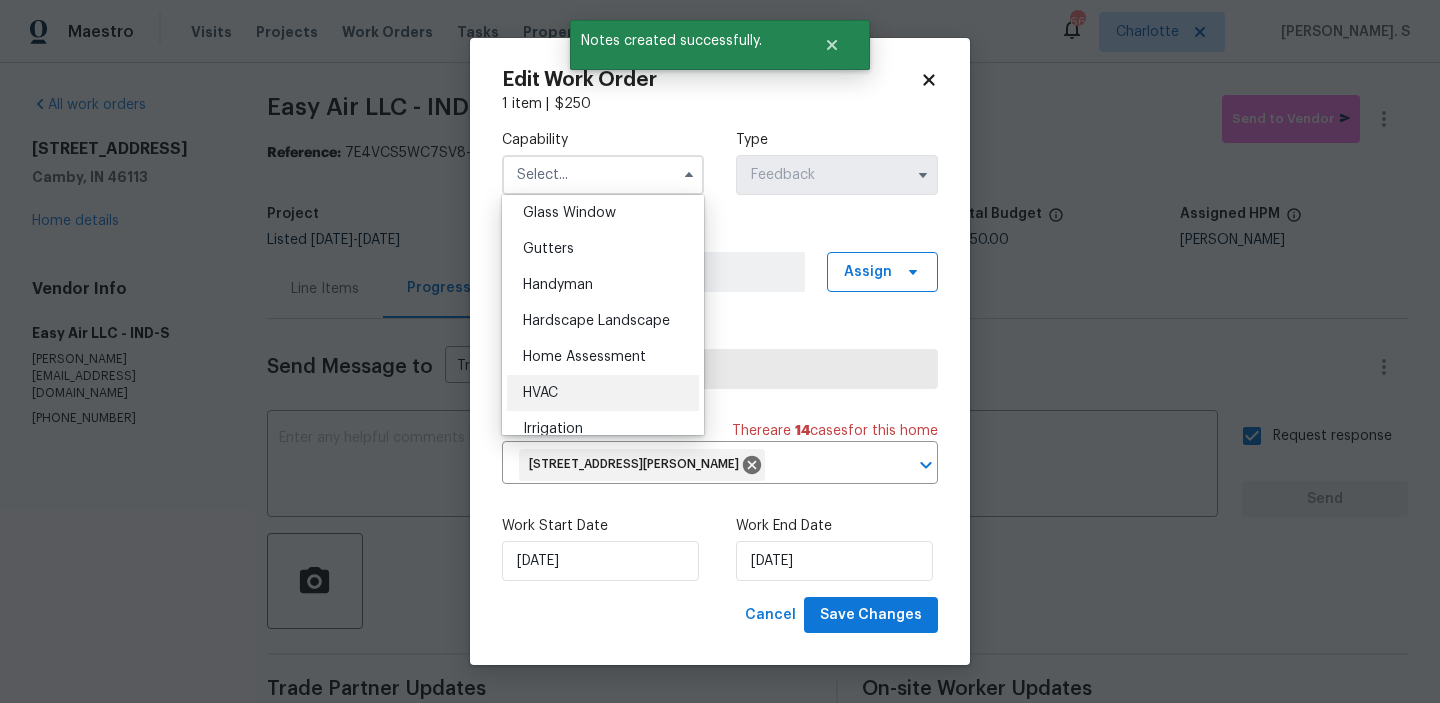 click on "HVAC" at bounding box center [603, 393] 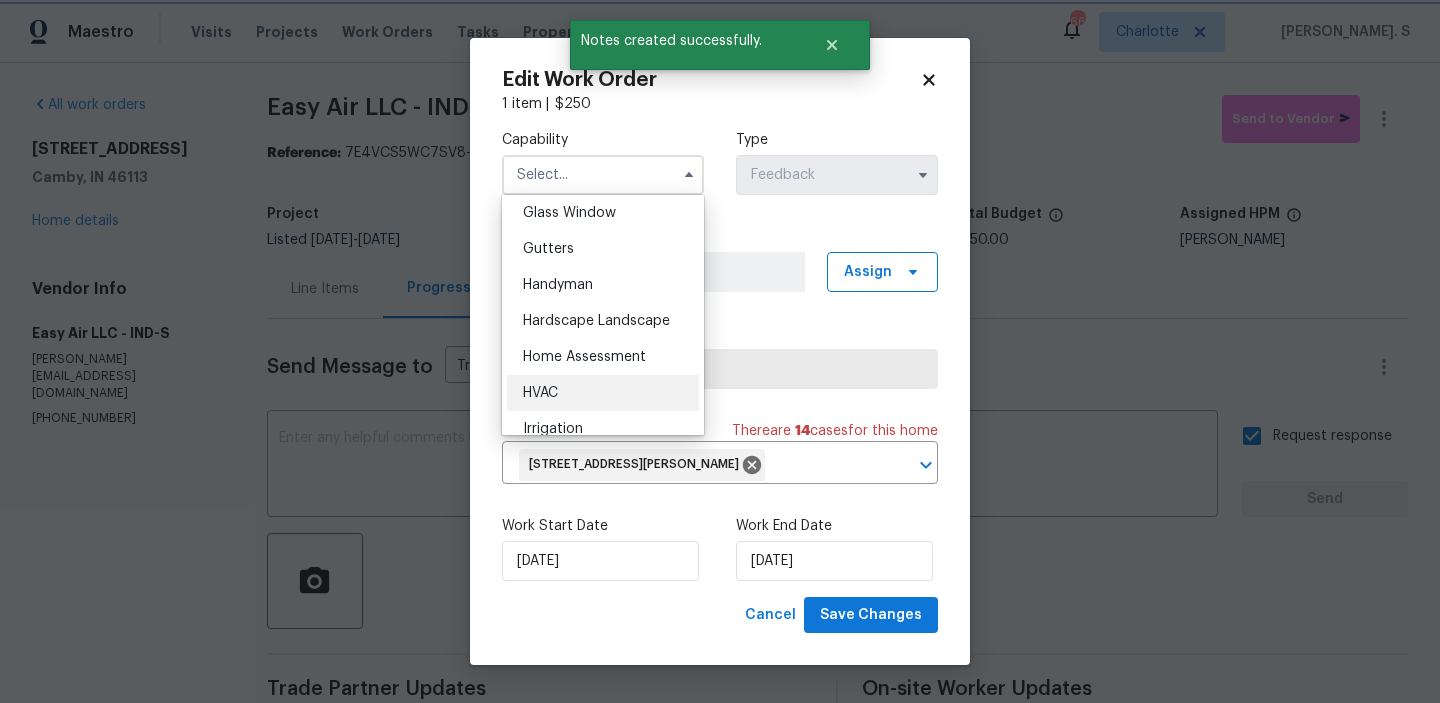type on "HVAC" 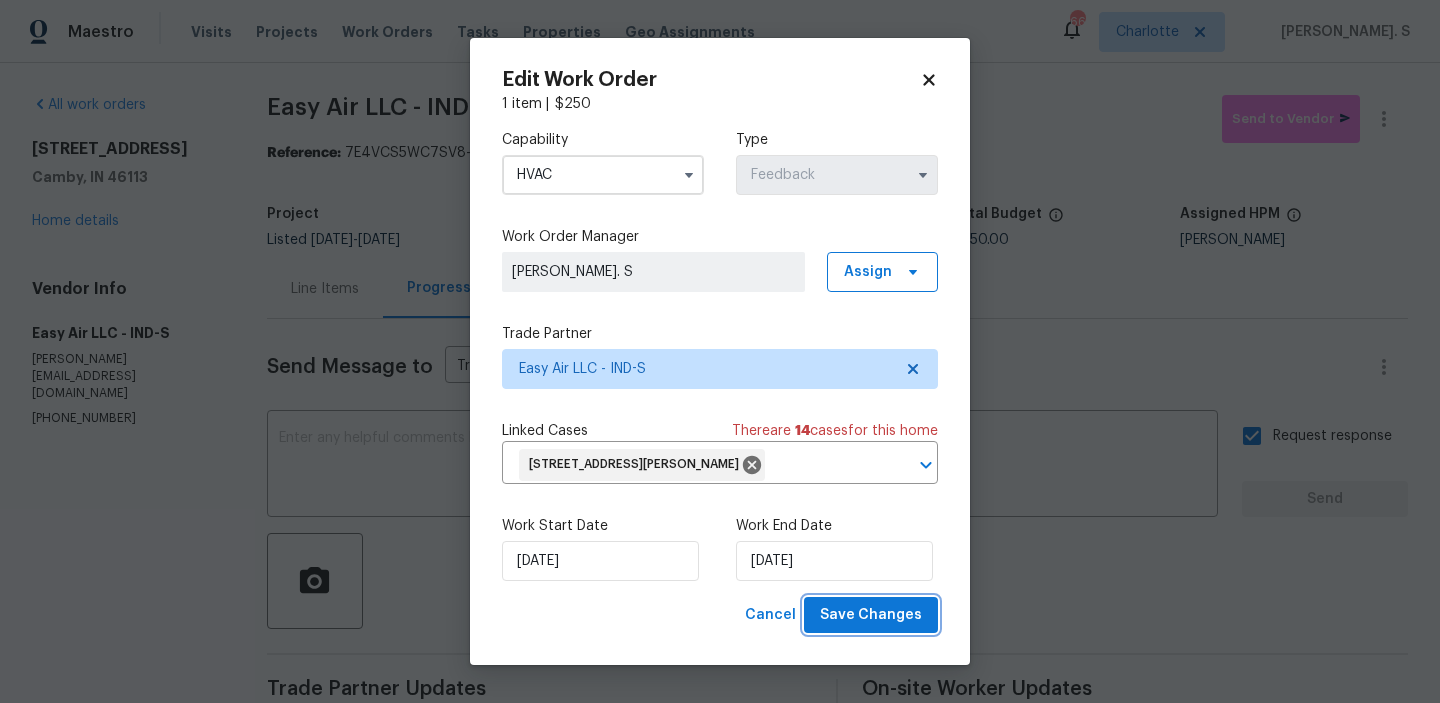 click on "Save Changes" at bounding box center (871, 615) 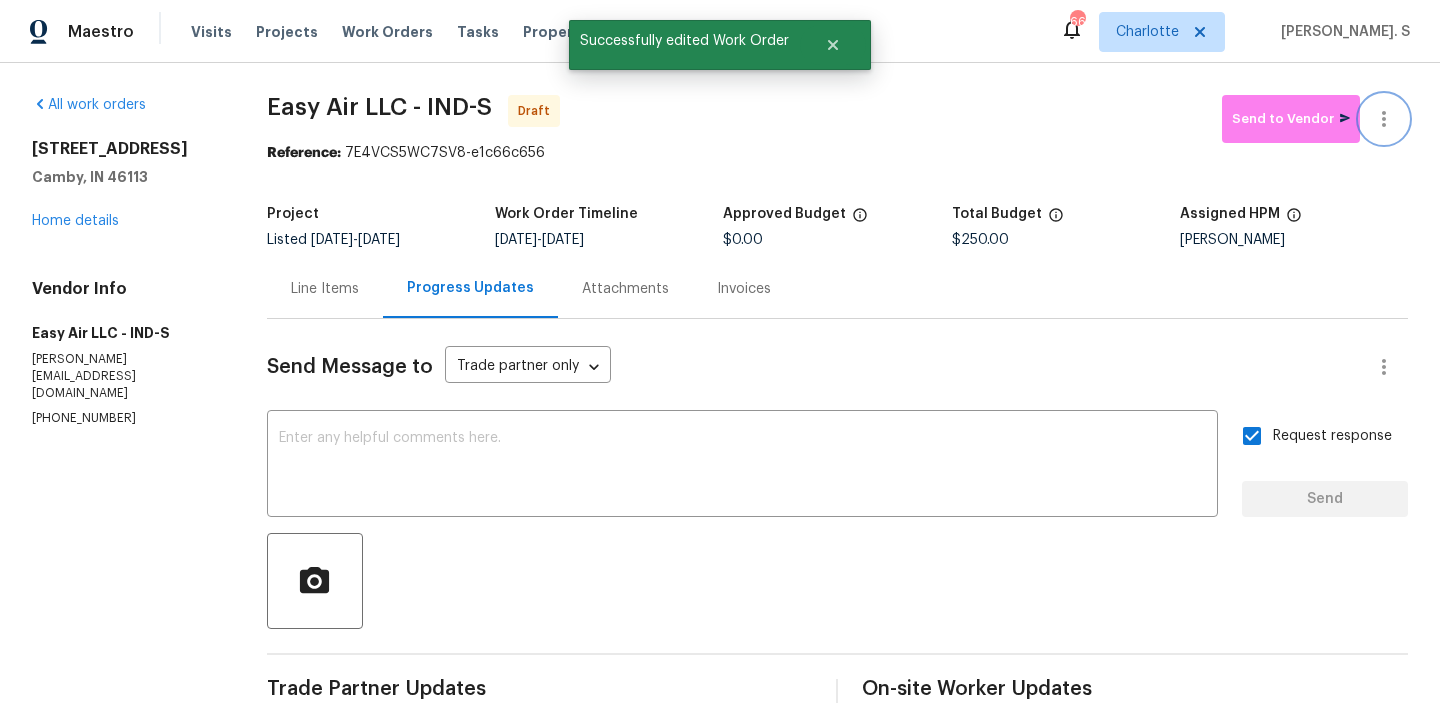 click 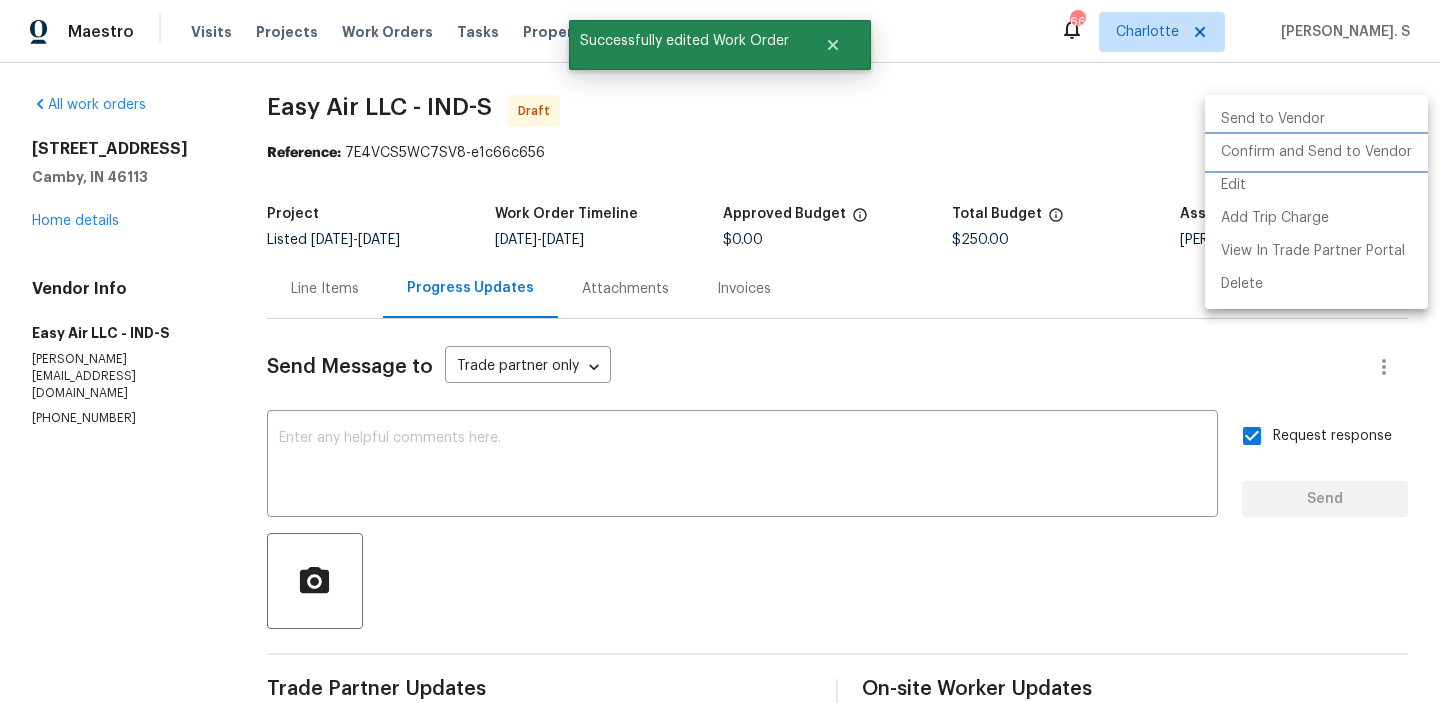 click on "Confirm and Send to Vendor" at bounding box center (1316, 152) 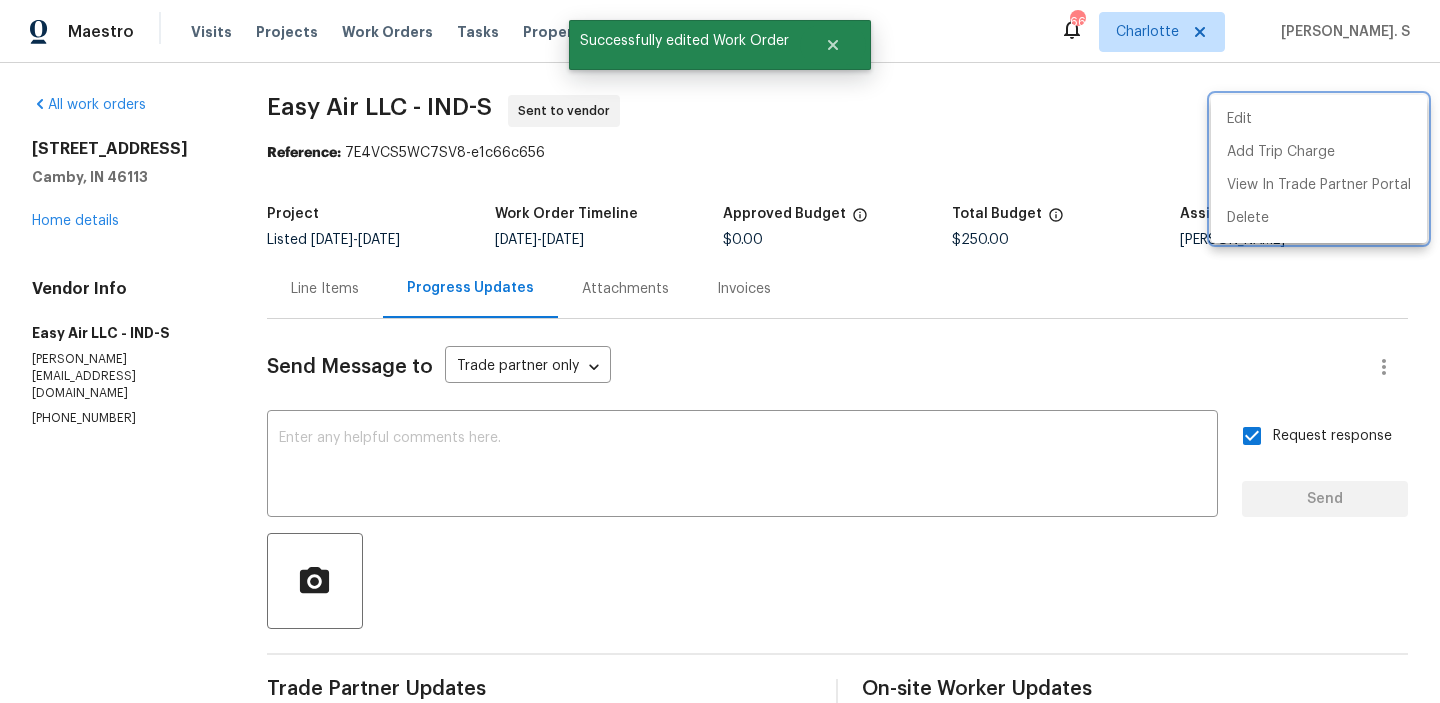 click at bounding box center (720, 351) 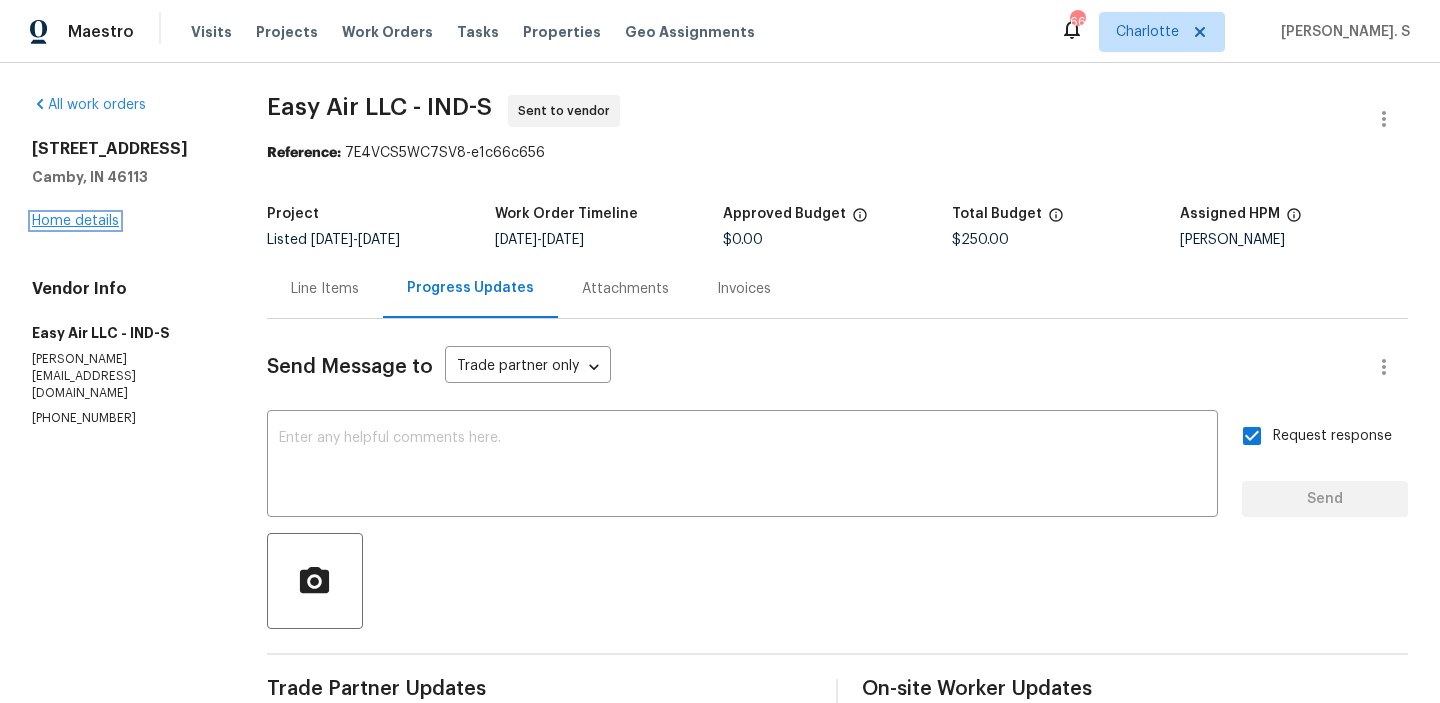 click on "Home details" at bounding box center (75, 221) 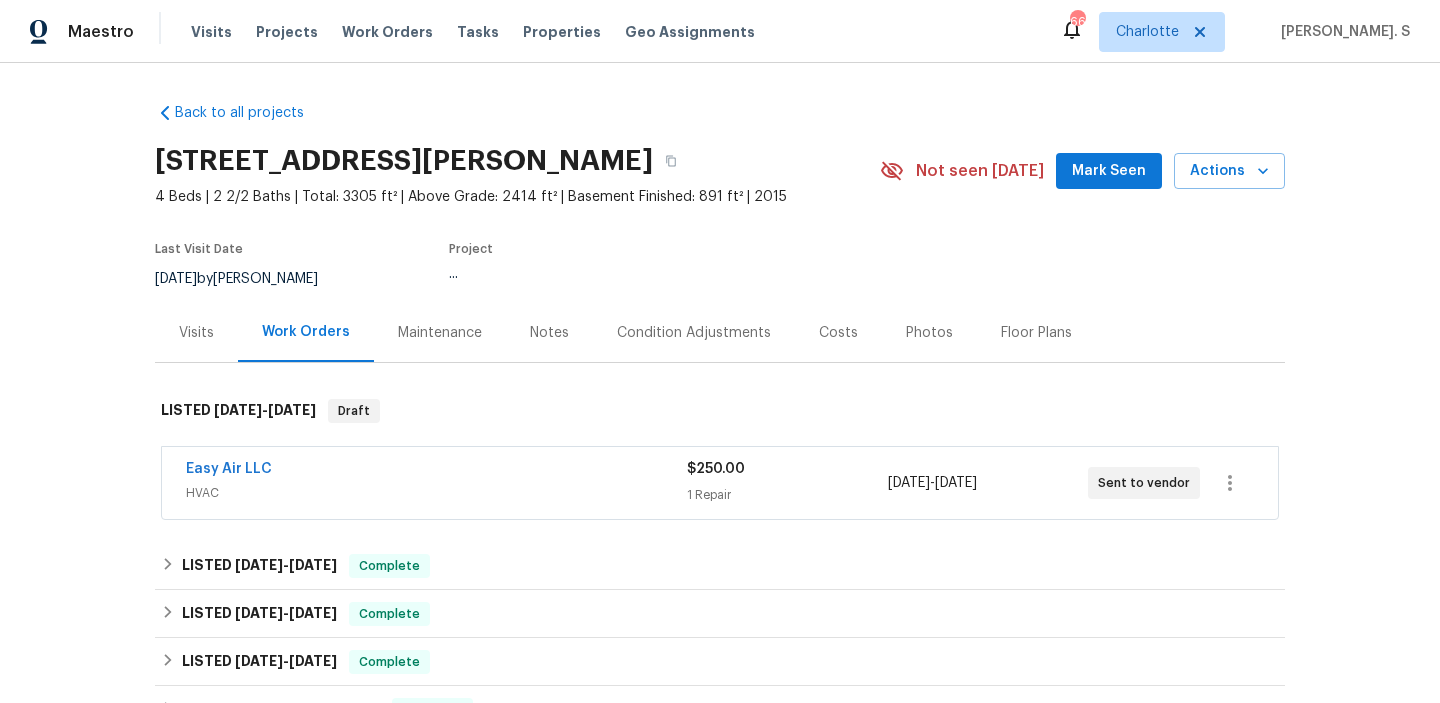 click on "Back to all projects [STREET_ADDRESS][PERSON_NAME] 4 Beds | 2 2/2 Baths | Total: 3305 ft² | Above Grade: 2414 ft² | Basement Finished: 891 ft² | 2015 Not seen [DATE] Mark Seen Actions Last Visit Date [DATE]  by  [PERSON_NAME]   Project ... Visits Work Orders Maintenance Notes Condition Adjustments Costs Photos Floor Plans LISTED   [DATE]  -  [DATE] Draft Easy Air LLC HVAC $250.00 1 Repair [DATE]  -  [DATE] Sent to vendor LISTED   [DATE]  -  [DATE] Complete Easy Air LLC HVAC $75.00 1 Repair [DATE]  -  [DATE] Complete LISTED   [DATE]  -  [DATE] Complete Extreme Pristine Cleaning LLC CARPET_CLEANING, HANDYMAN, BRN_AND_LRR $75.00 1 Repair [DATE]  -  [DATE] Complete LISTED   [DATE]  -  [DATE] Complete DRR Handyman HANDYMAN, BRN_AND_LRR $75.00 1 Repair [DATE]  -  [DATE] Paid RENOVATION   [DATE]  -  [DATE] Complete J. Nissi Restoration LLC GENERAL_CONTRACTOR $5,280.90 7 Repairs [DATE]  -  [DATE] Paid Redi Carpet Inc FLOORING $3,034.40 1 Repair [DATE]  -  [DATE]" at bounding box center [720, 383] 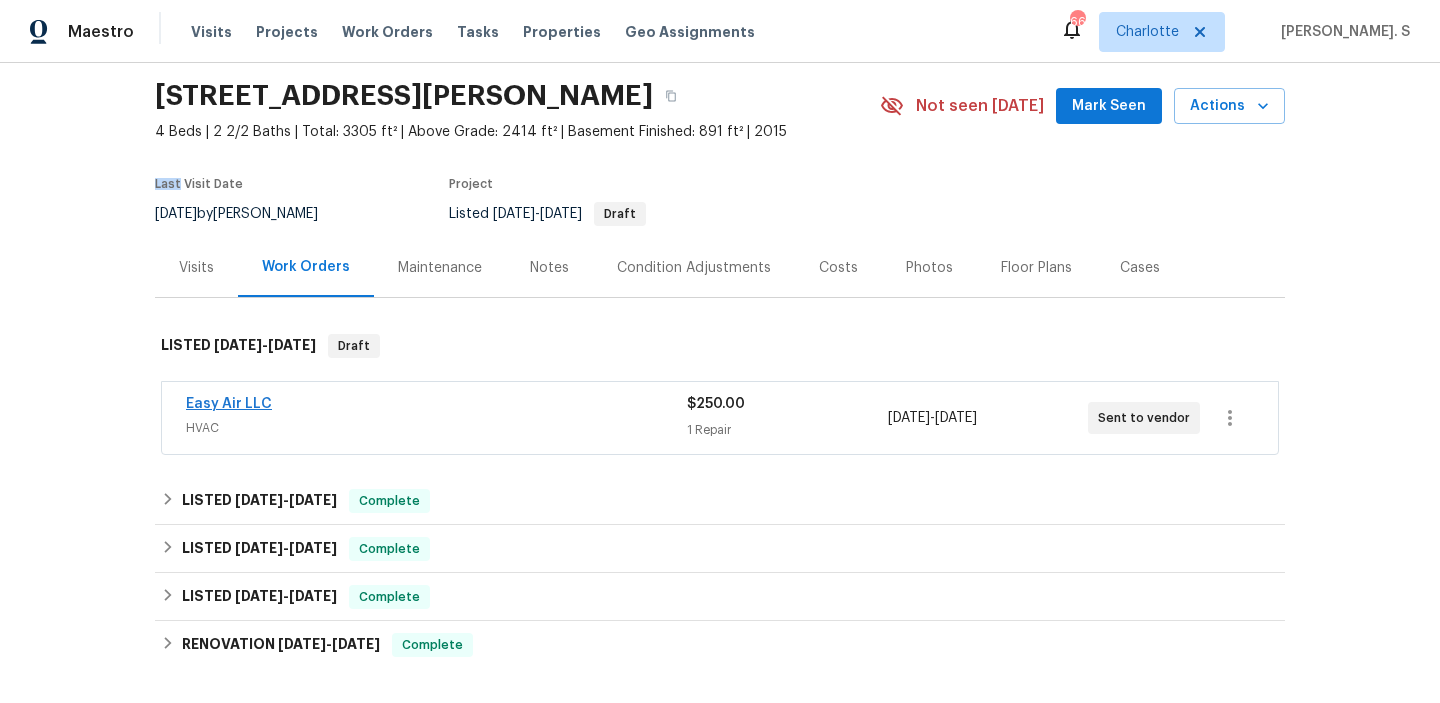 scroll, scrollTop: 168, scrollLeft: 0, axis: vertical 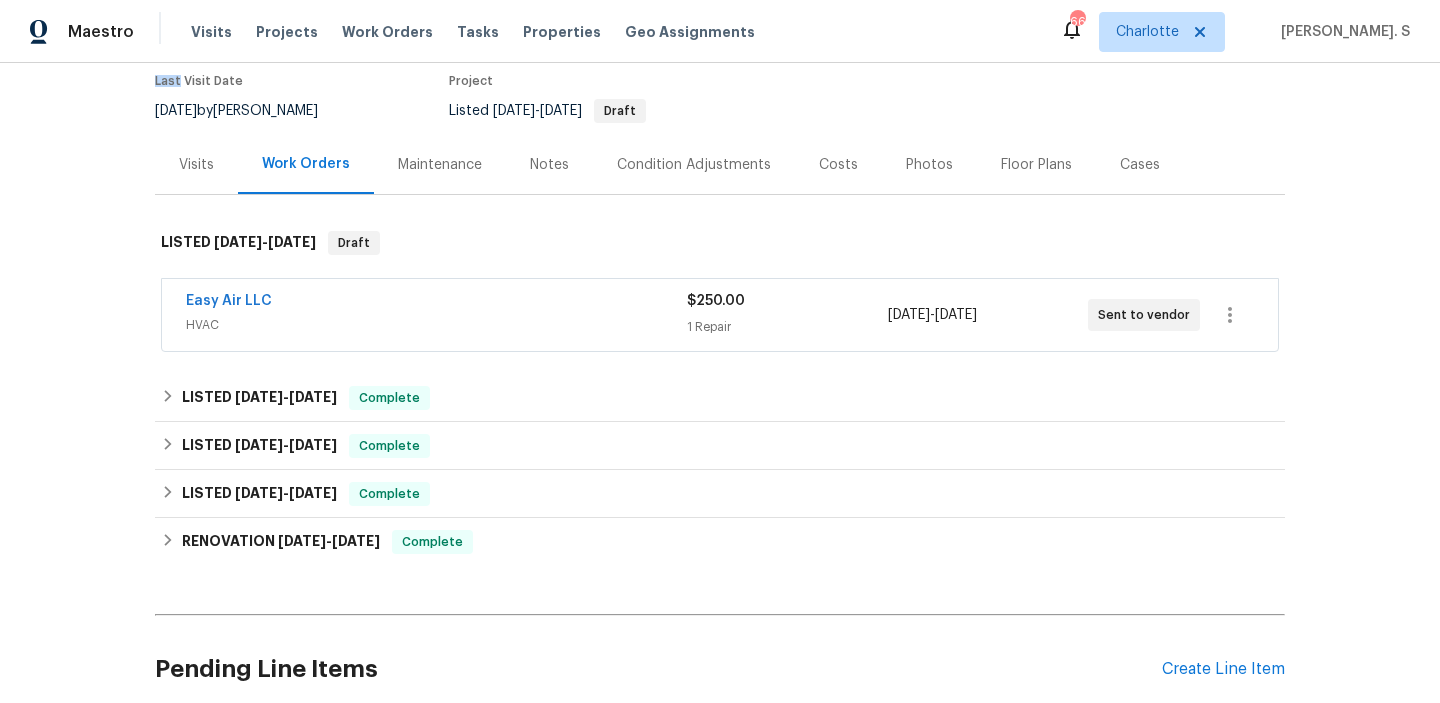 click on "[DATE]" at bounding box center (259, 397) 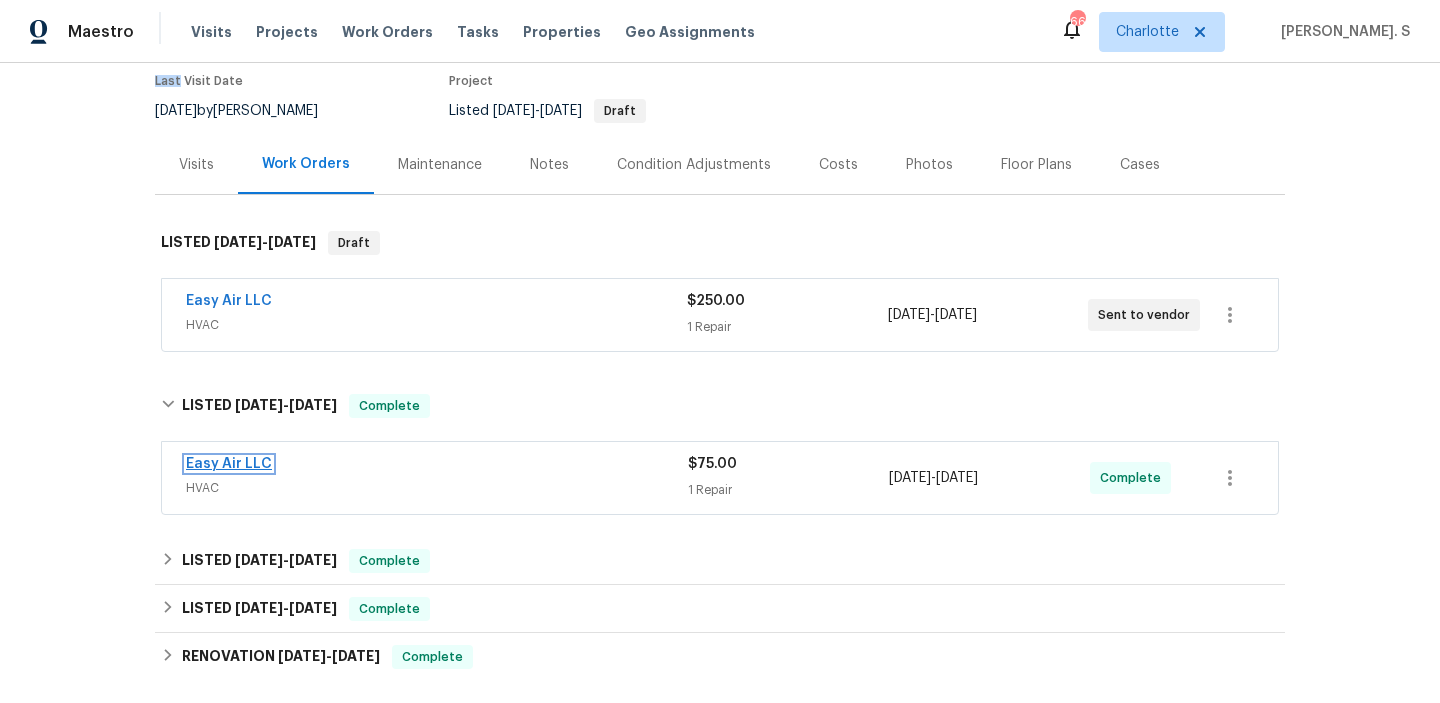 click on "Easy Air LLC" at bounding box center (229, 464) 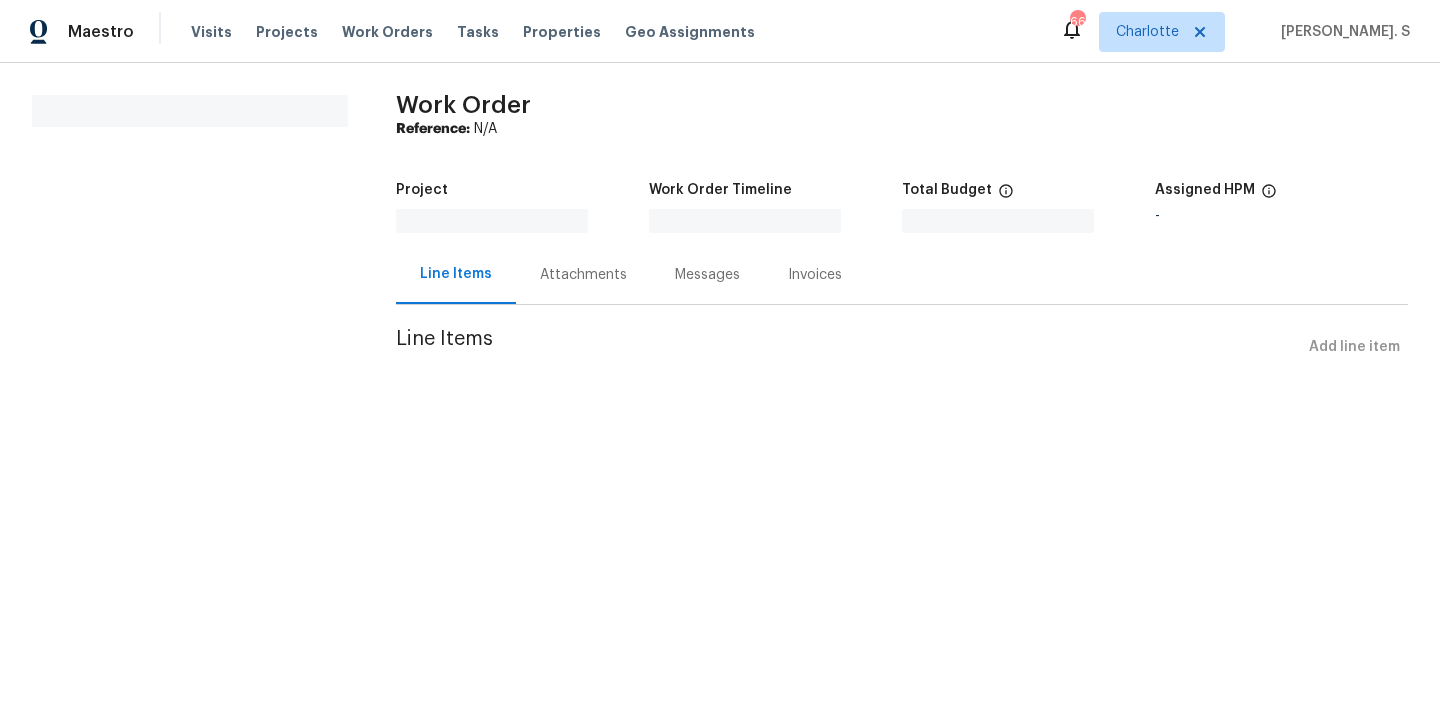 click on "Work Order Reference:   N/A Project Work Order Timeline Total Budget $0.00 Assigned HPM - Line Items Attachments Messages Invoices Line Items Add line item" at bounding box center (902, 242) 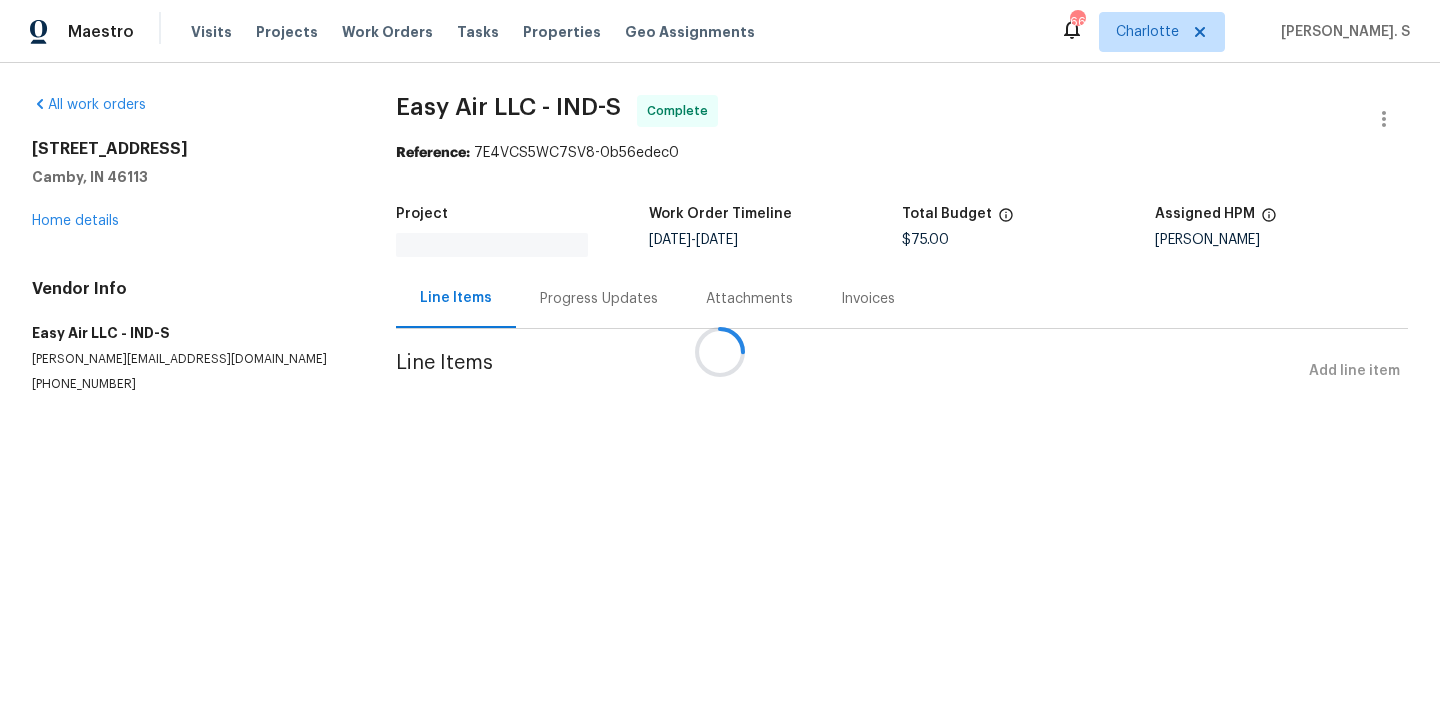 click at bounding box center [720, 351] 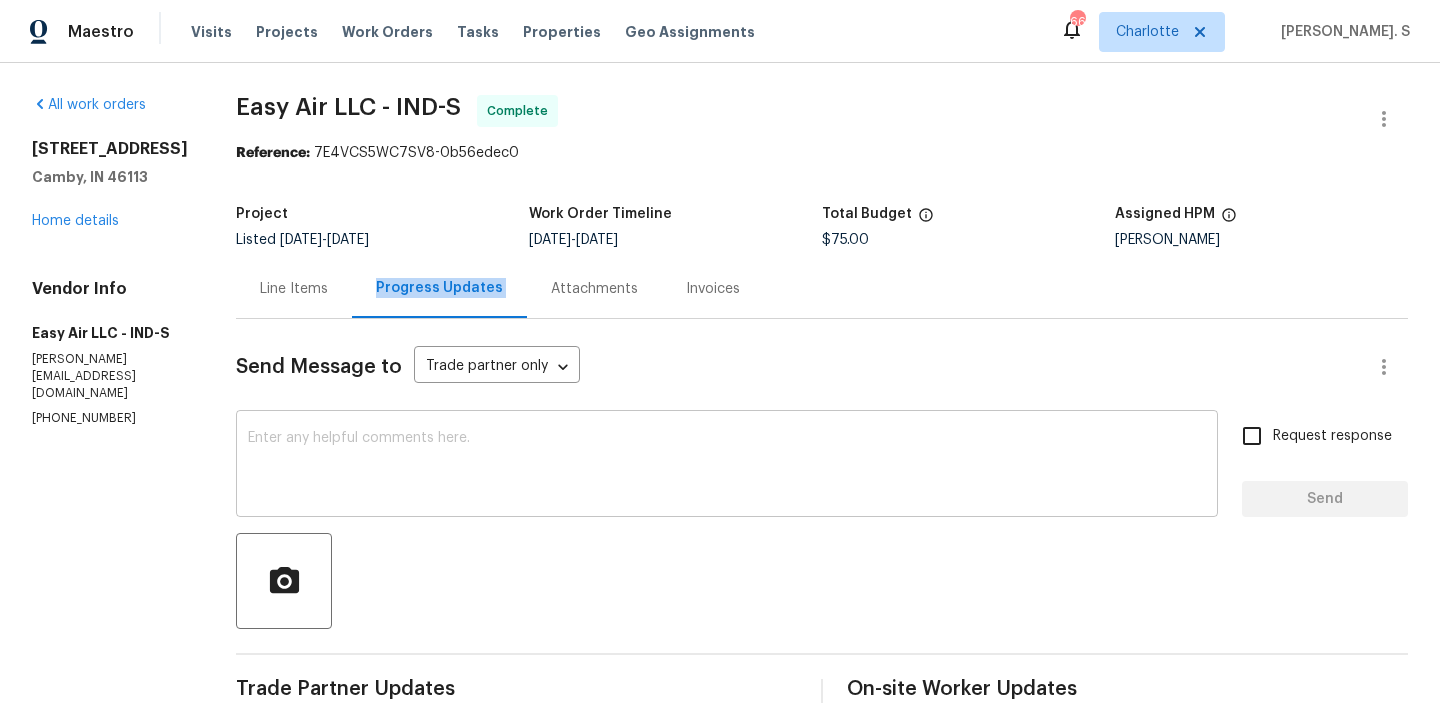 click at bounding box center (727, 466) 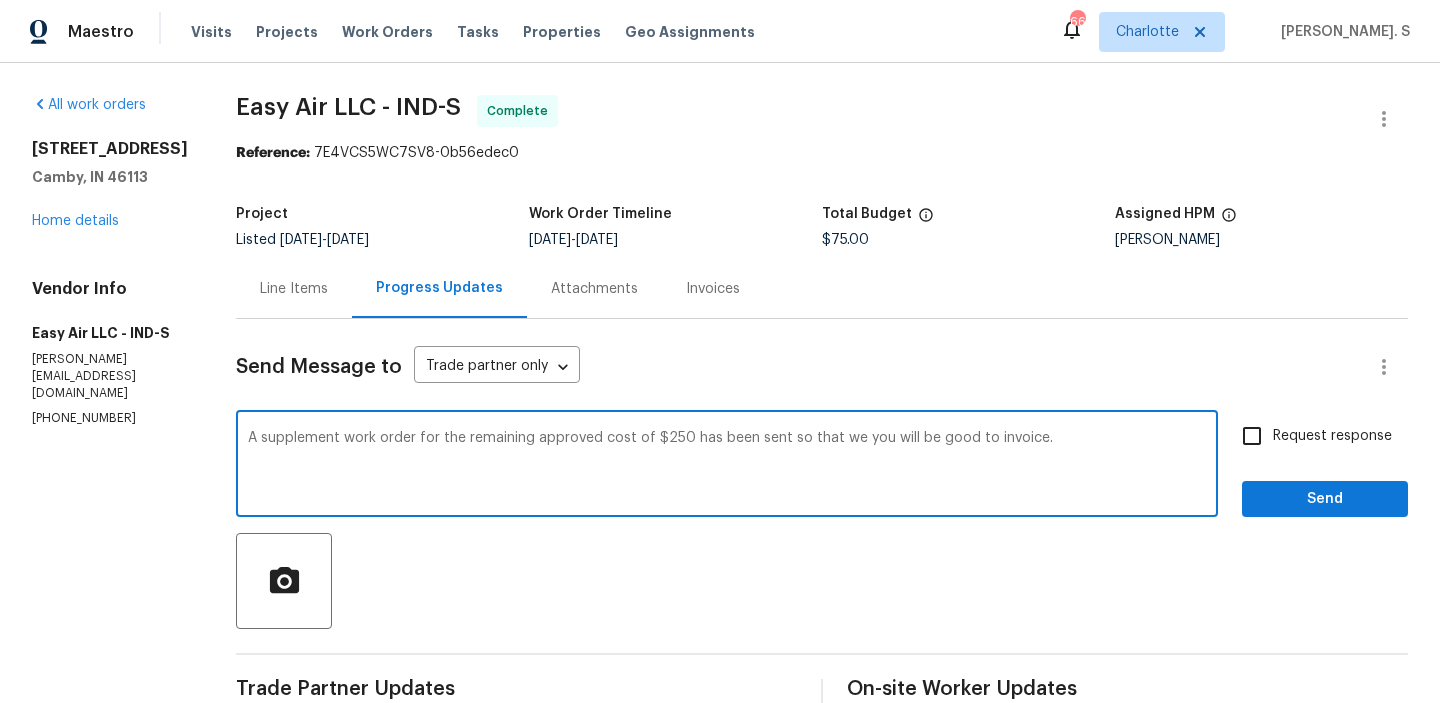 click on "Remove" at bounding box center [0, 0] 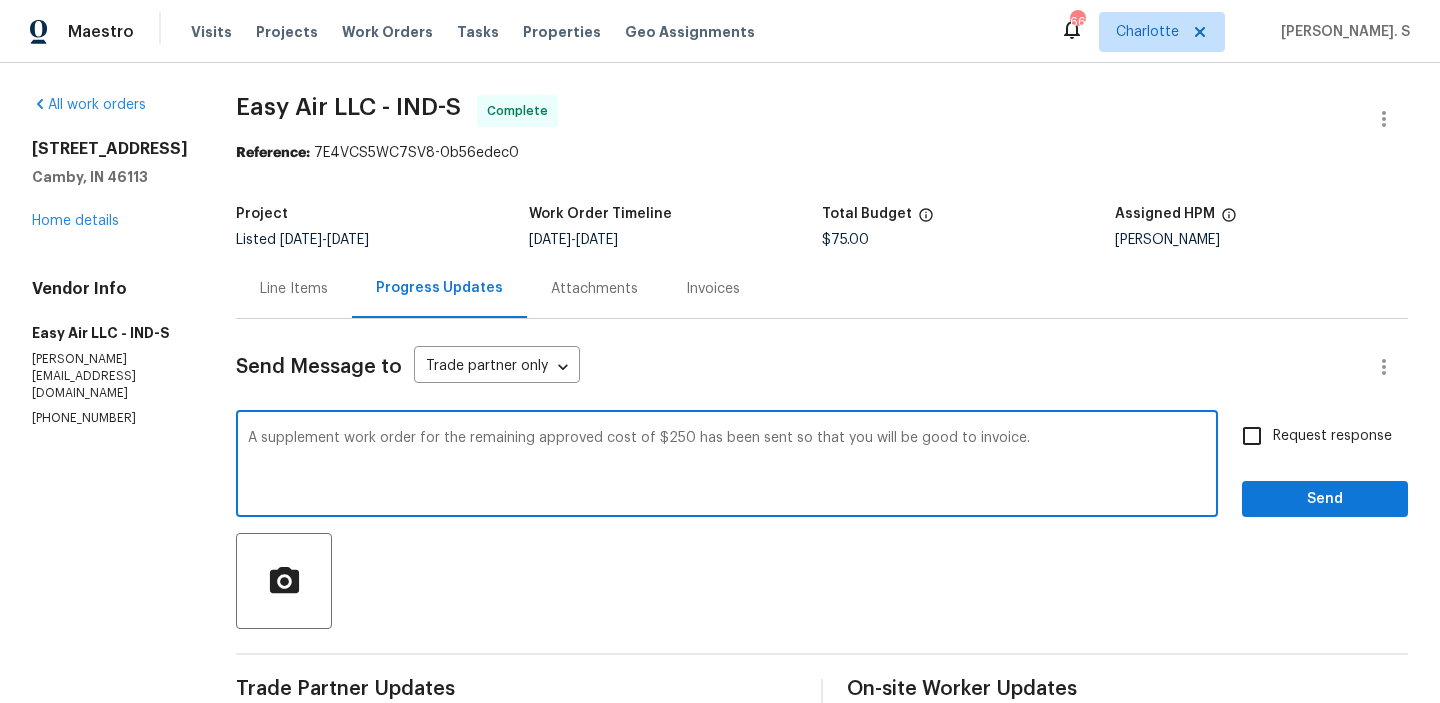 click on "A supplement work order for the remaining approved cost of $250 has been sent so that you will be good to invoice." at bounding box center [727, 466] 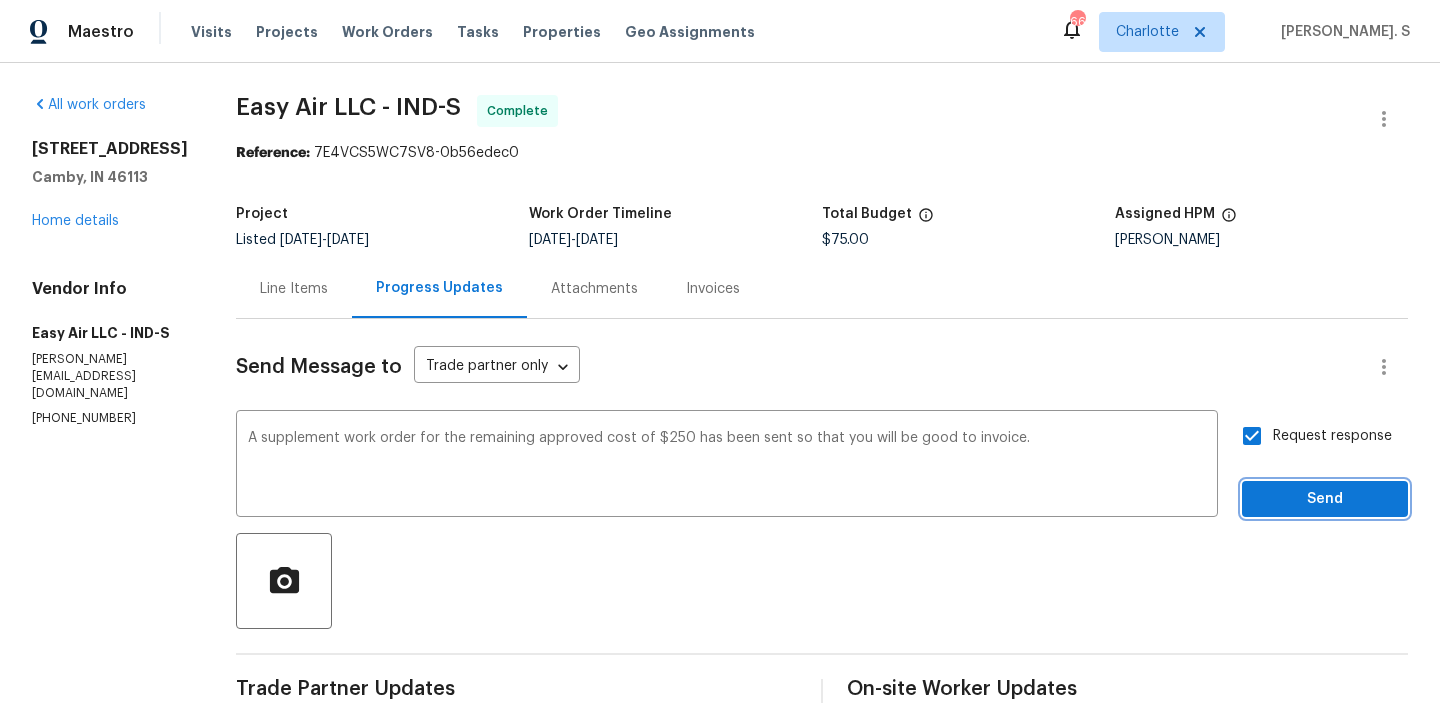 click on "Send" at bounding box center (1325, 499) 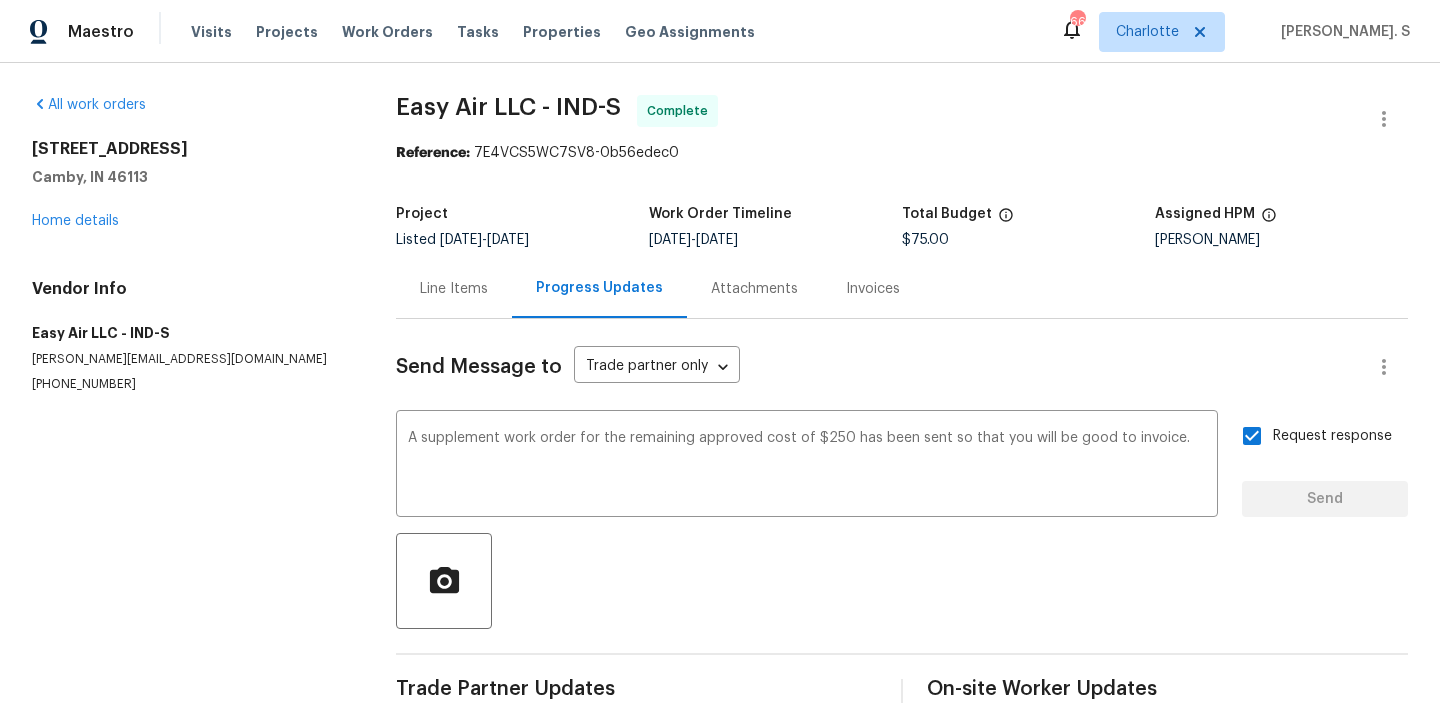 type 